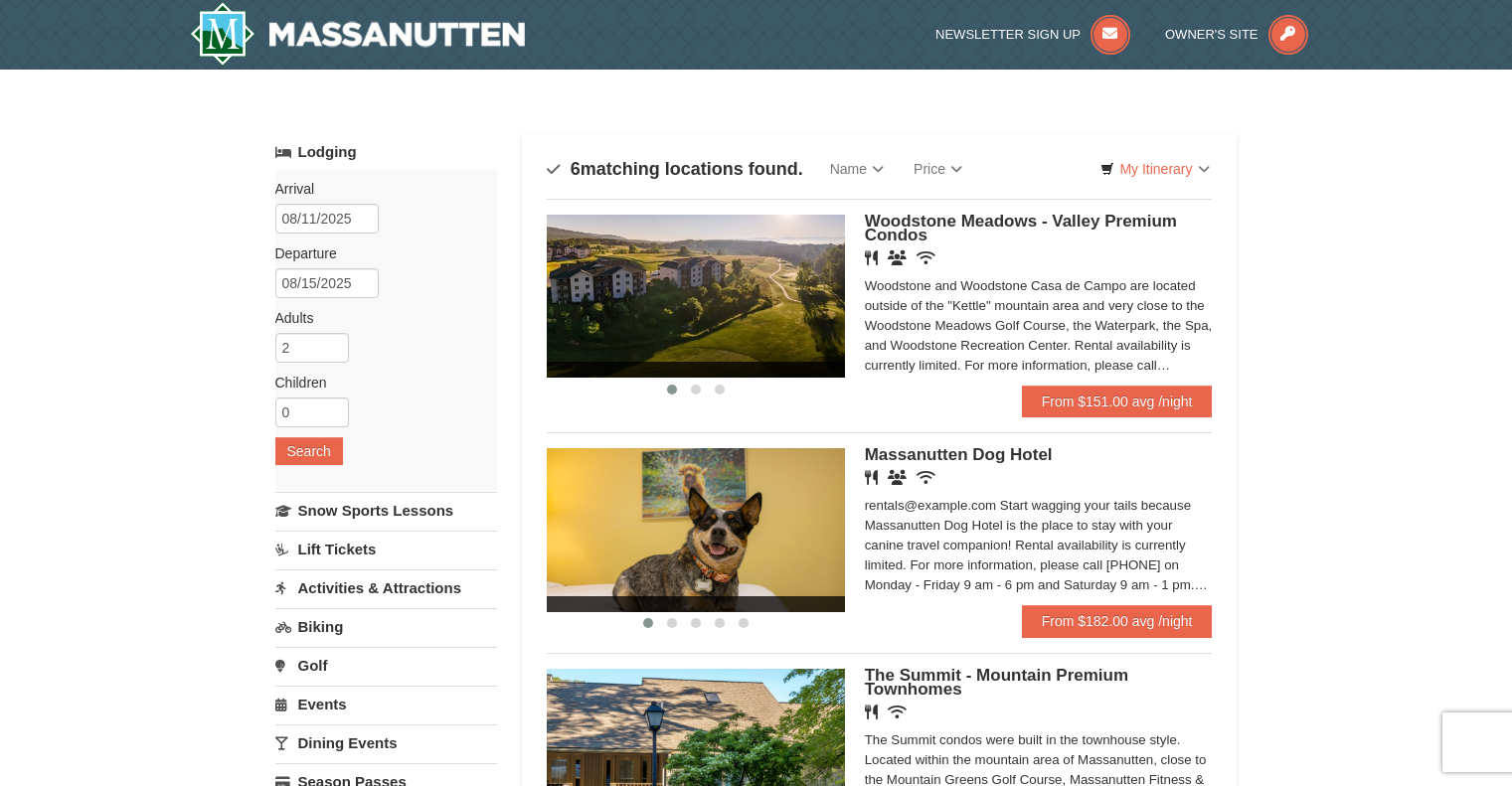 scroll, scrollTop: 0, scrollLeft: 0, axis: both 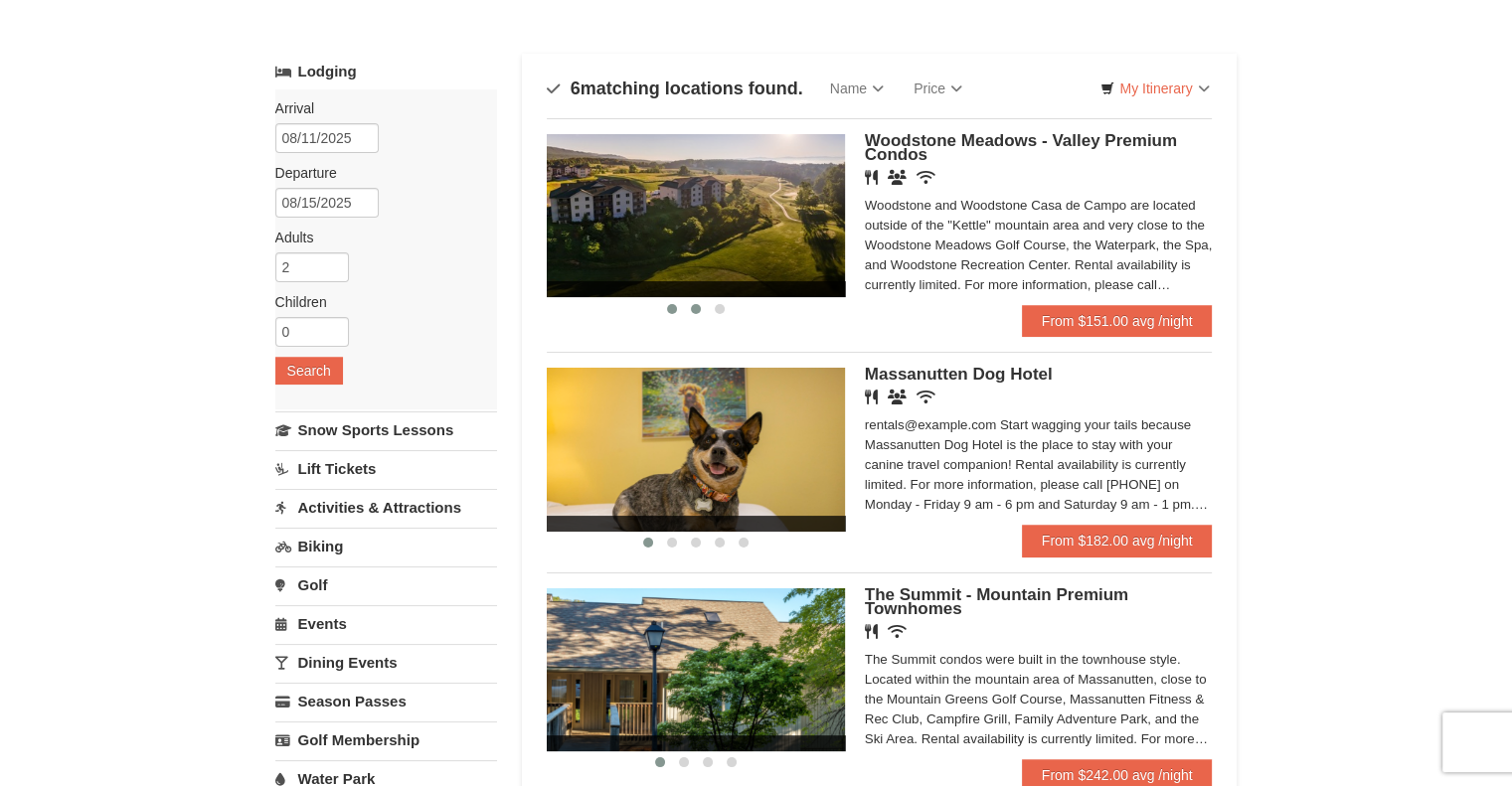 click at bounding box center [696, 309] 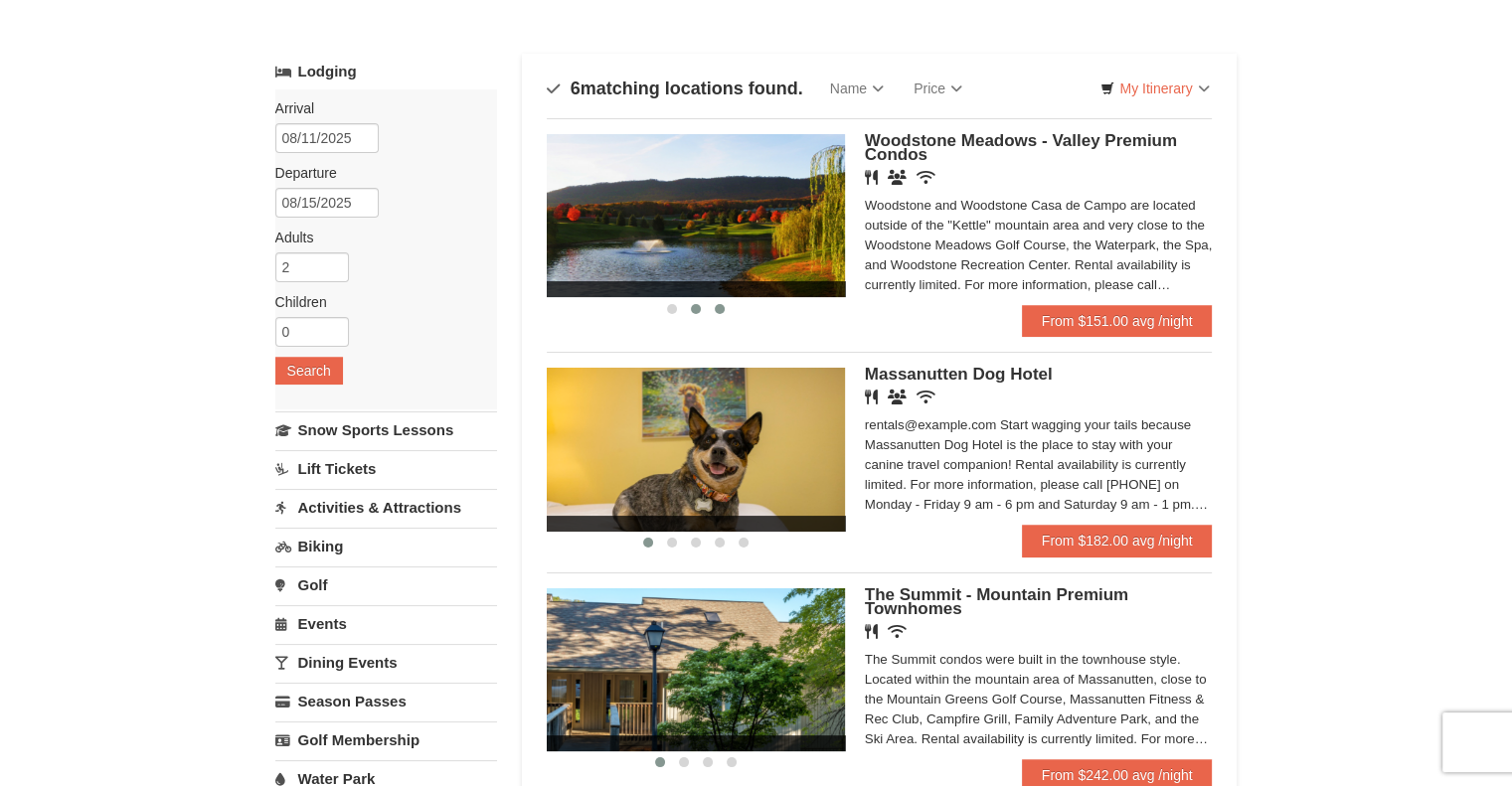 click at bounding box center (720, 309) 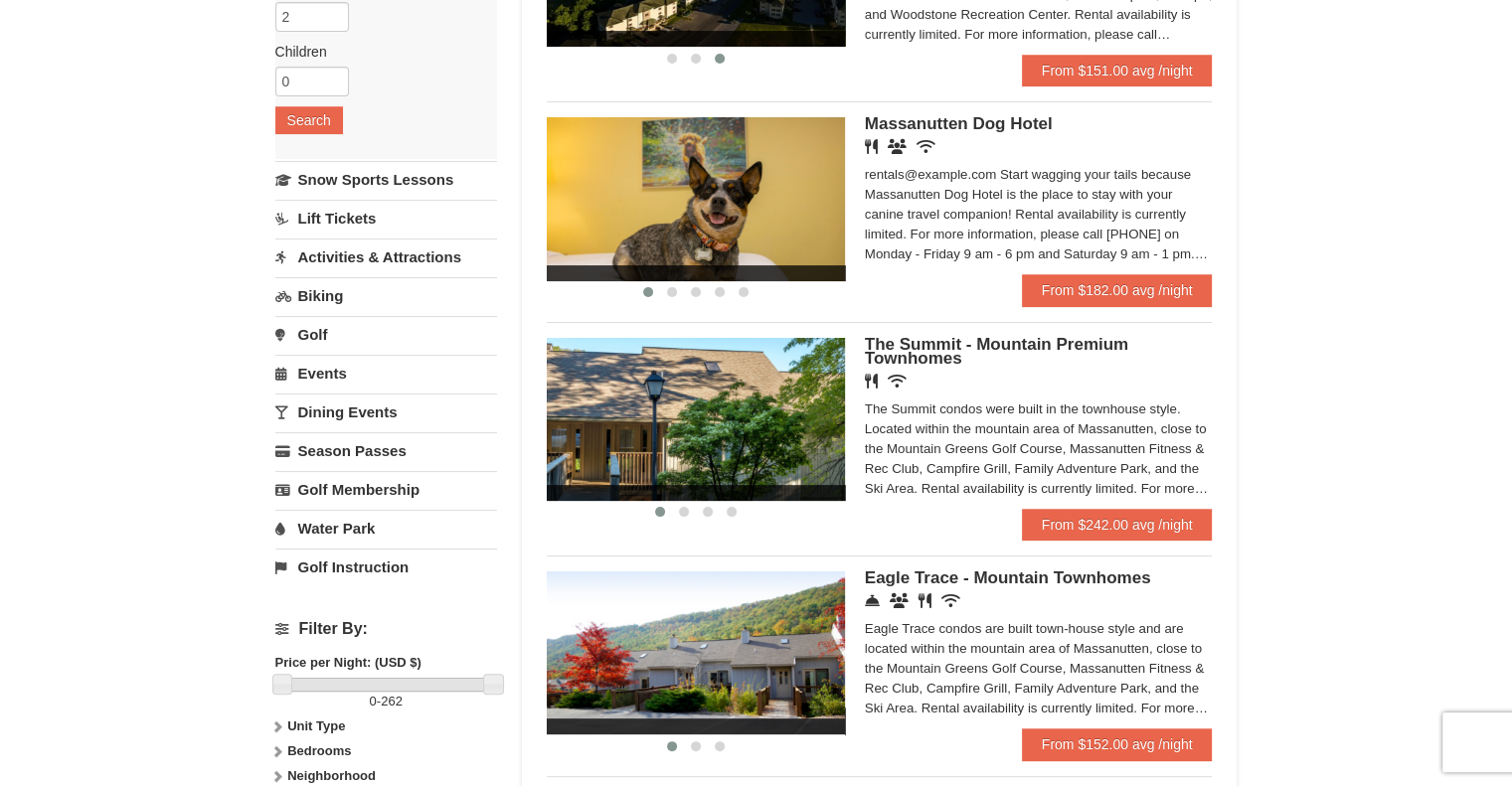 scroll, scrollTop: 346, scrollLeft: 0, axis: vertical 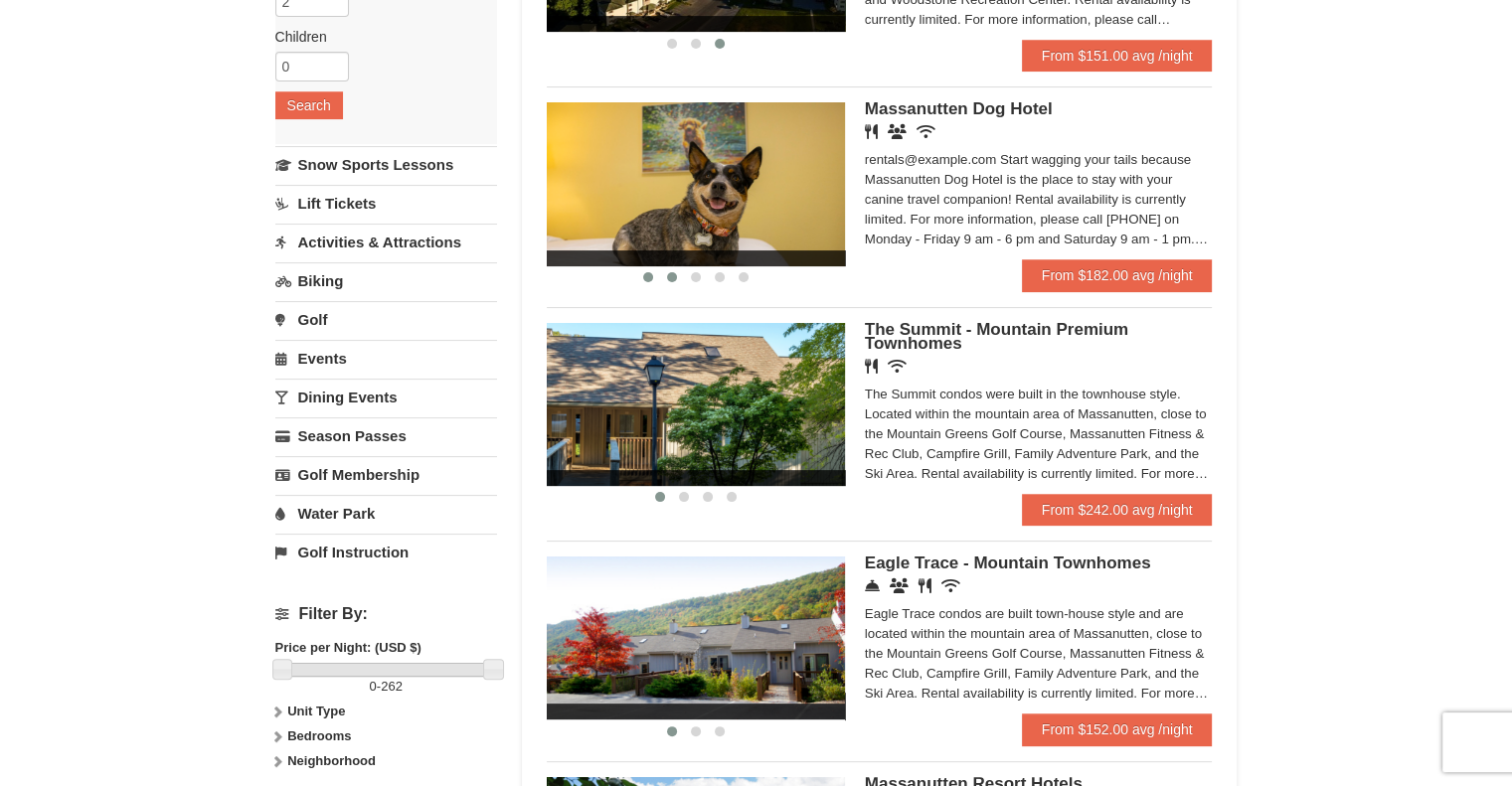 click at bounding box center (672, 277) 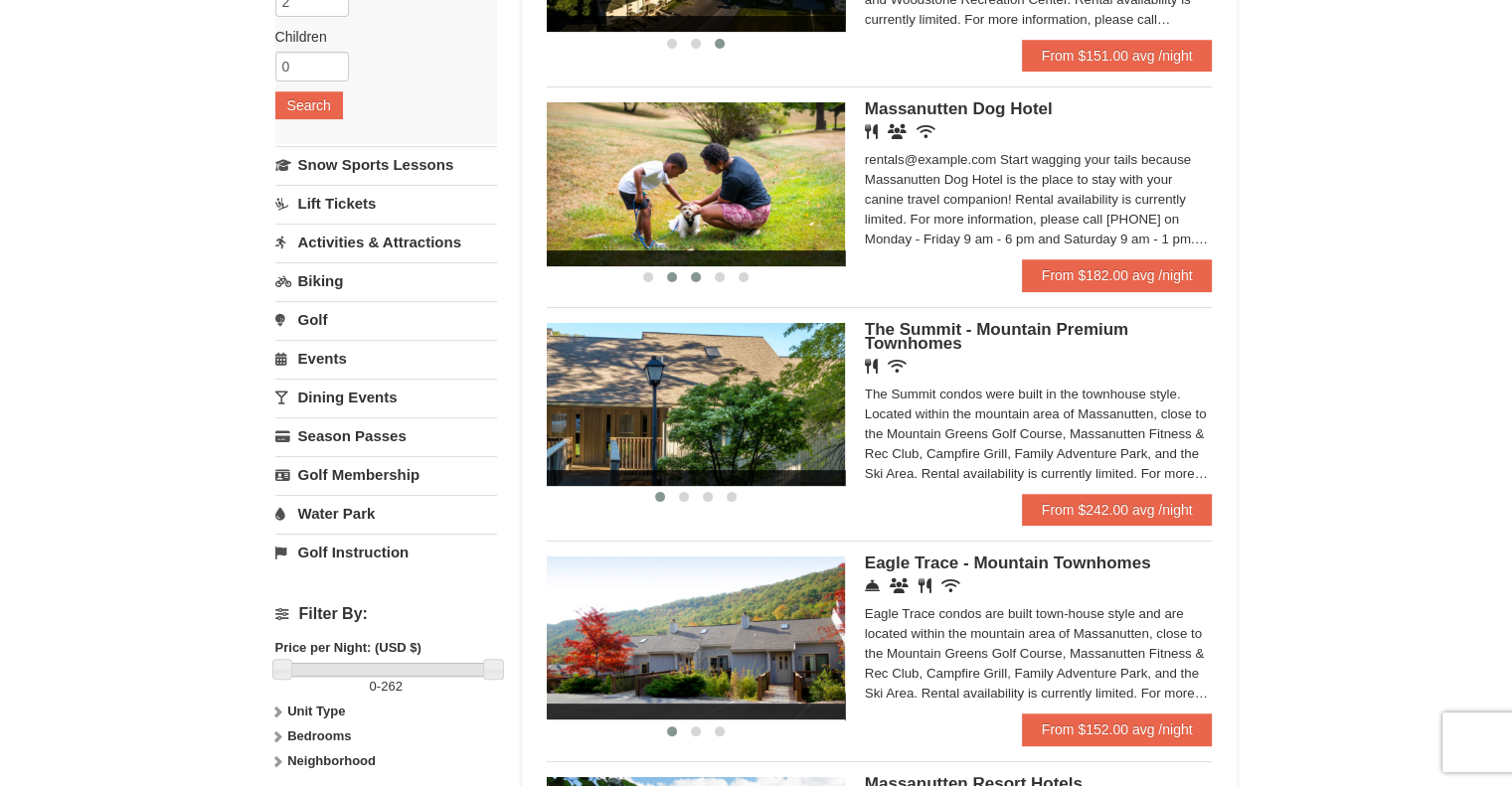 click at bounding box center [696, 277] 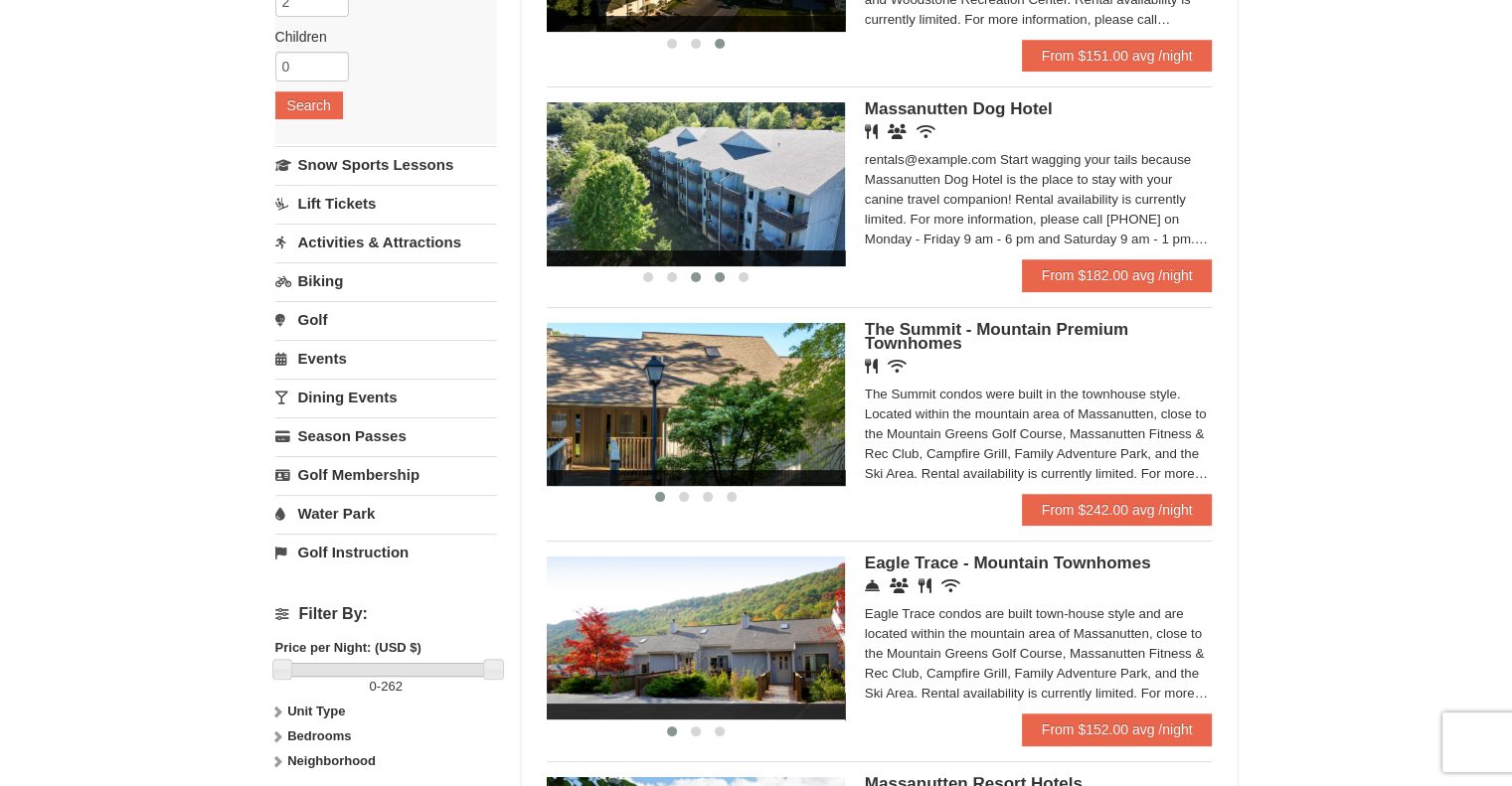 click at bounding box center (720, 277) 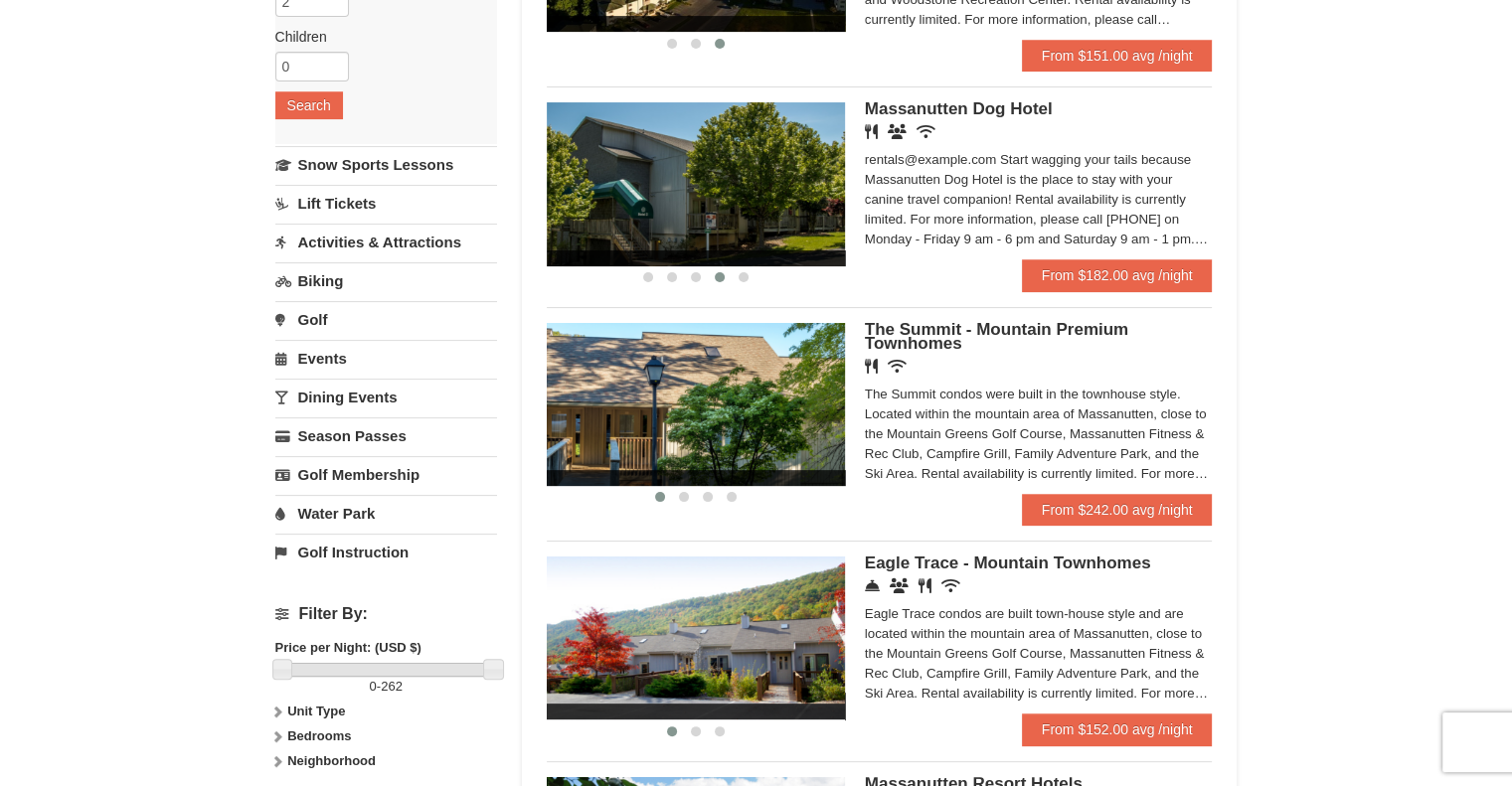scroll, scrollTop: 474, scrollLeft: 0, axis: vertical 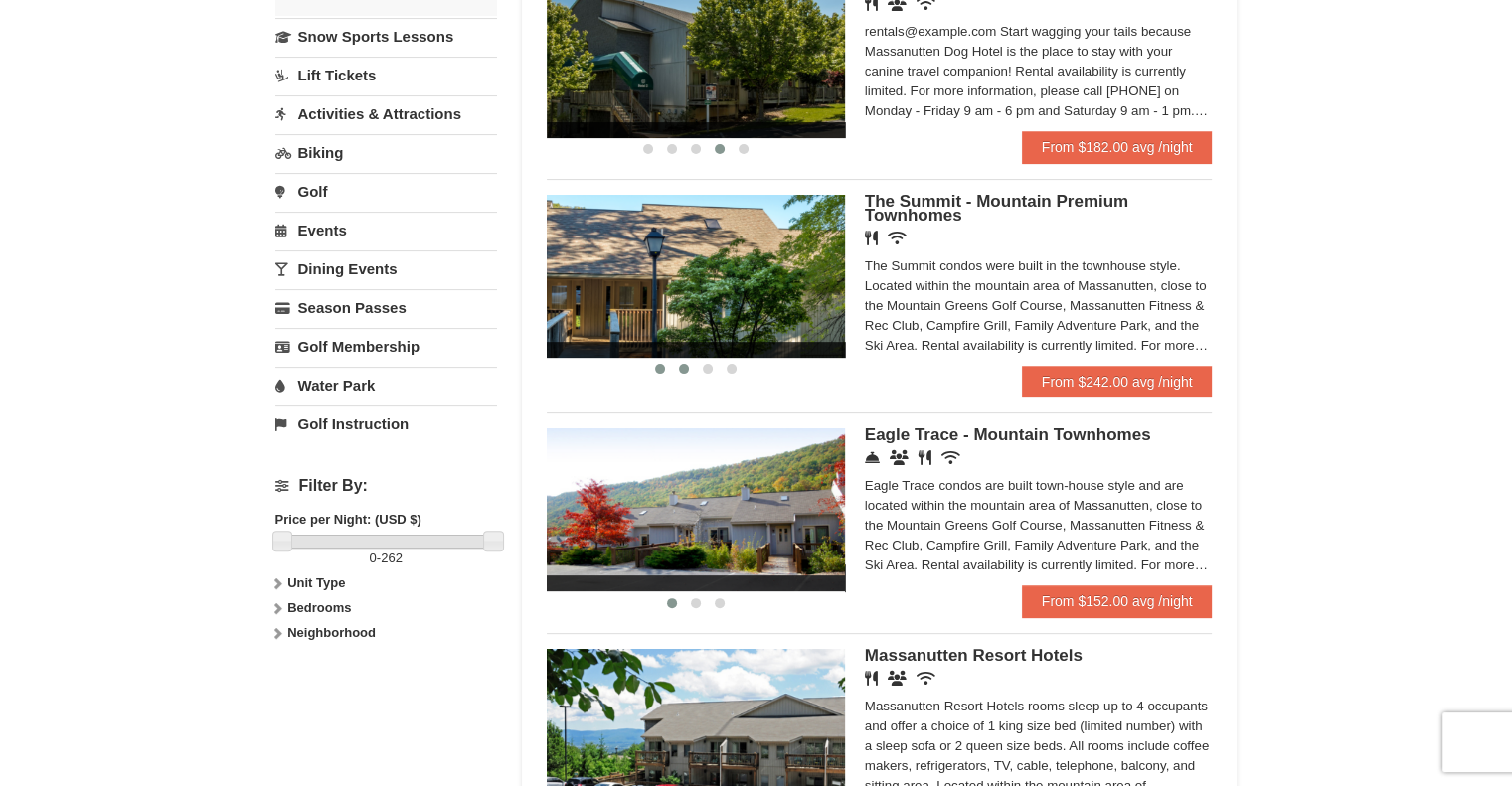 click at bounding box center [684, 369] 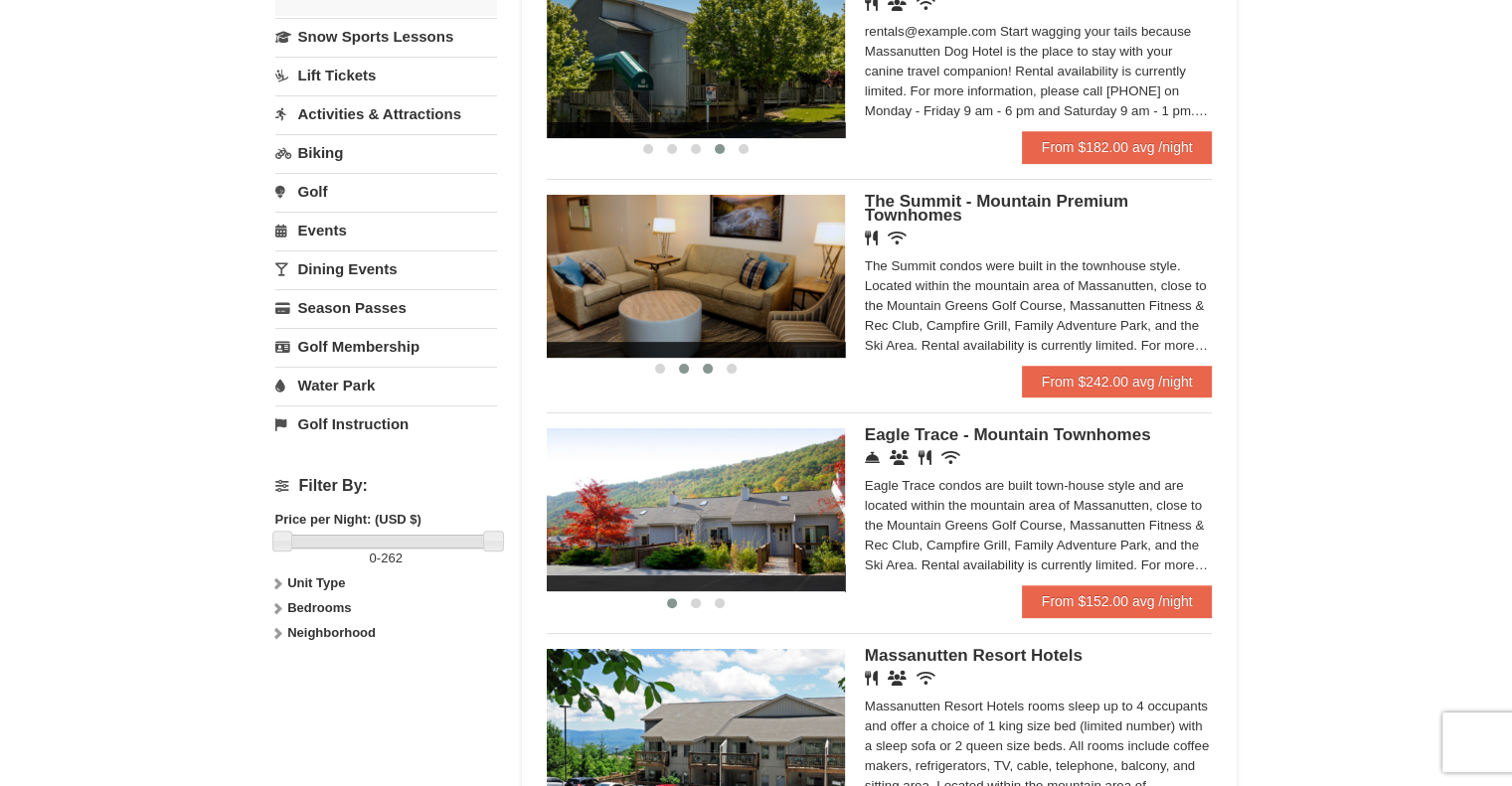 click at bounding box center [708, 369] 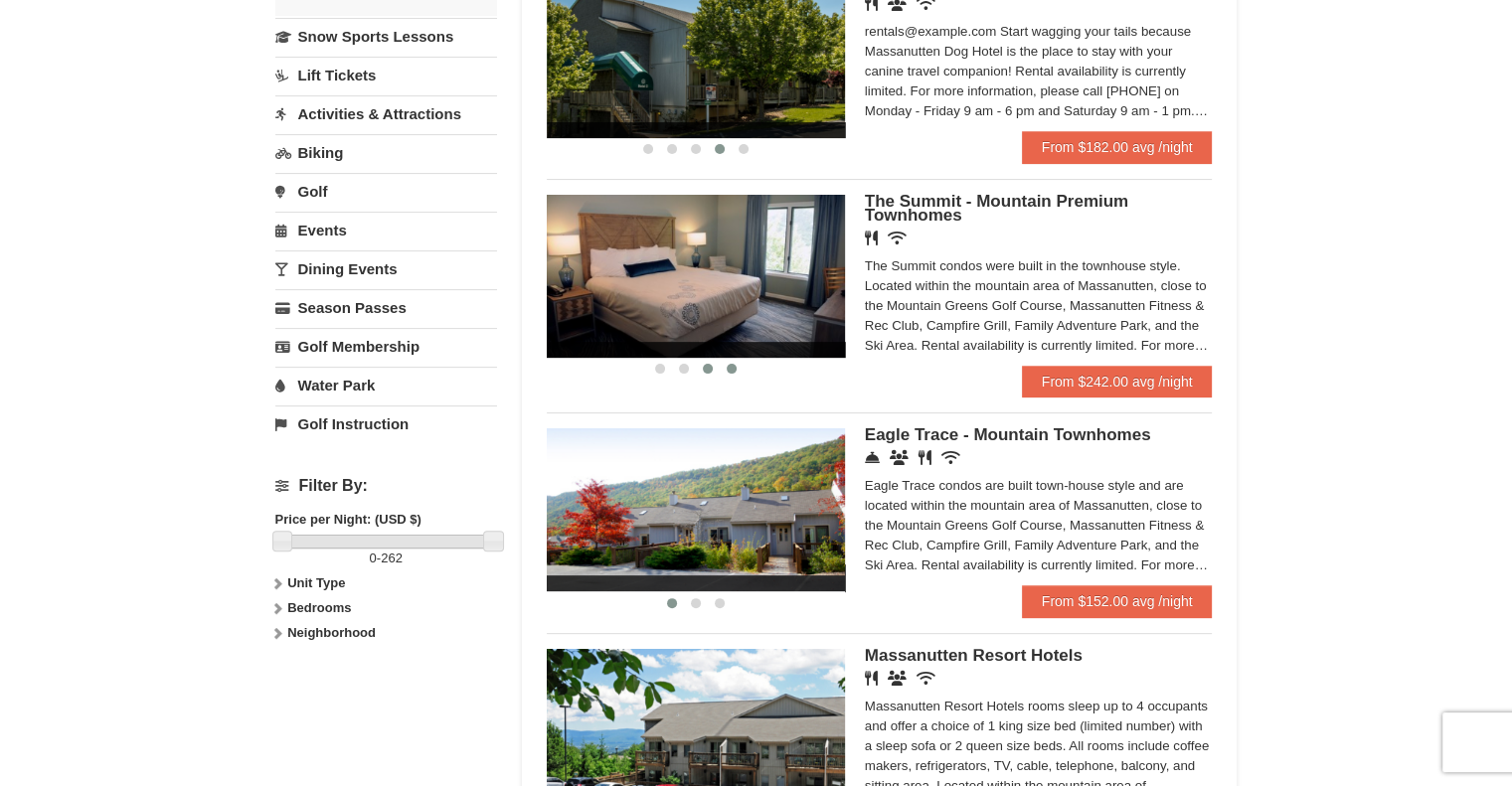 click at bounding box center [732, 369] 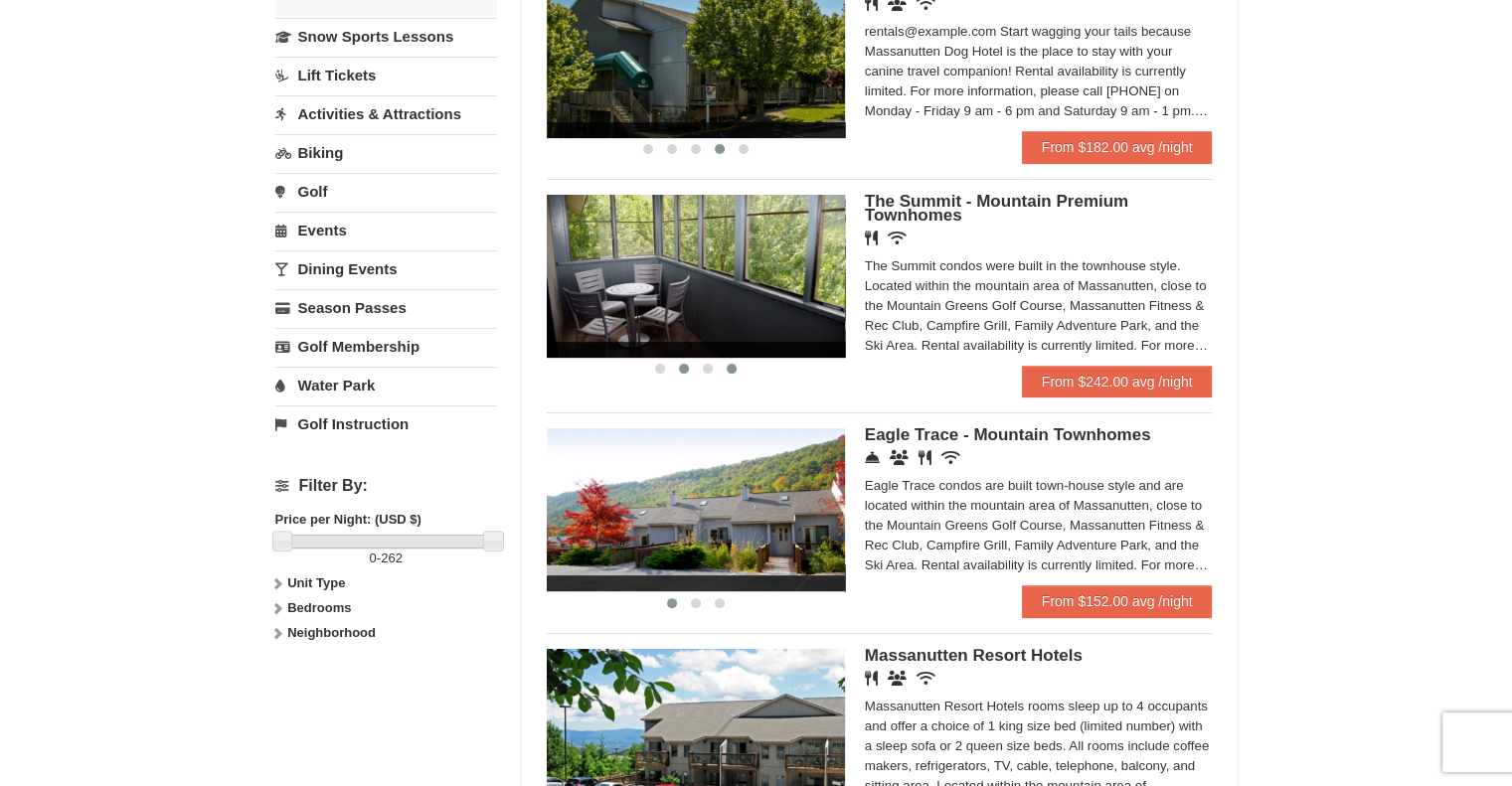 click at bounding box center (684, 369) 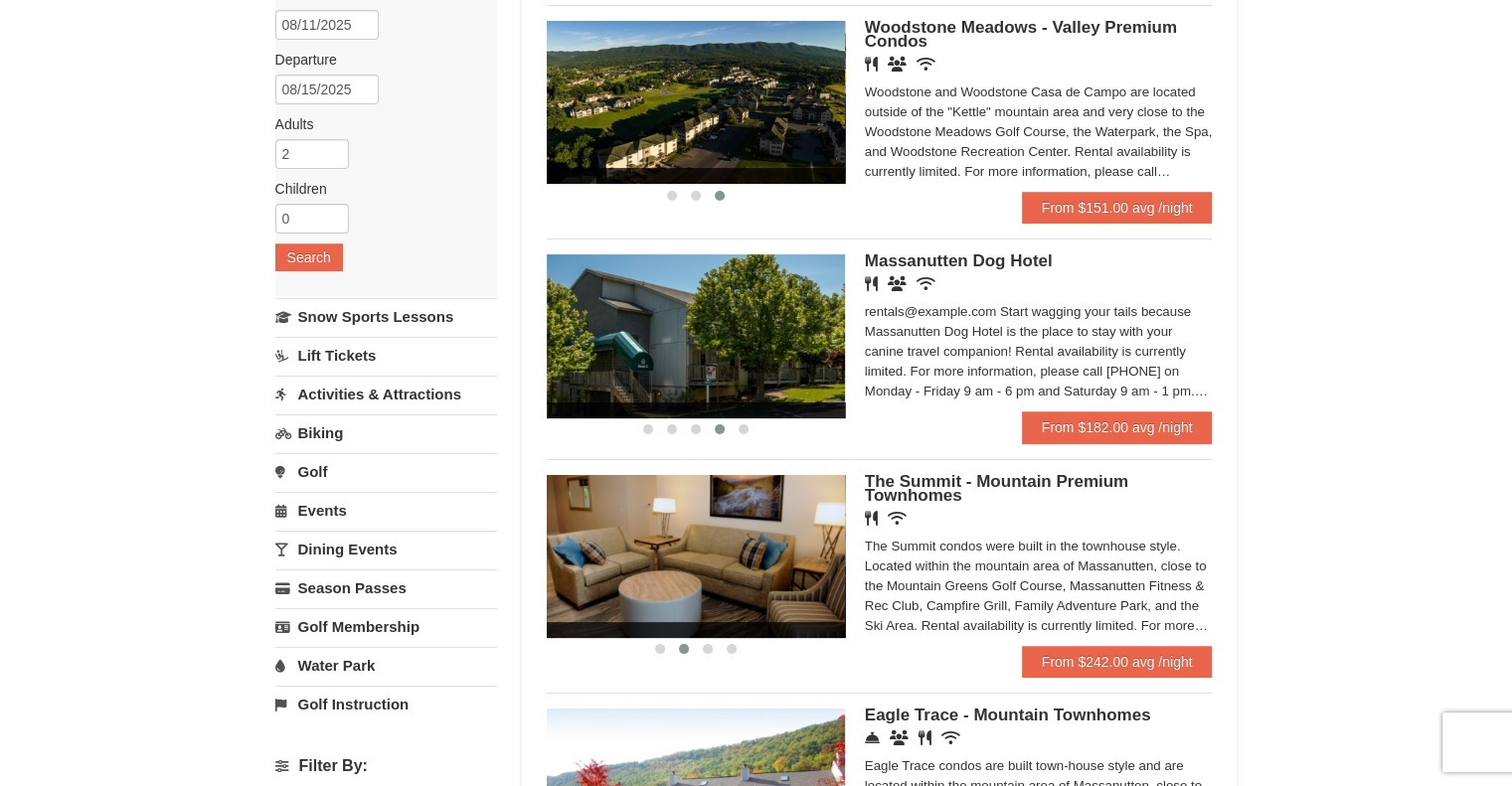 scroll, scrollTop: 189, scrollLeft: 0, axis: vertical 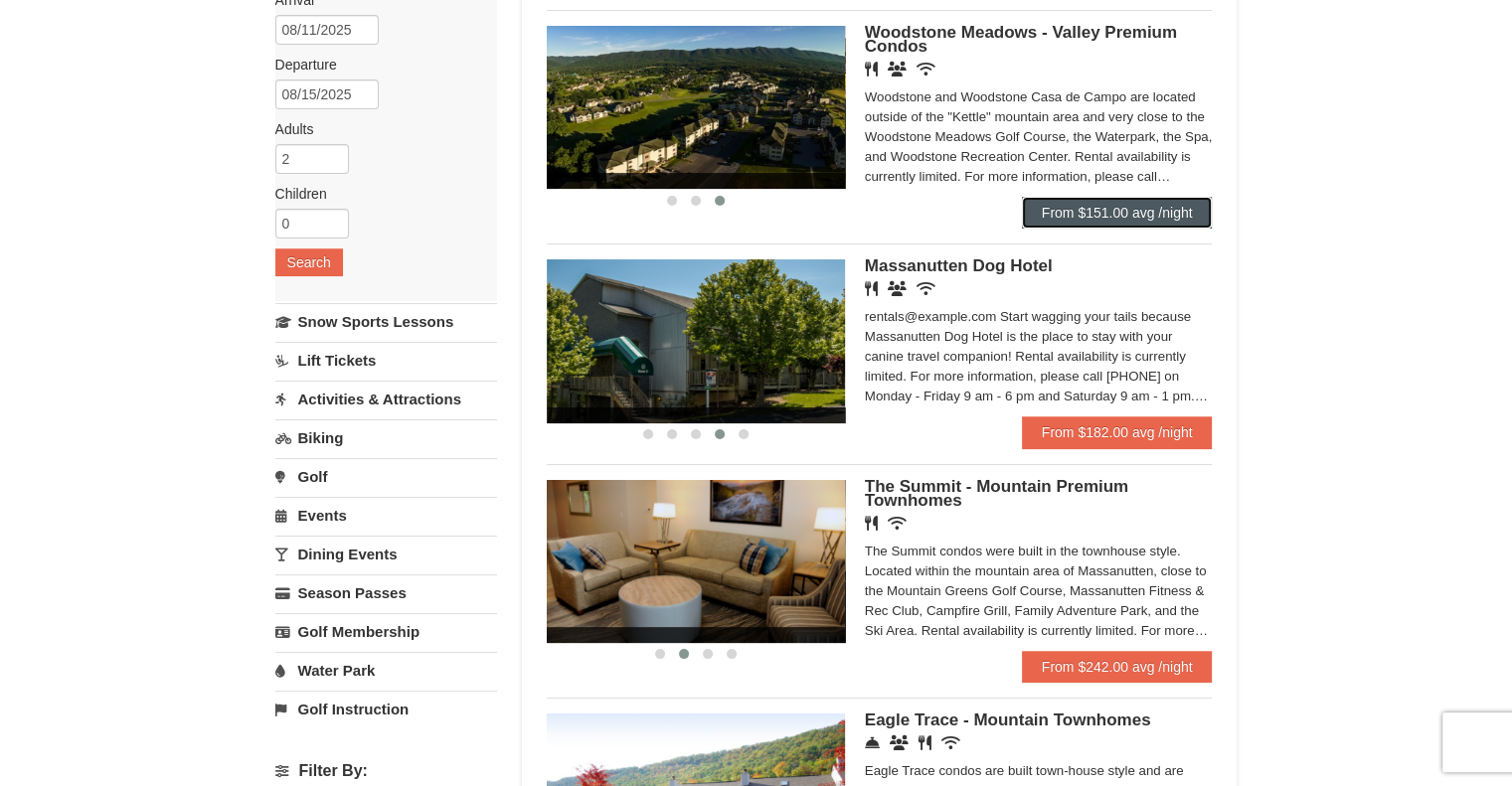 click on "From $151.00 avg /night" at bounding box center (1117, 213) 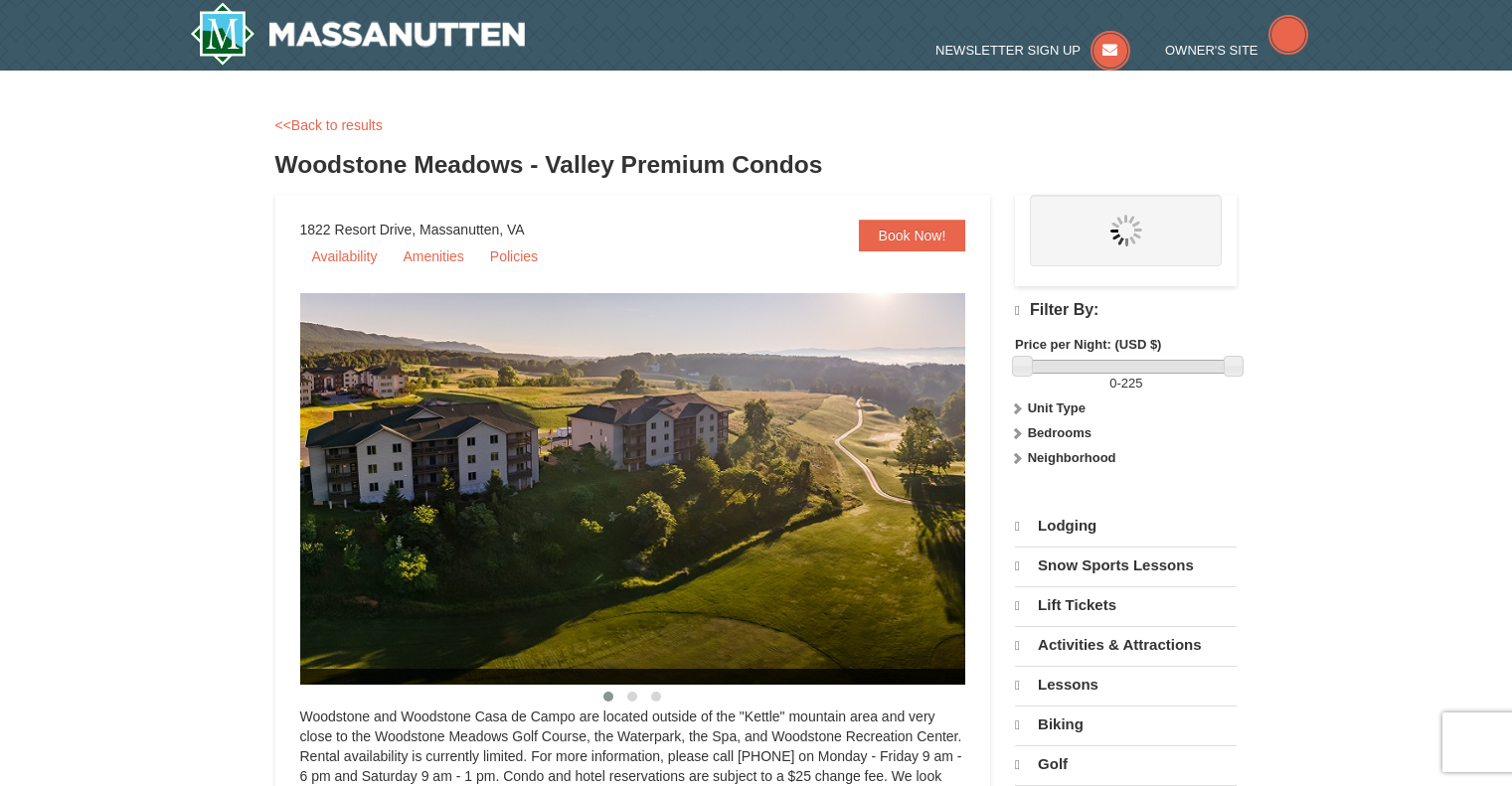 scroll, scrollTop: 0, scrollLeft: 0, axis: both 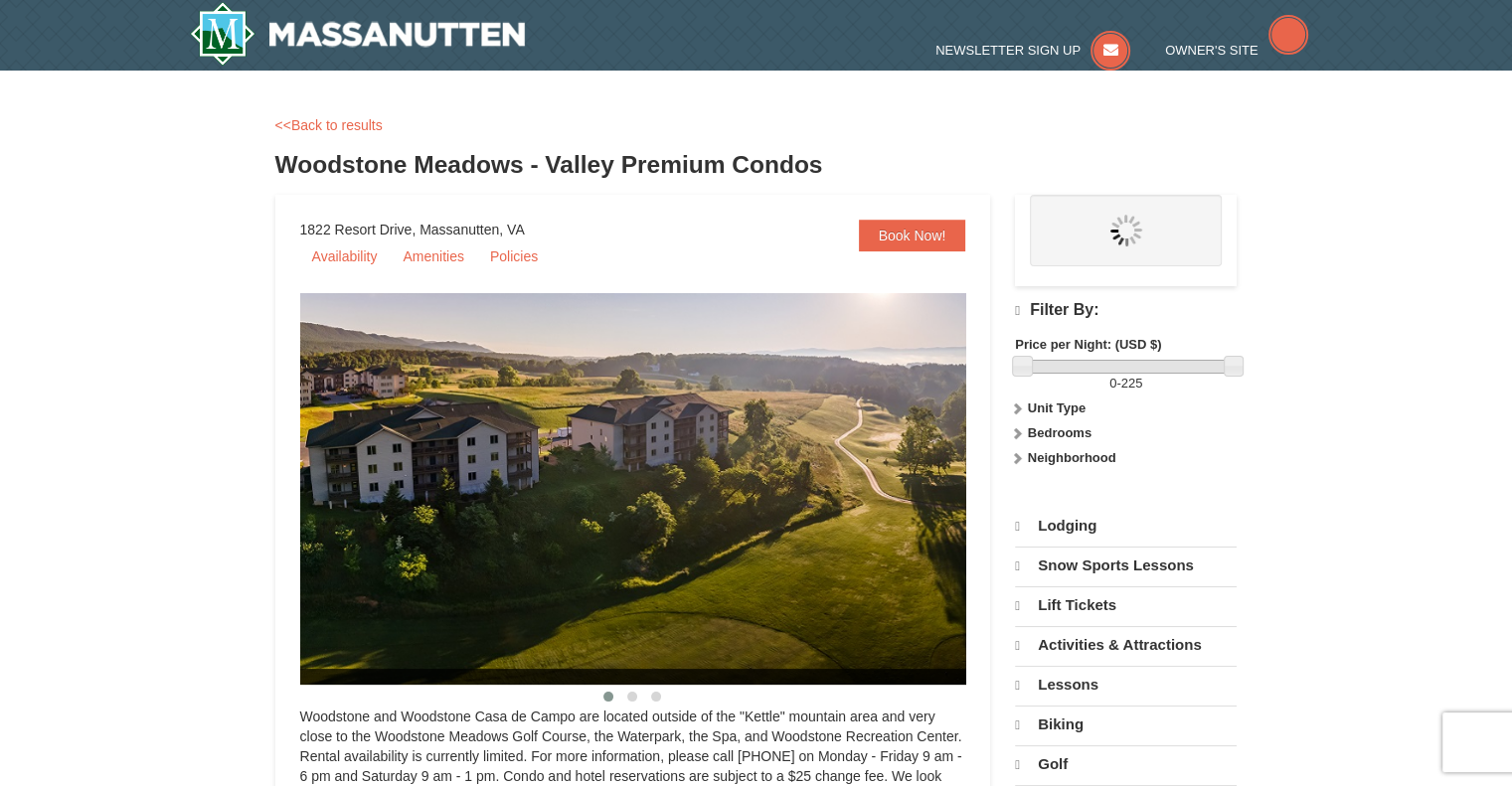 select on "8" 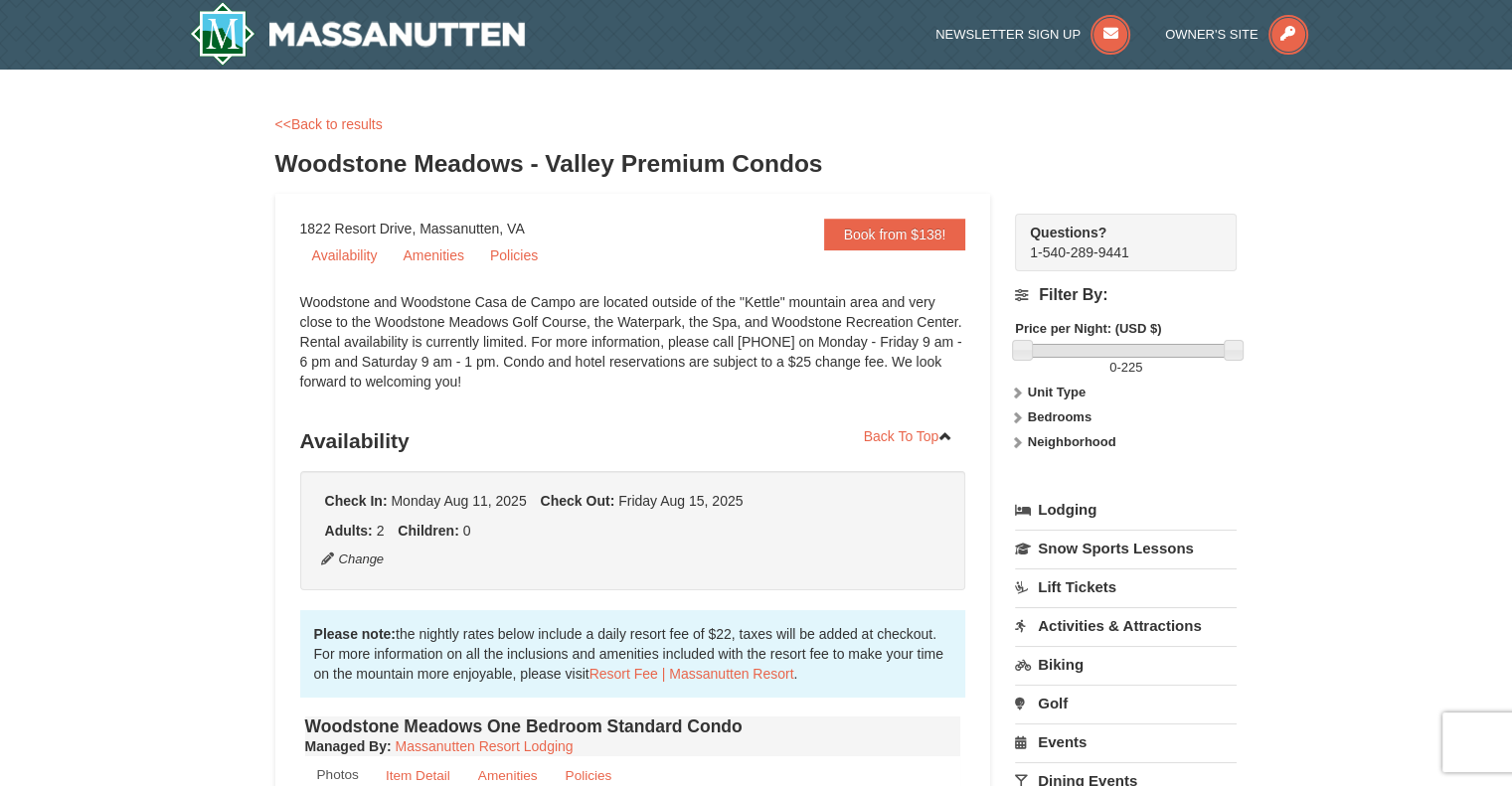 scroll, scrollTop: 0, scrollLeft: 0, axis: both 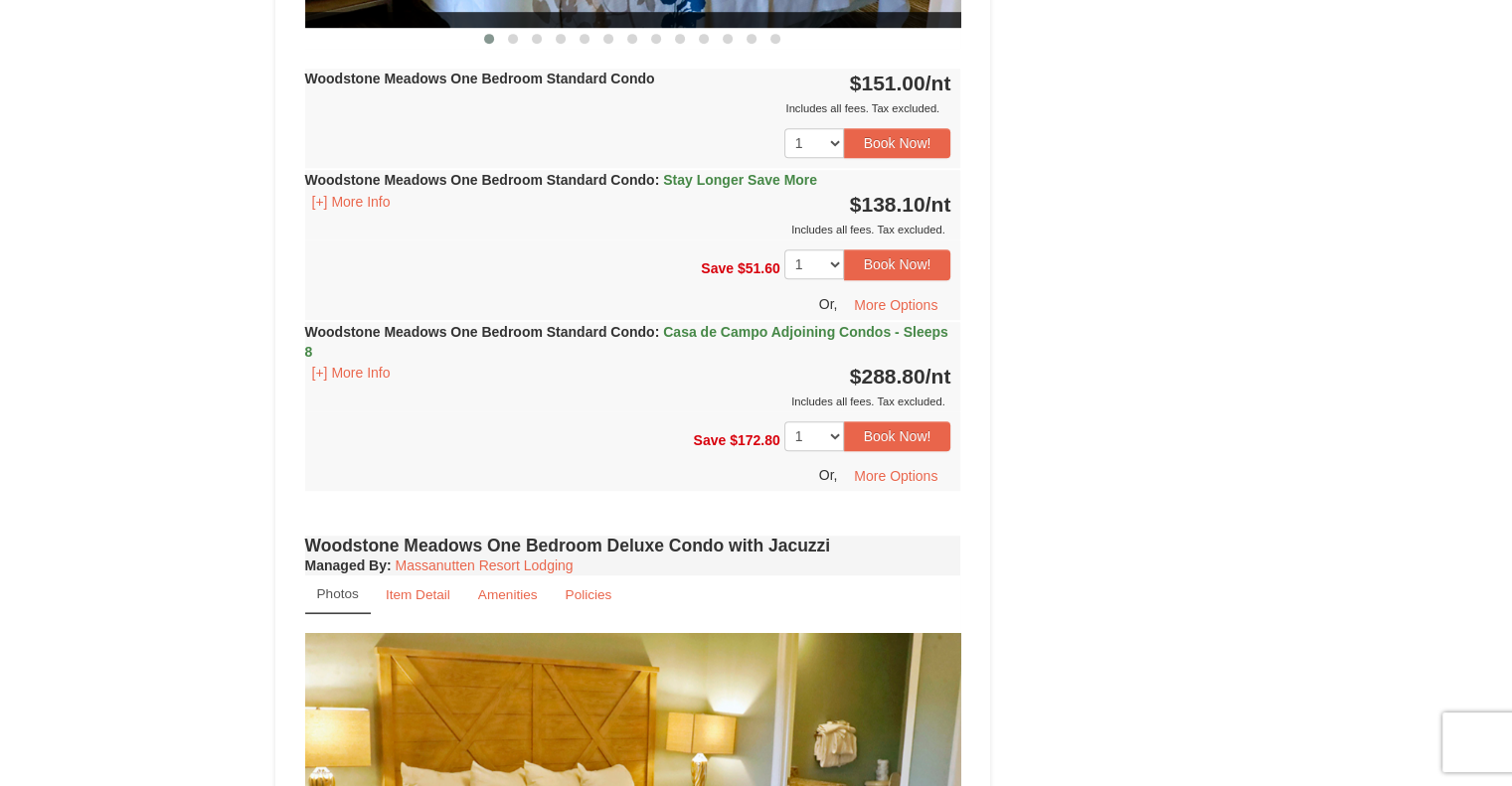 drag, startPoint x: 1521, startPoint y: 162, endPoint x: 1521, endPoint y: 198, distance: 36 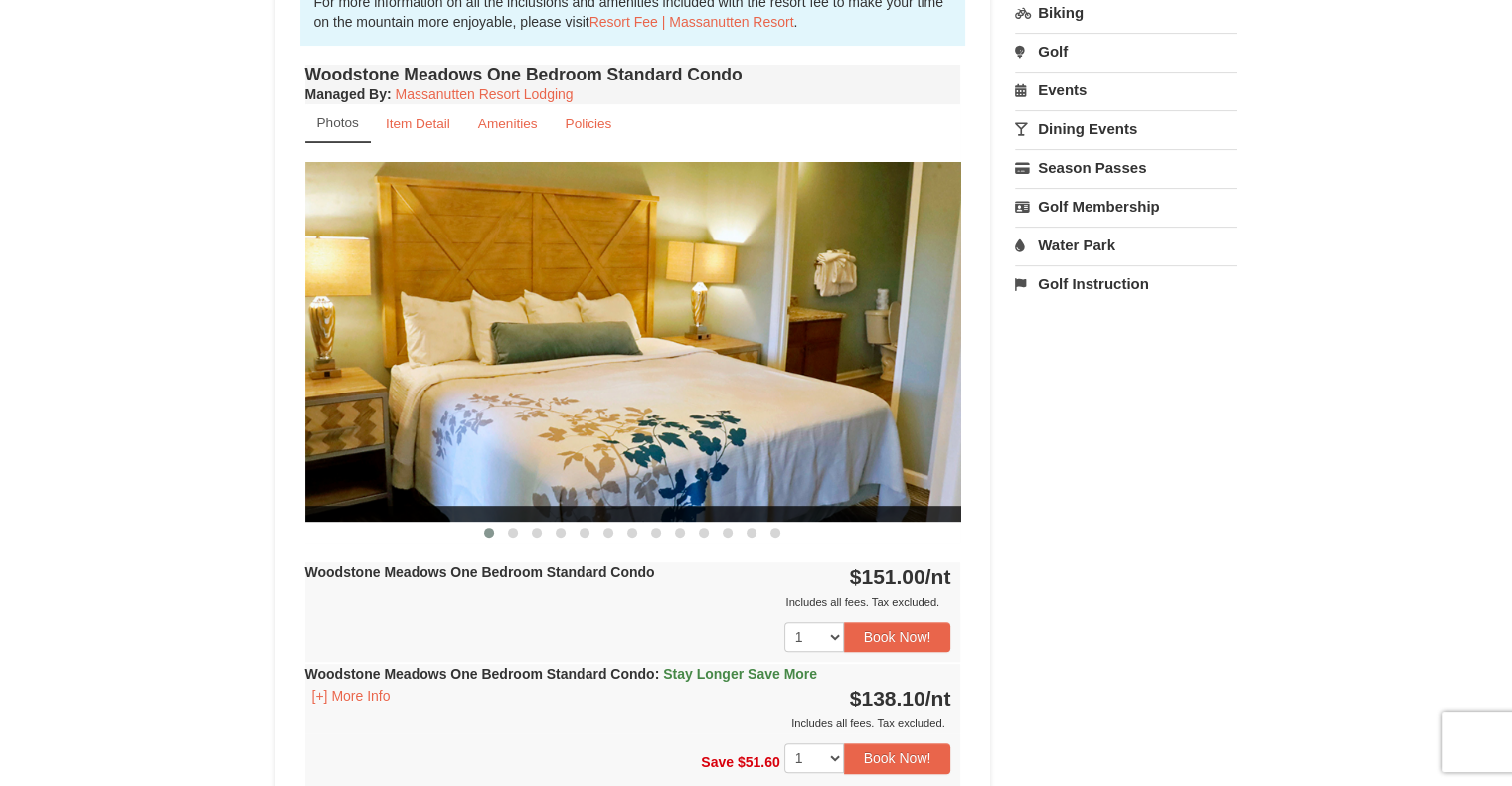 scroll, scrollTop: 0, scrollLeft: 0, axis: both 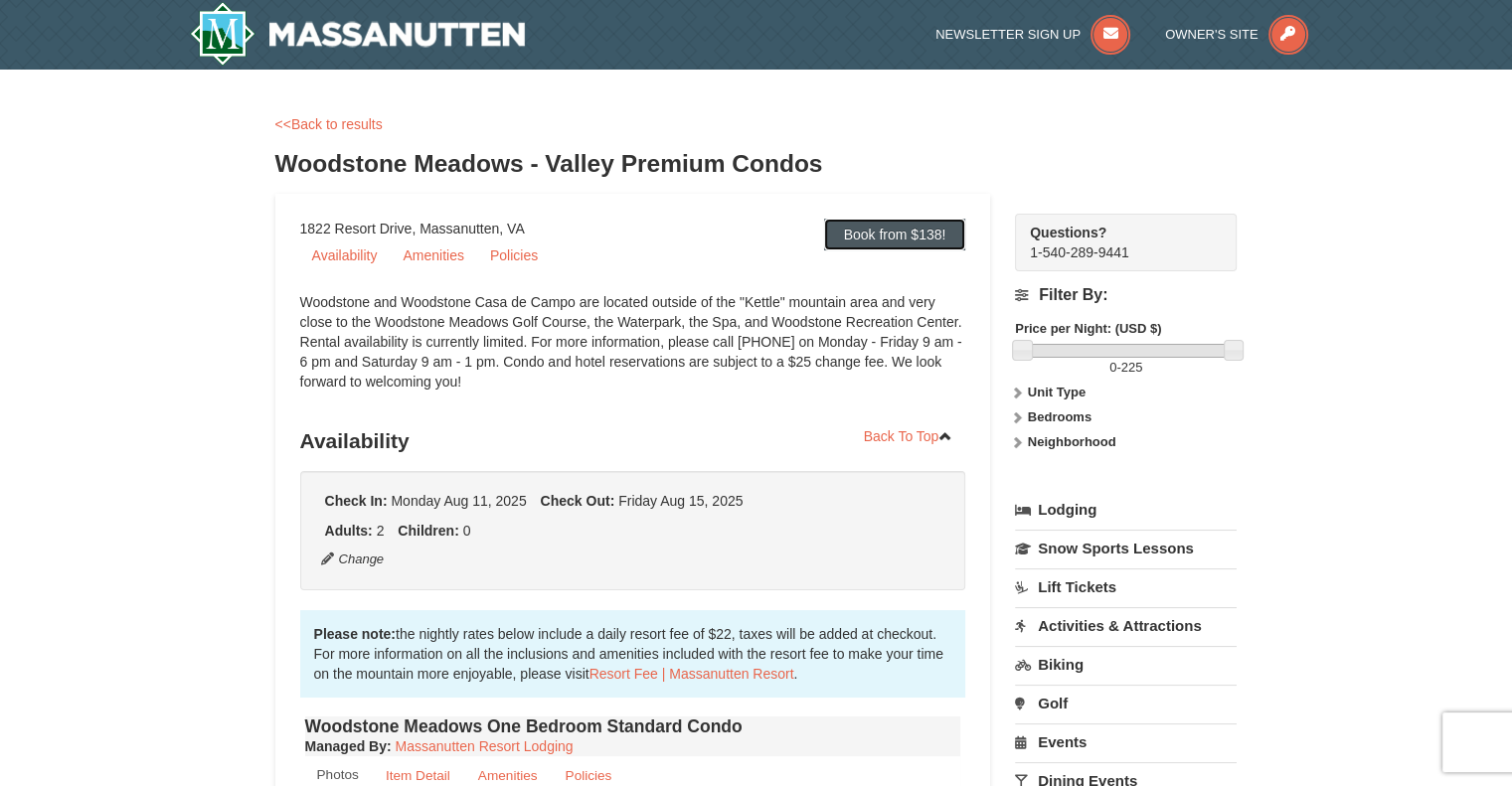click on "Book from $138!" at bounding box center [895, 235] 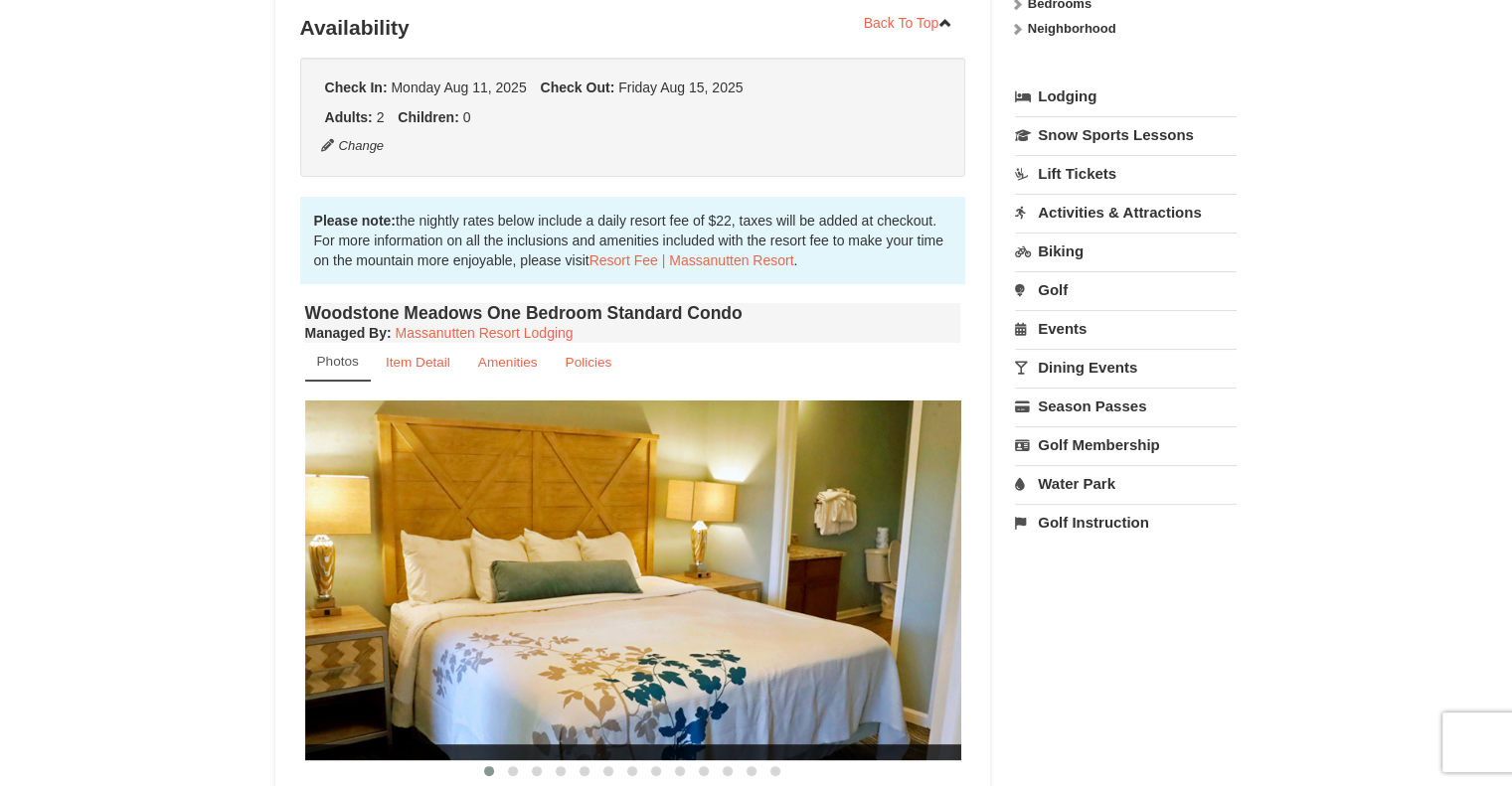 scroll, scrollTop: 421, scrollLeft: 0, axis: vertical 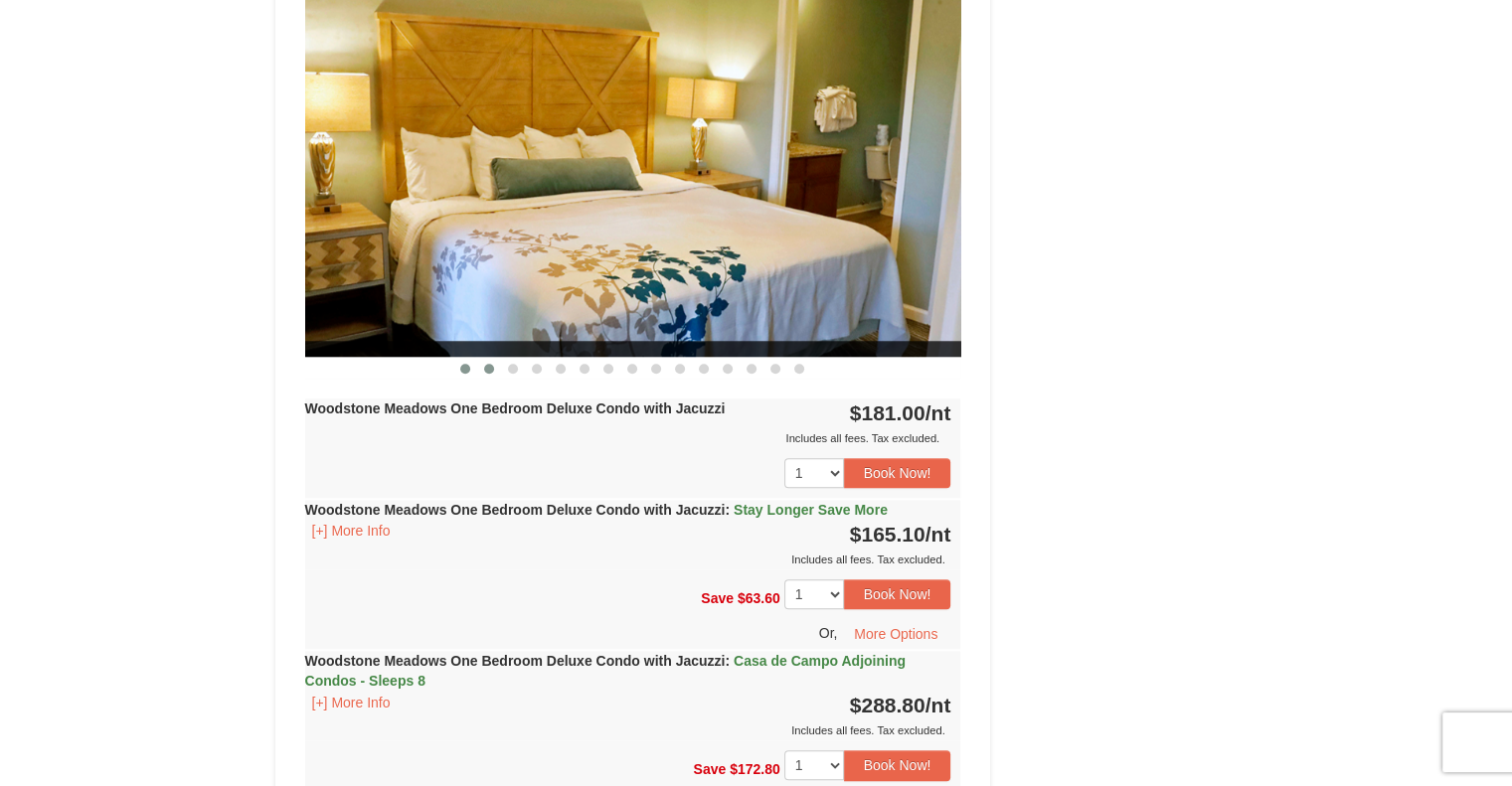 click at bounding box center (489, 369) 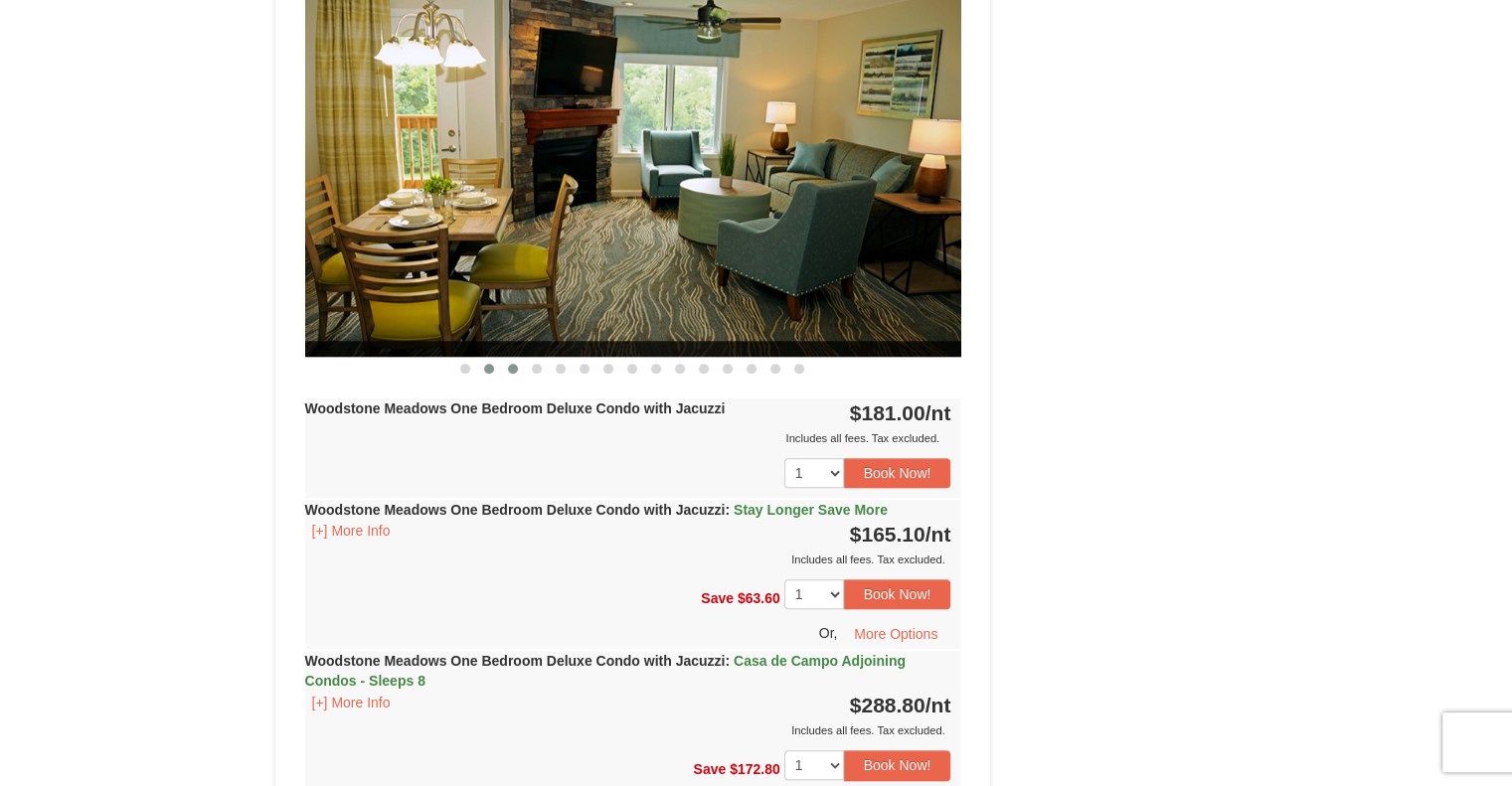 click at bounding box center [513, 369] 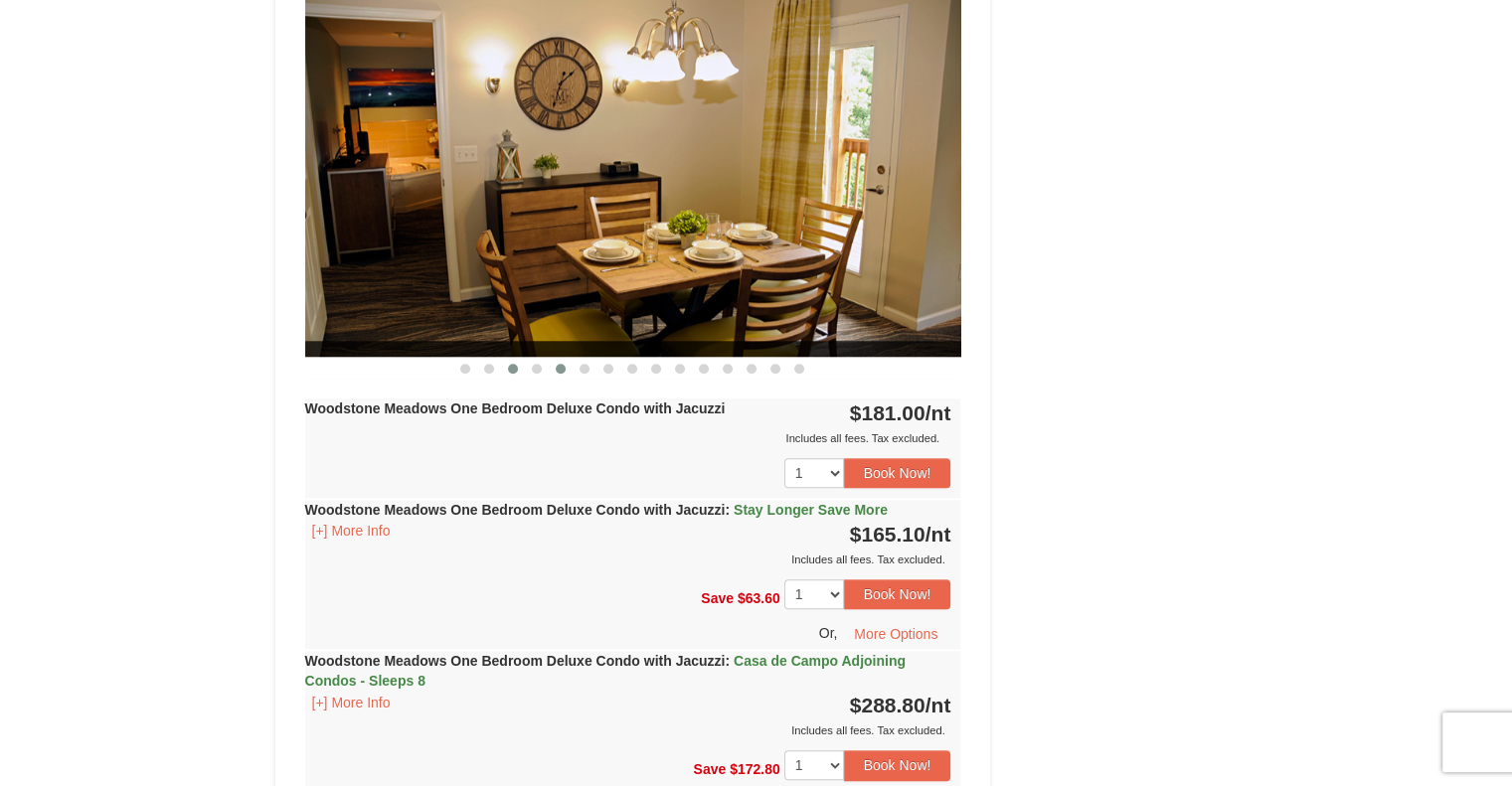 click at bounding box center [561, 369] 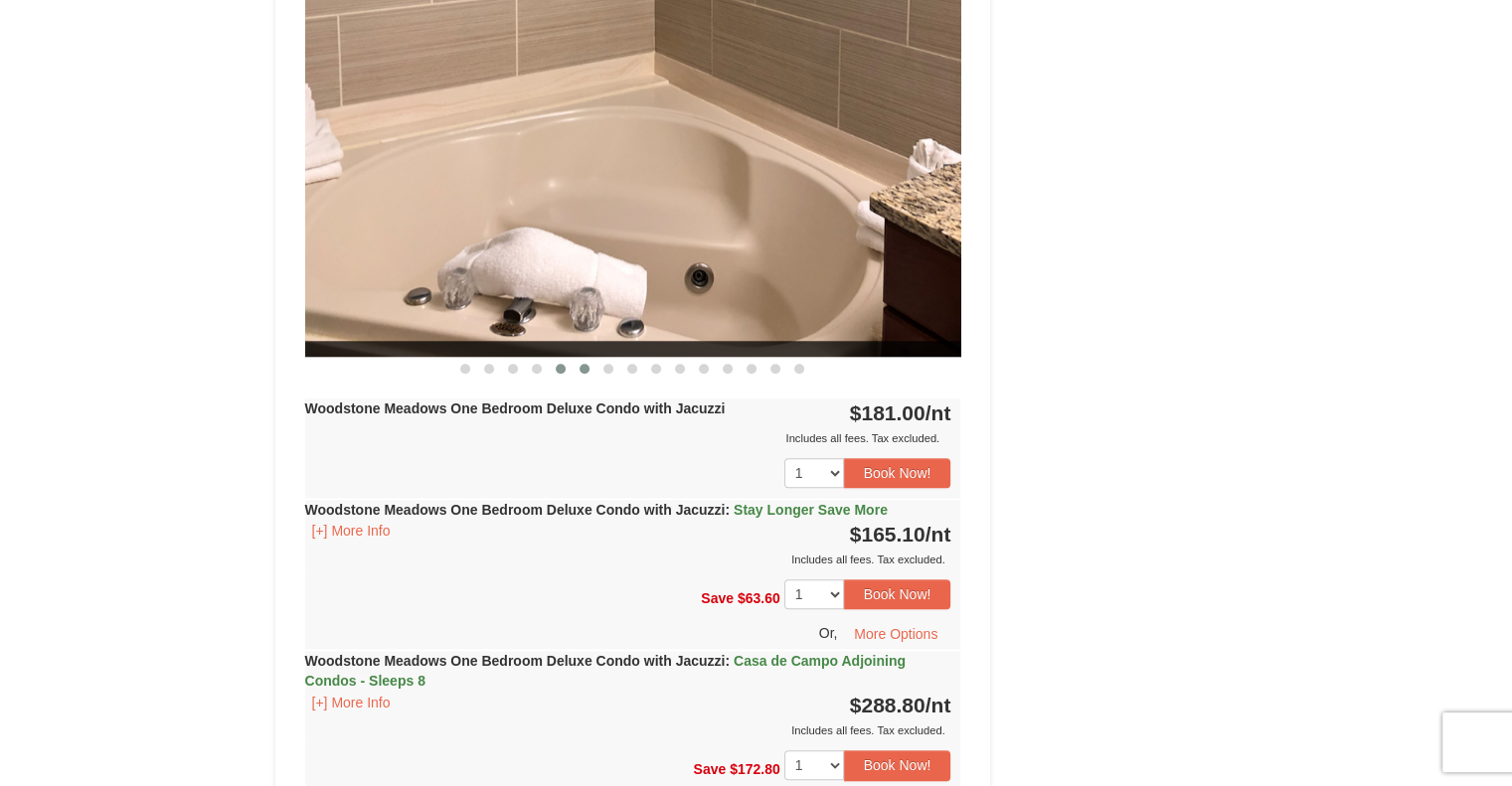 click at bounding box center [585, 369] 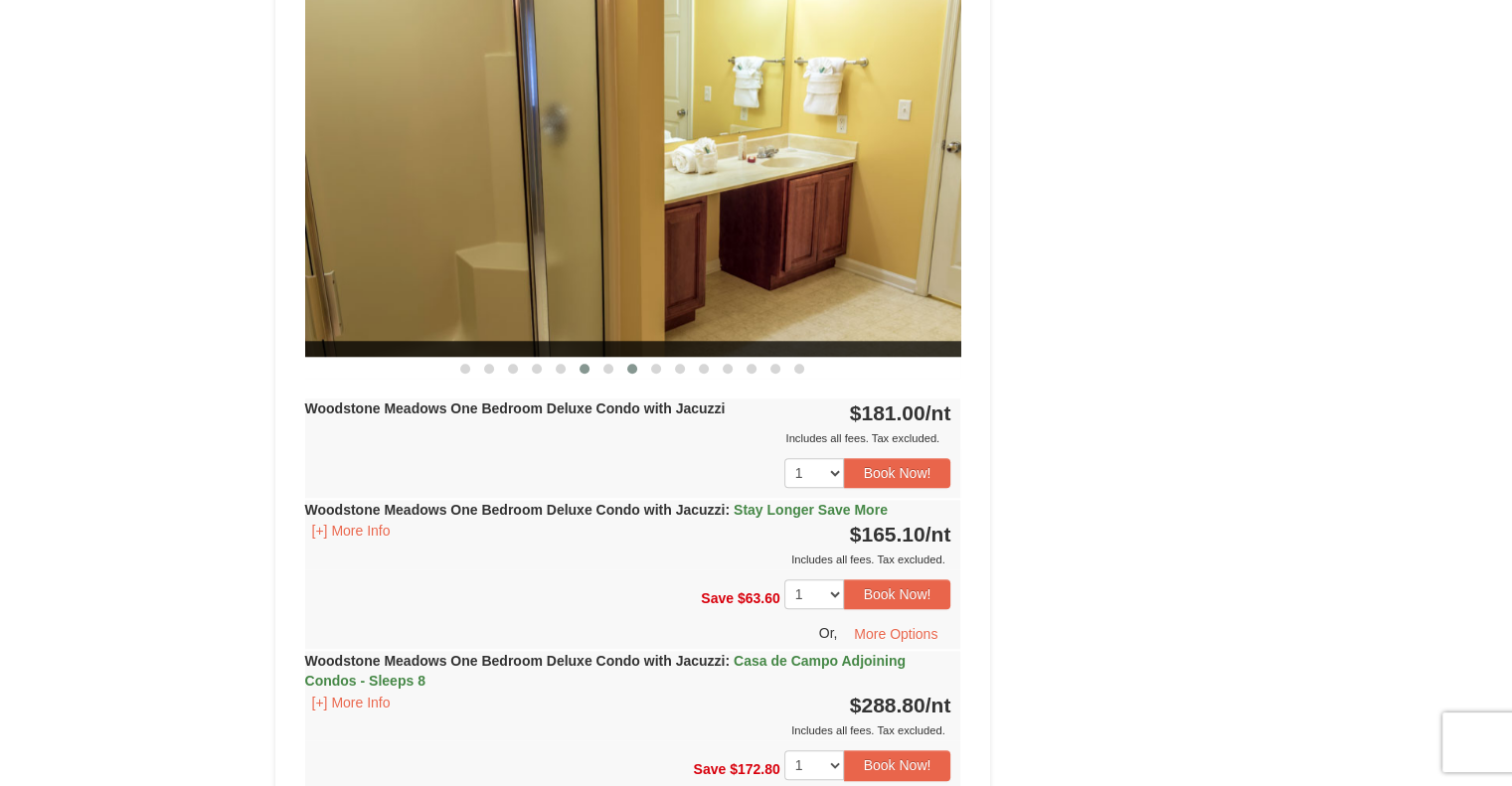 click at bounding box center (632, 369) 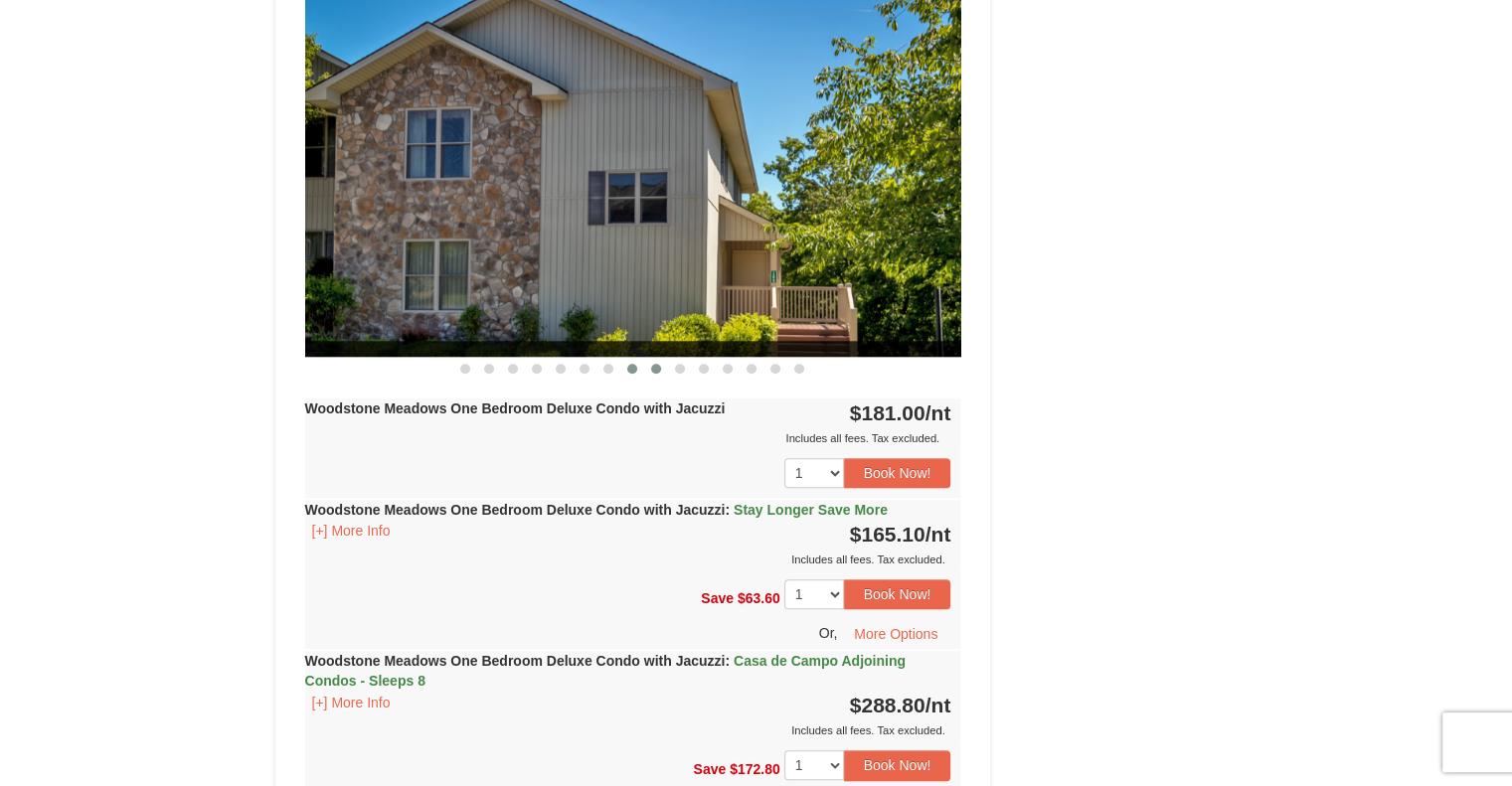 click at bounding box center (656, 369) 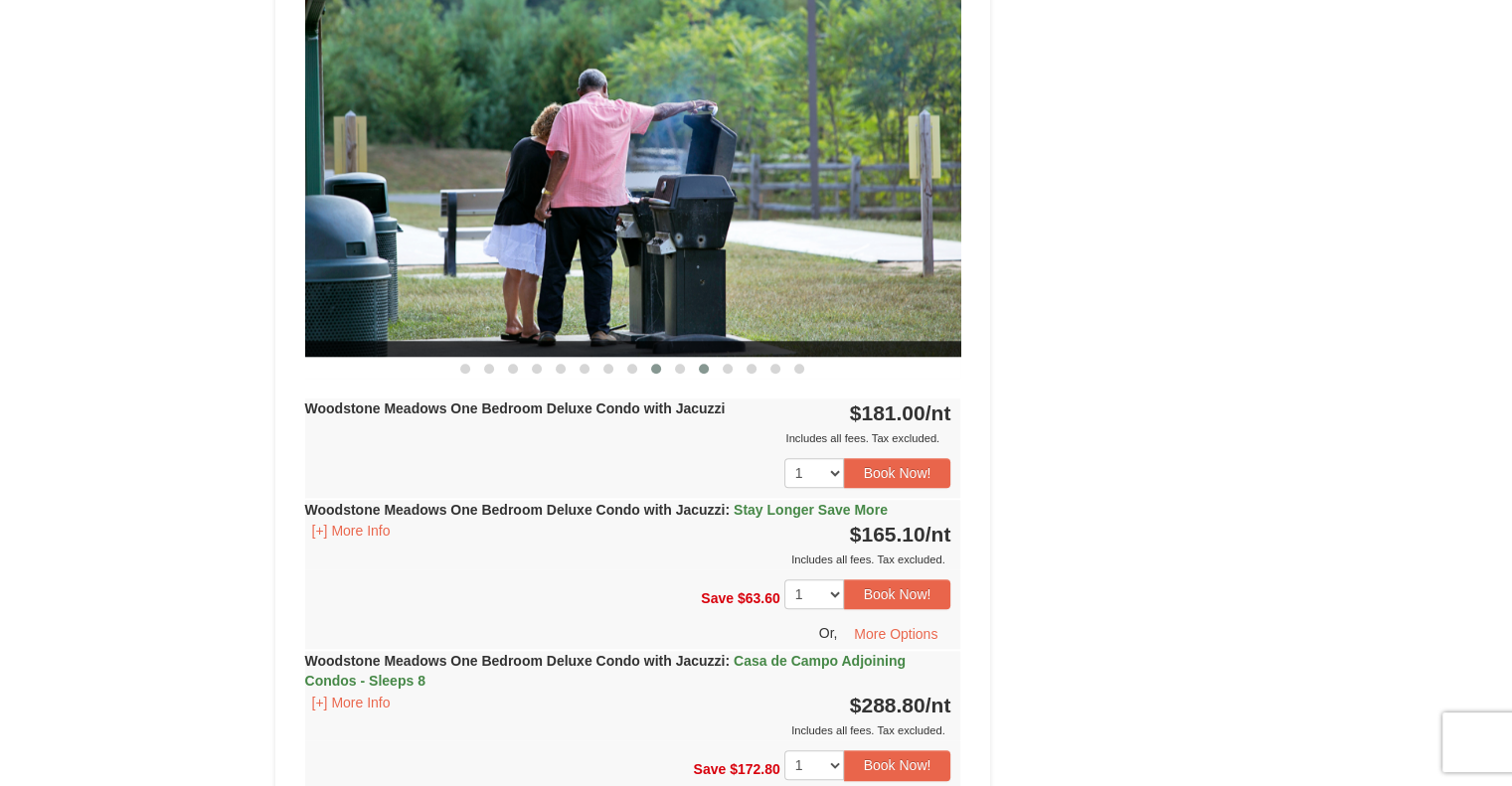 click at bounding box center (704, 369) 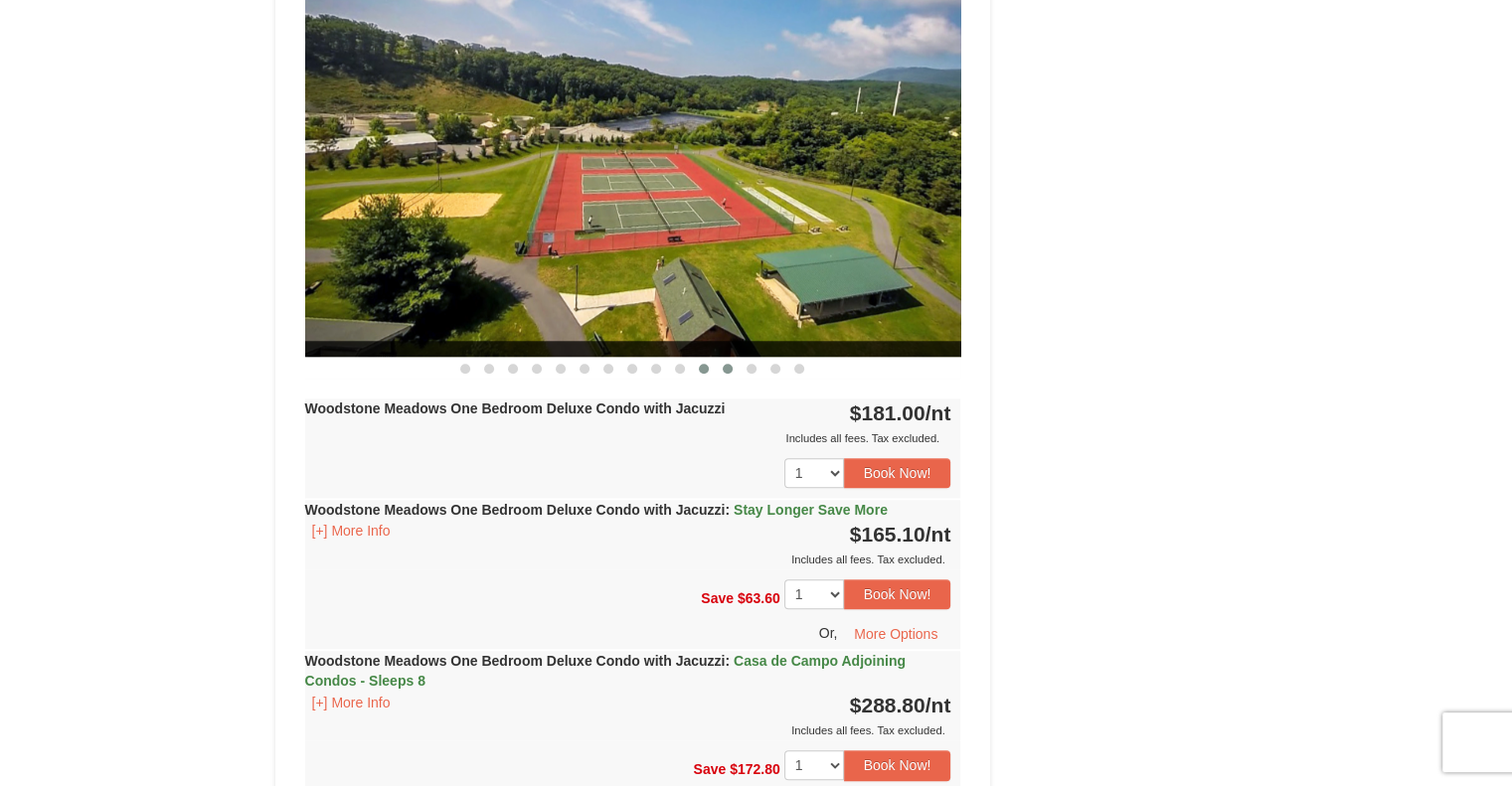 click at bounding box center [728, 369] 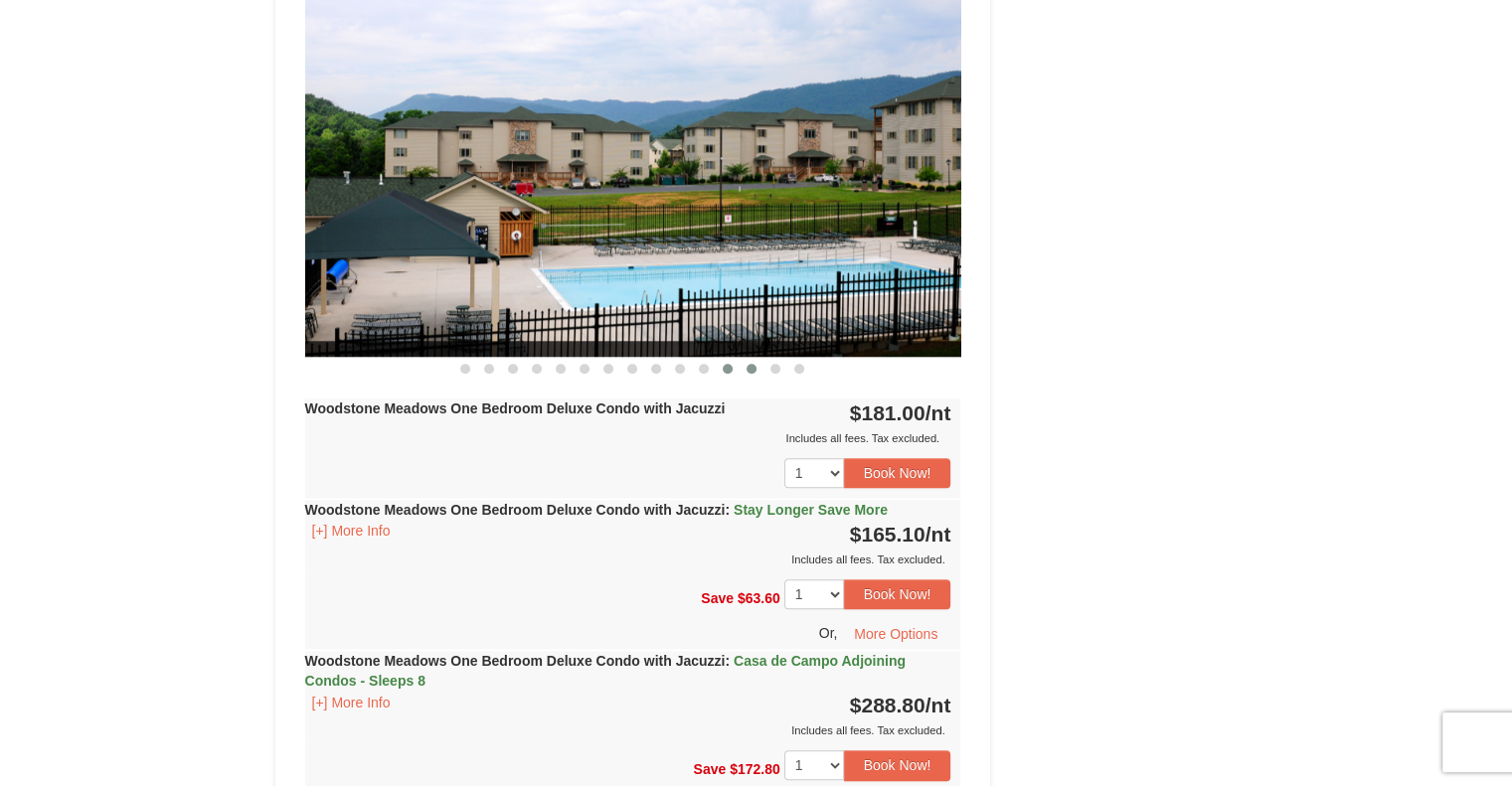click at bounding box center [752, 369] 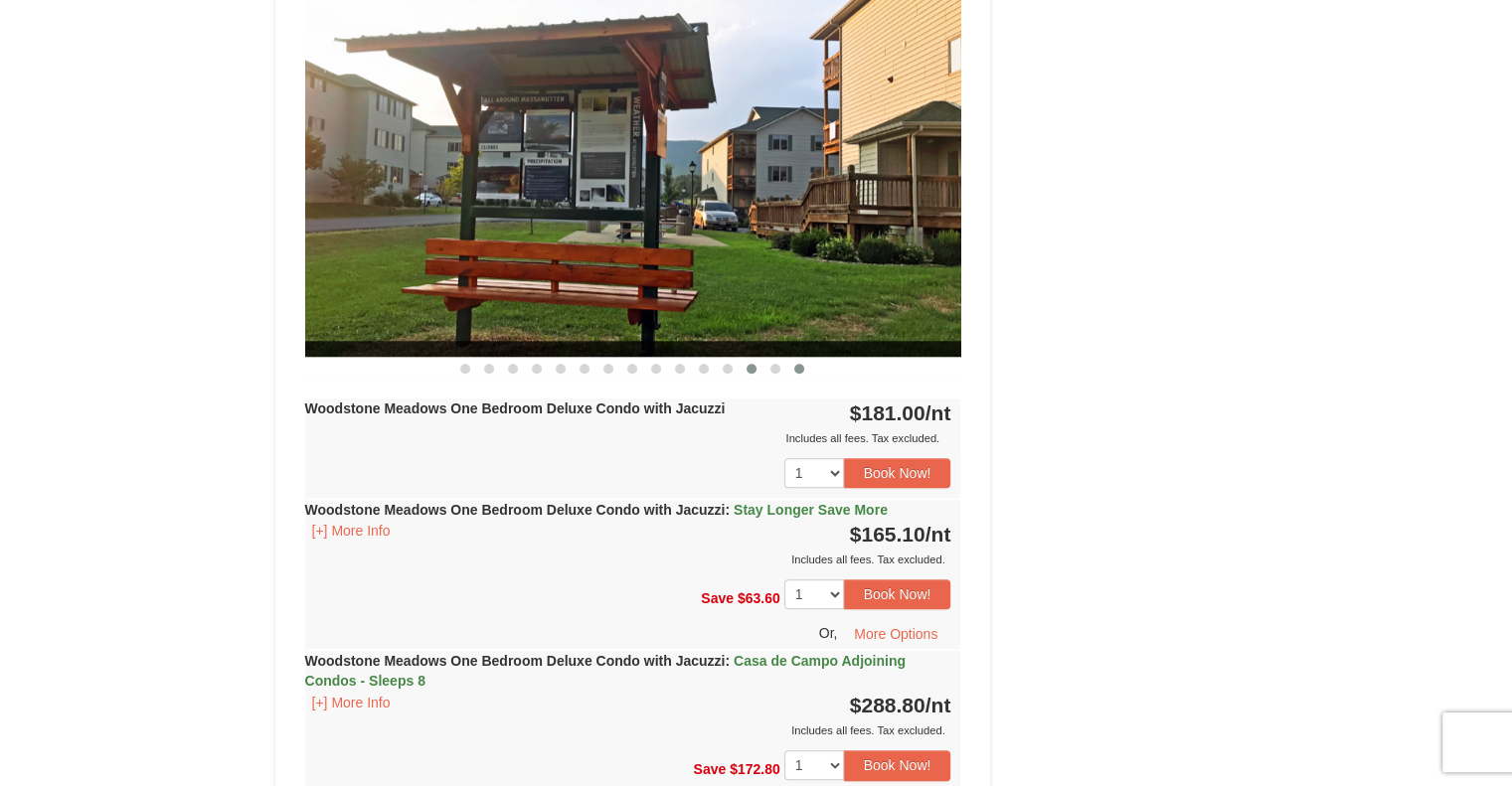 click at bounding box center [799, 369] 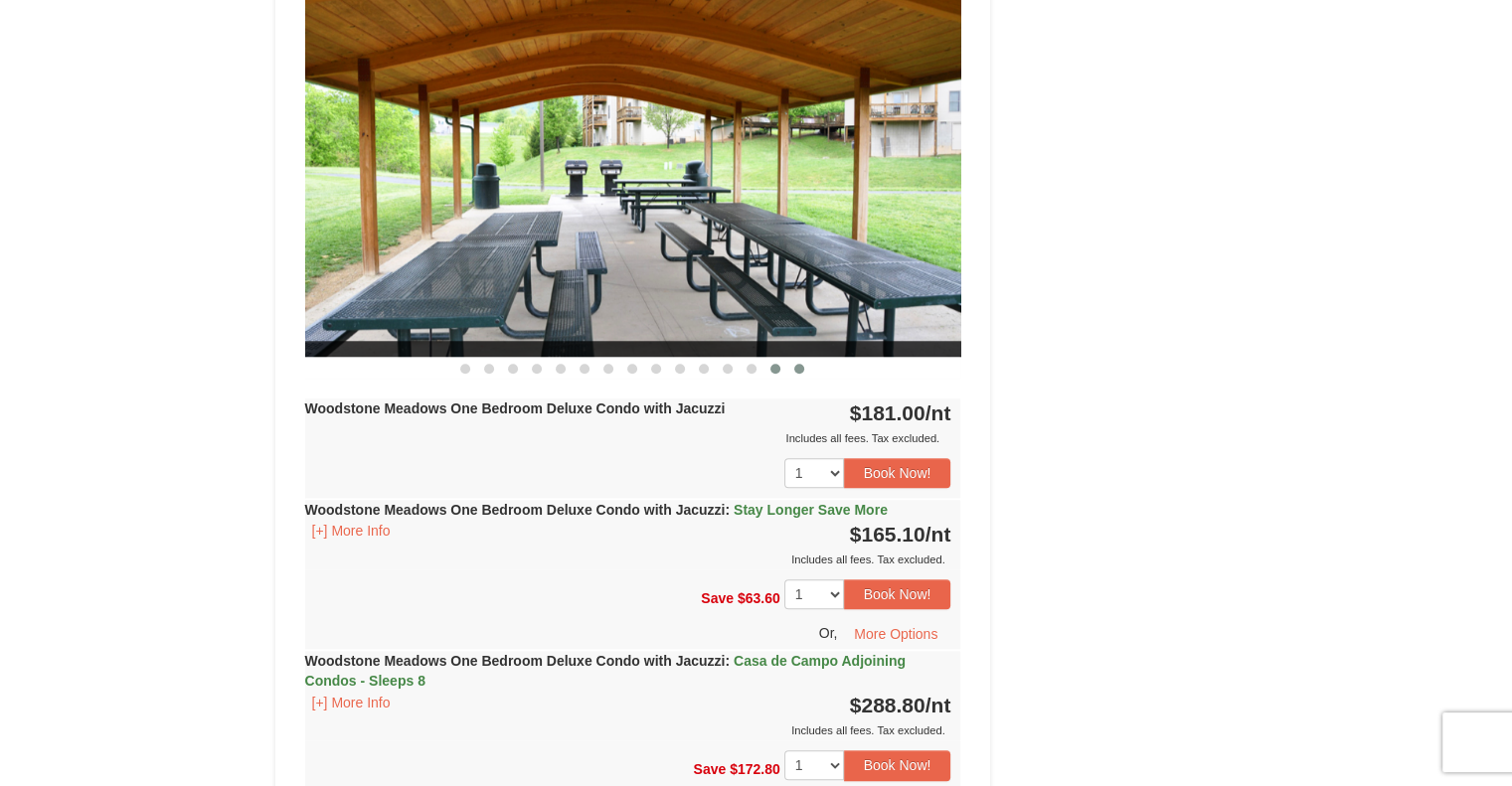 click at bounding box center [775, 369] 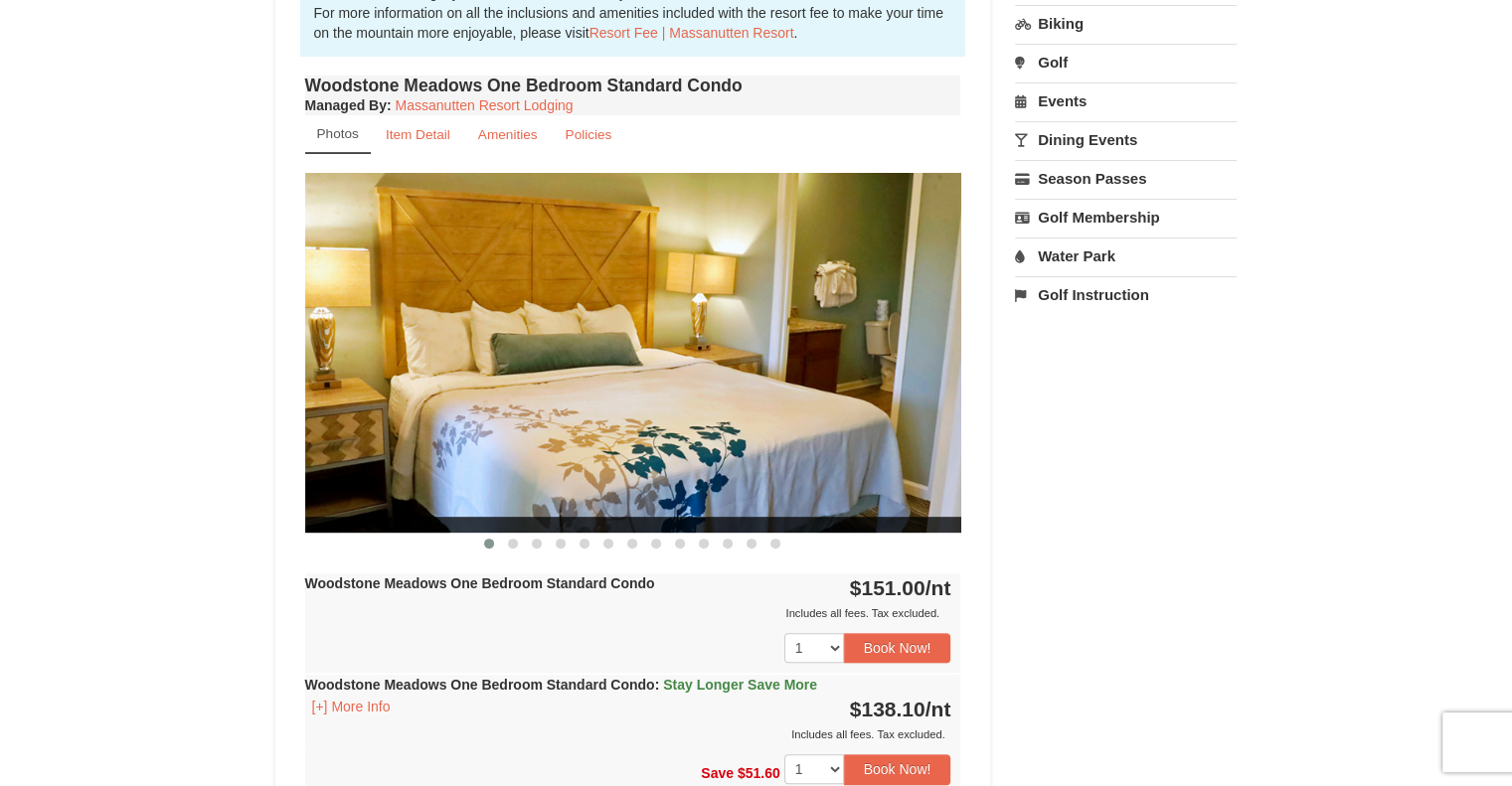 scroll, scrollTop: 0, scrollLeft: 0, axis: both 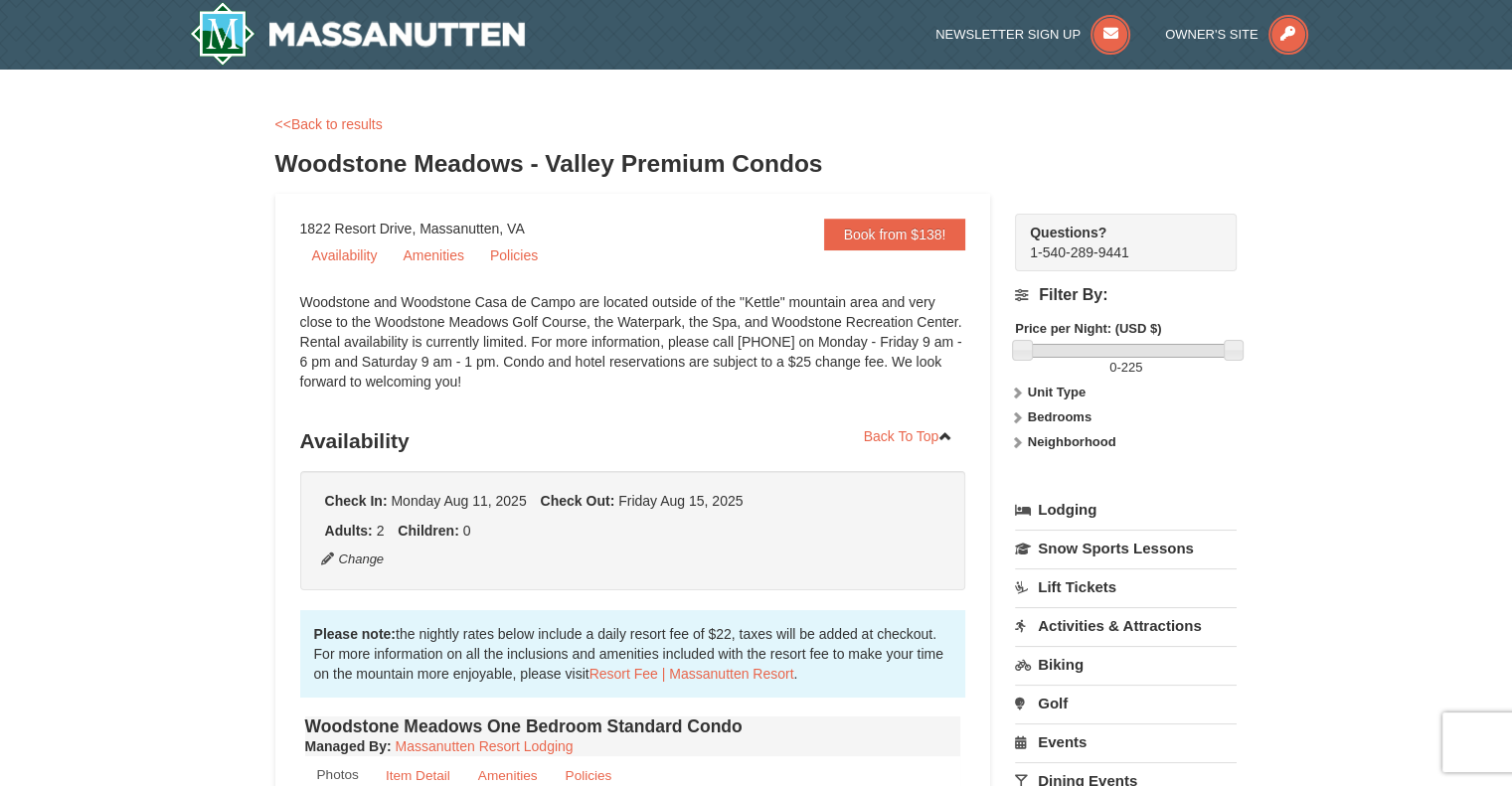 click on "Bedrooms" at bounding box center (1060, 416) 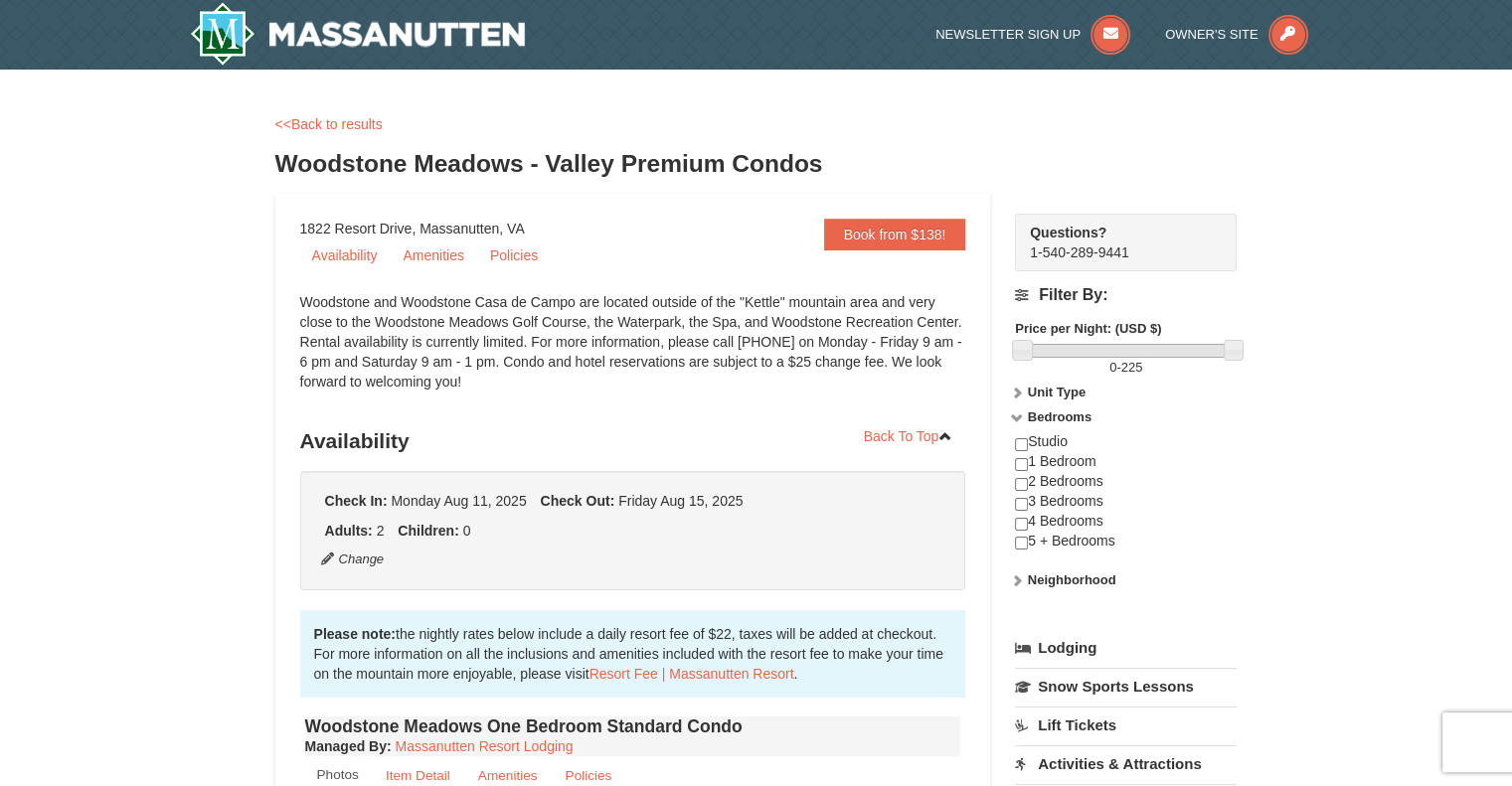 click on "Bedrooms" at bounding box center [1060, 416] 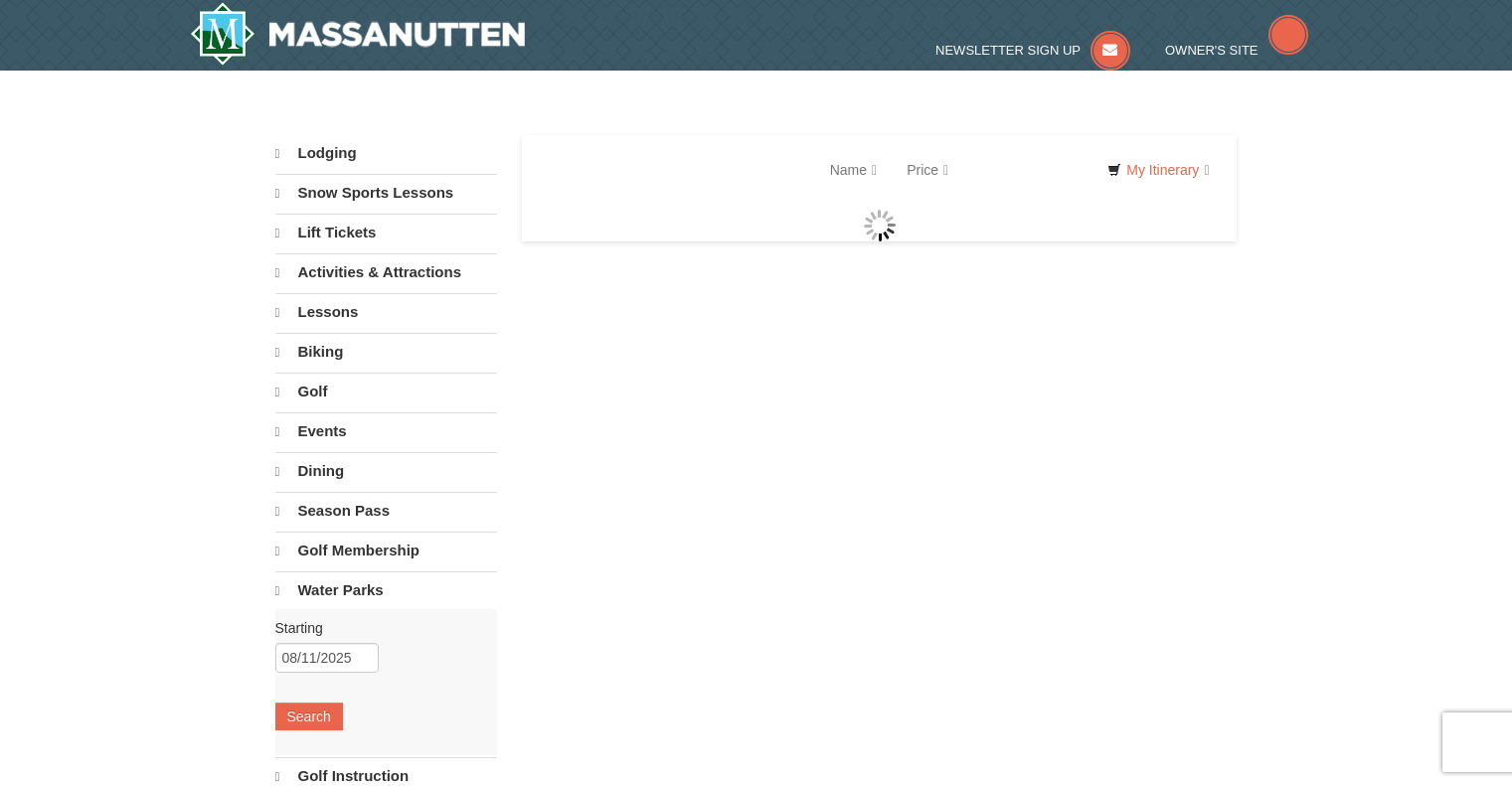 scroll, scrollTop: 0, scrollLeft: 0, axis: both 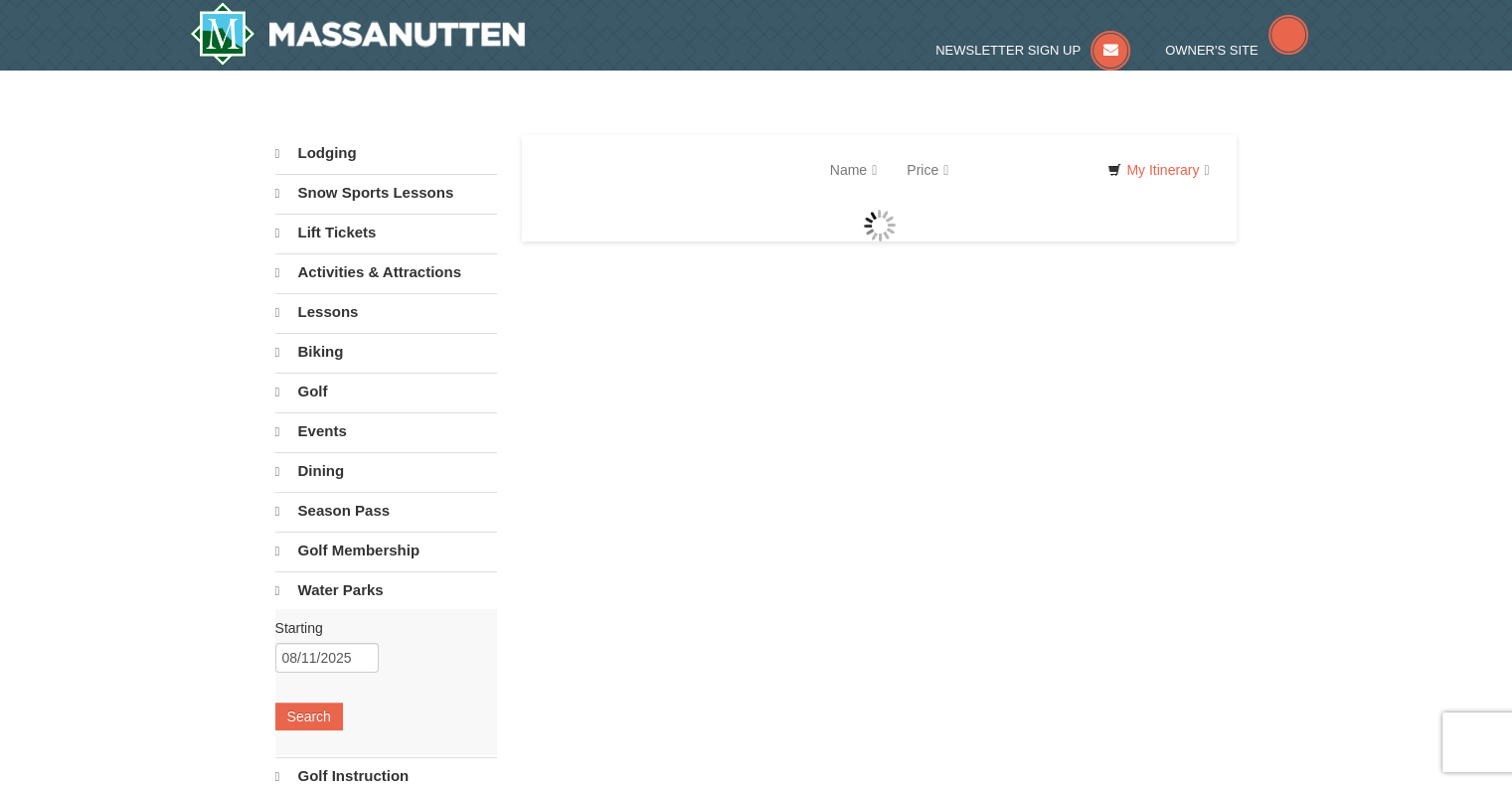 select on "8" 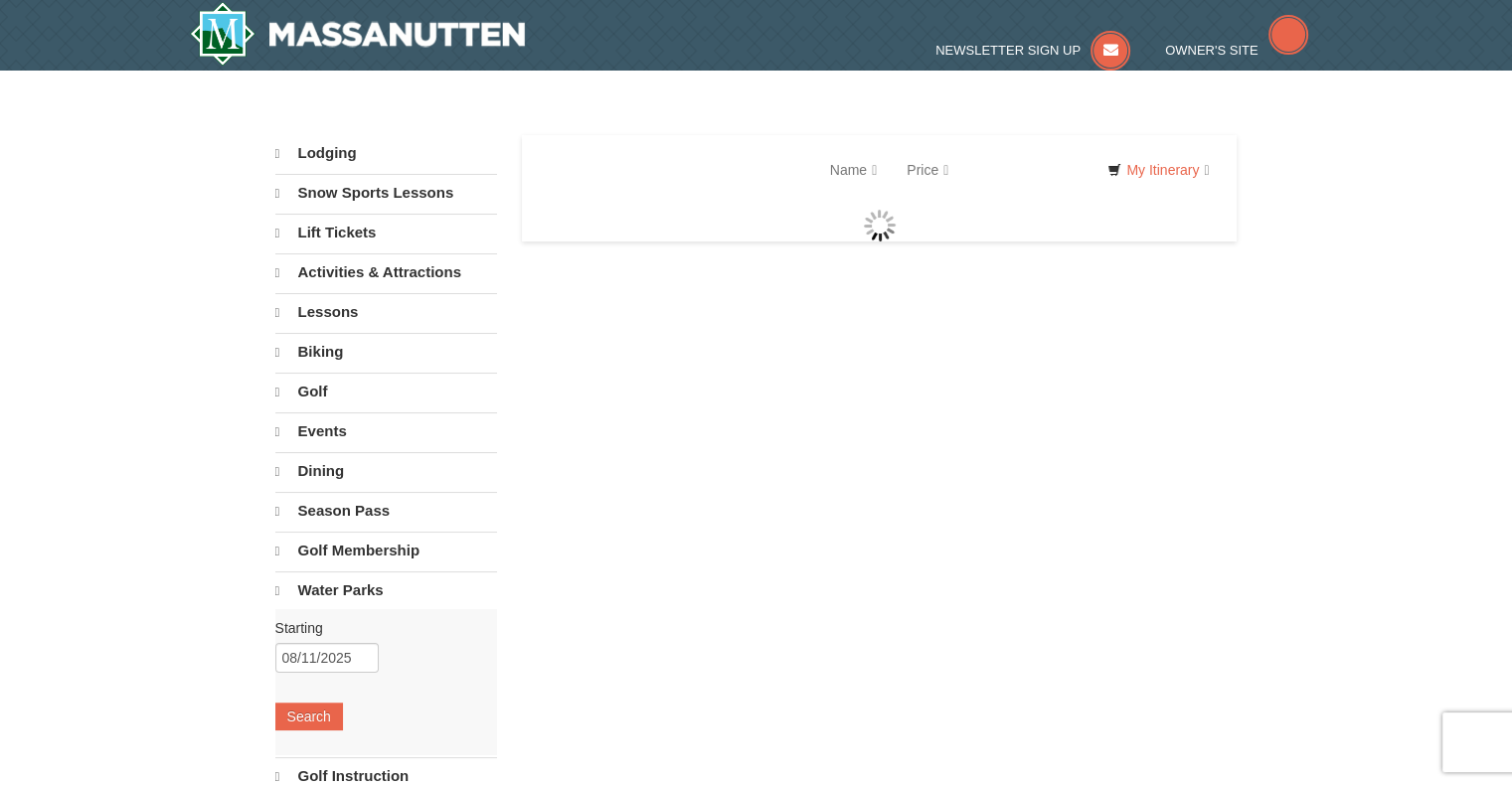 select on "8" 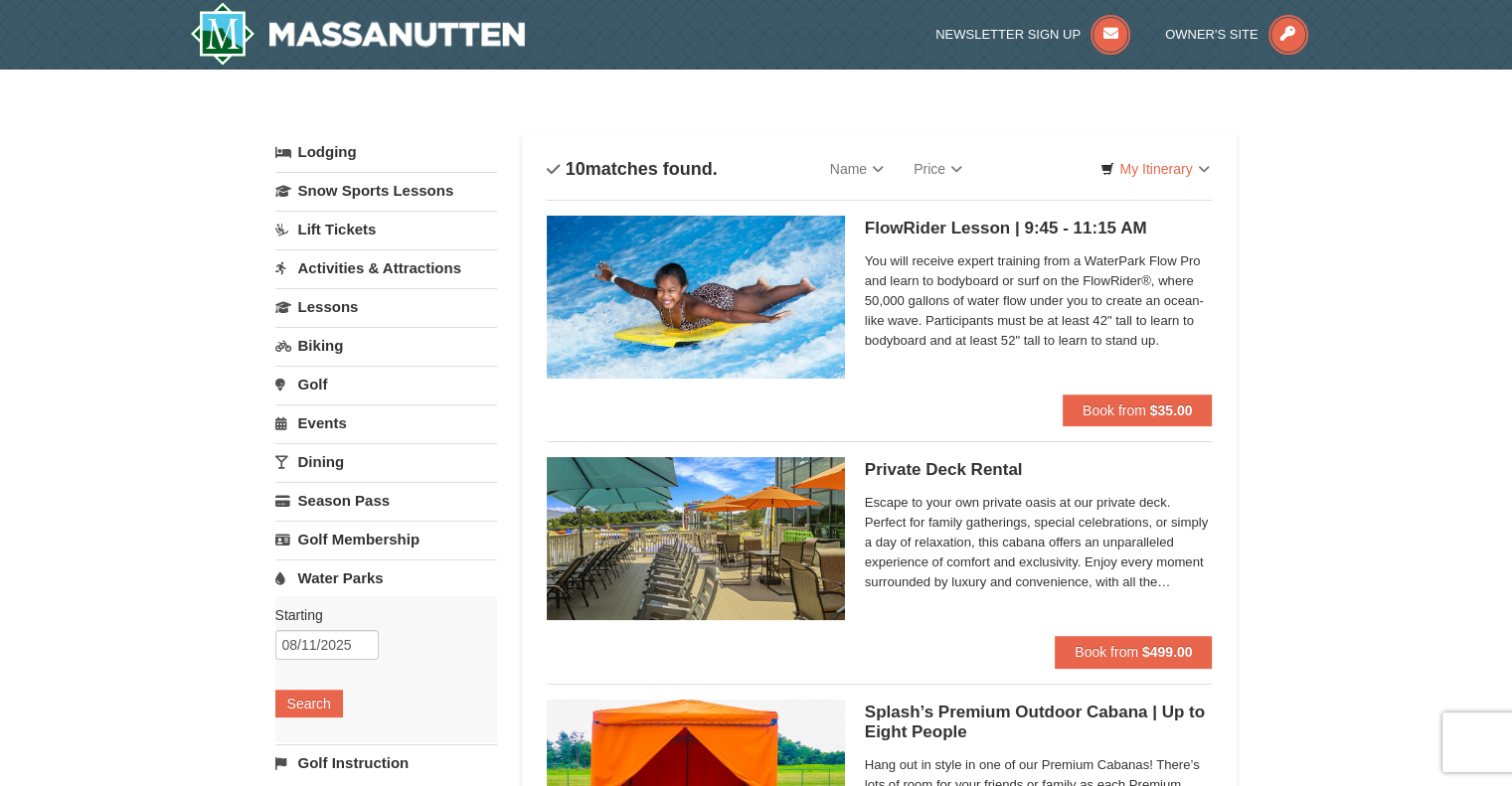 scroll, scrollTop: 0, scrollLeft: 0, axis: both 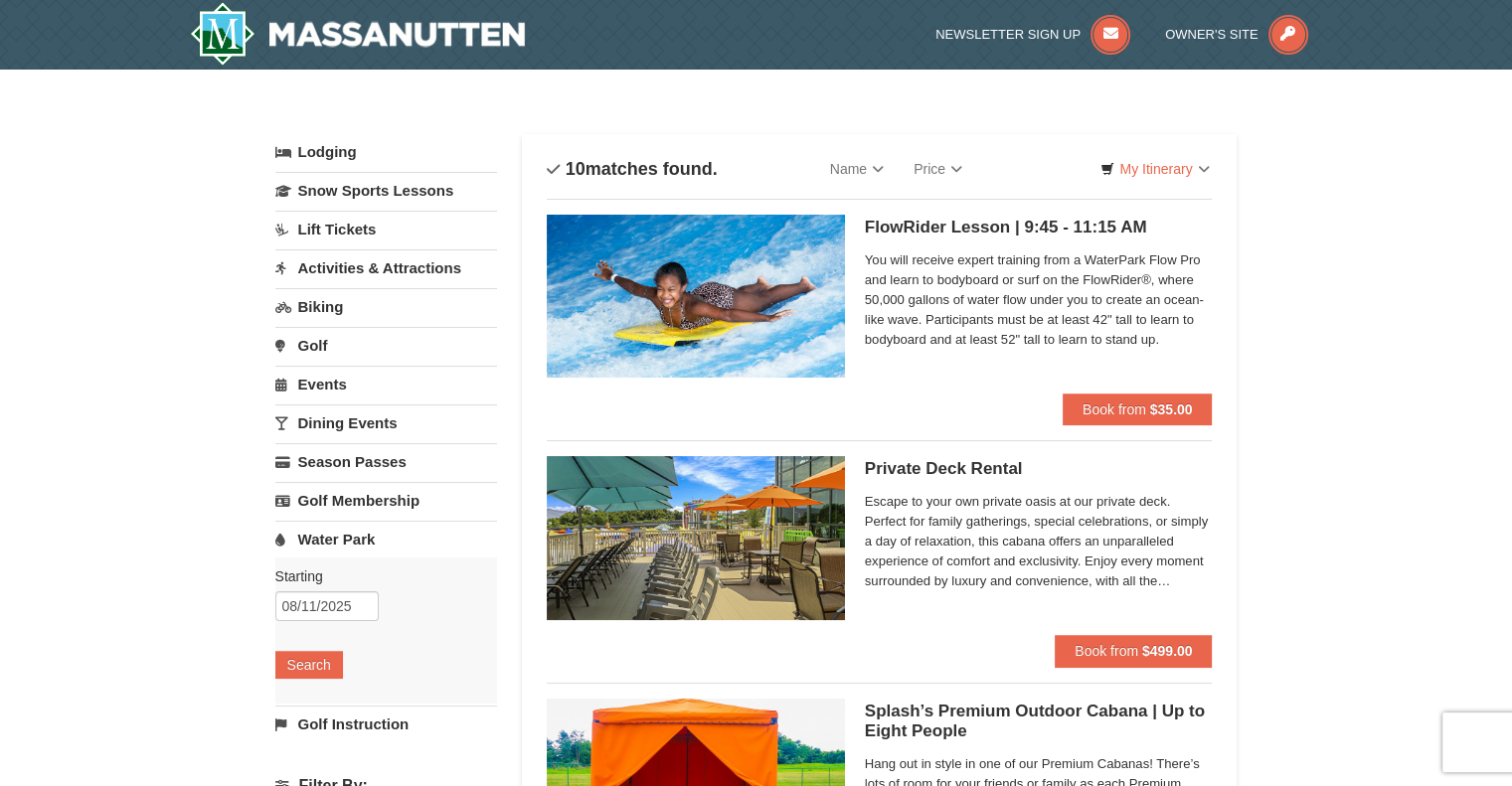 click on "Activities & Attractions" at bounding box center [386, 267] 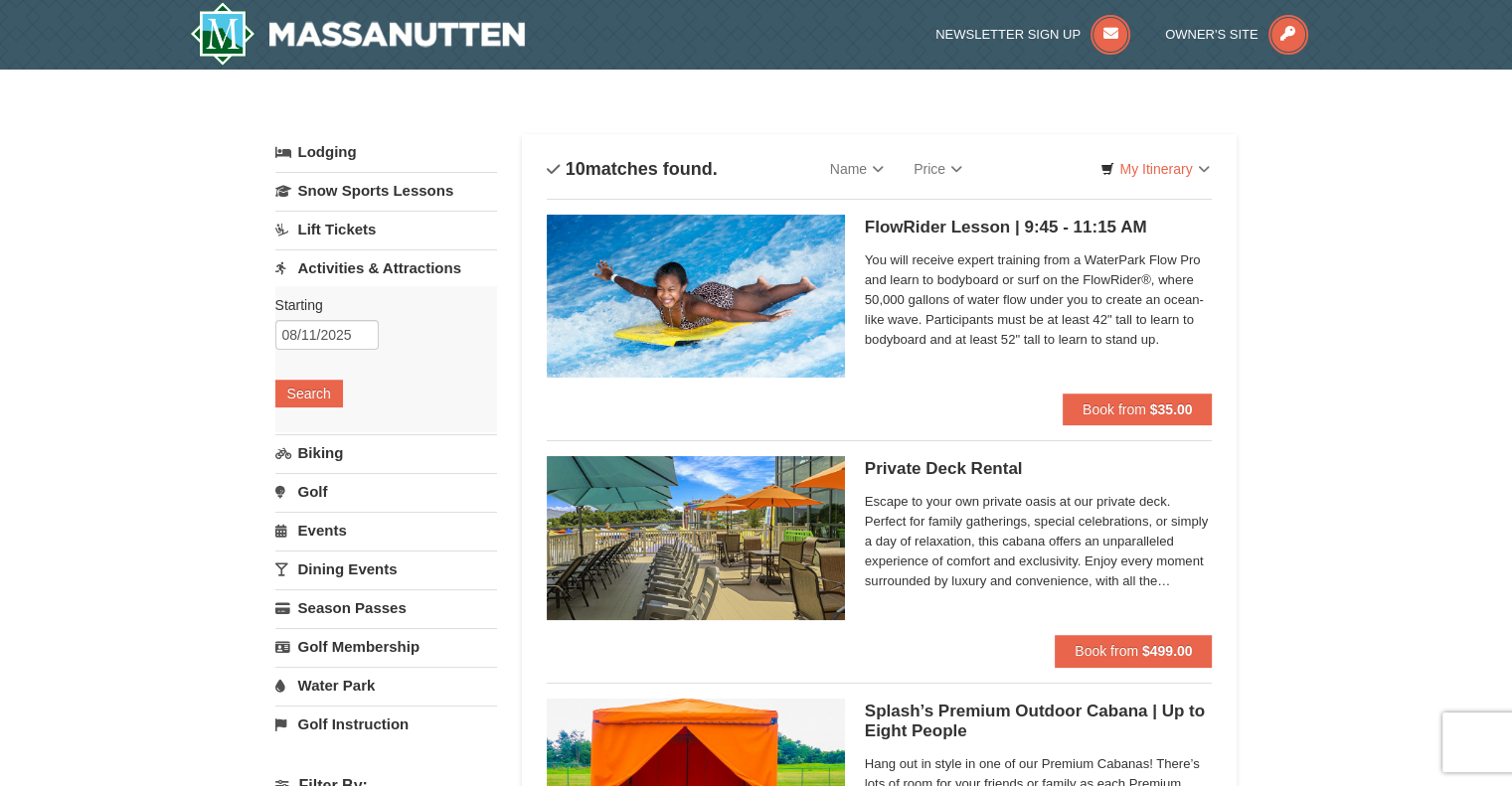 click on "Activities & Attractions" at bounding box center (386, 267) 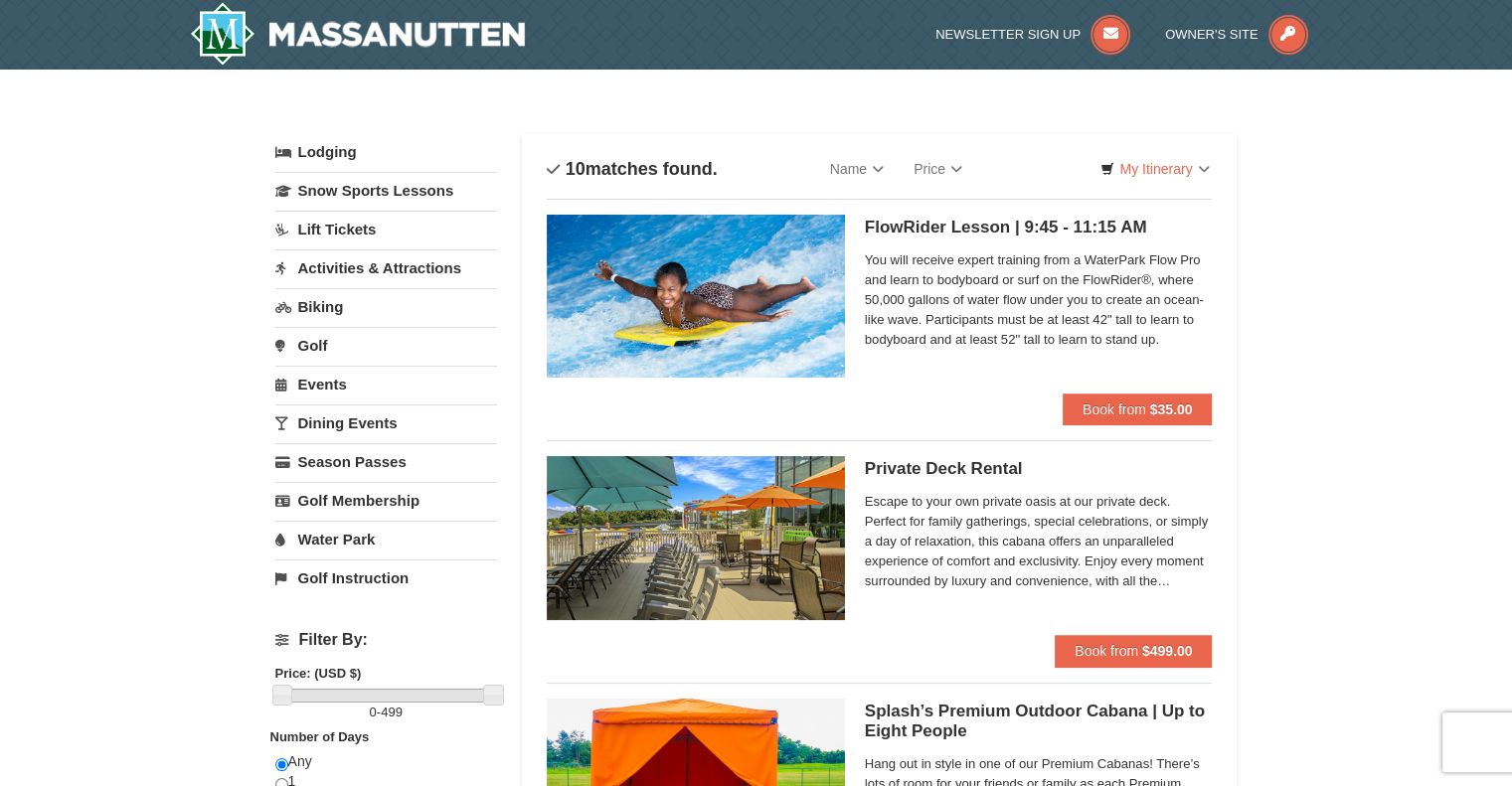 click on "Water Park" at bounding box center [386, 539] 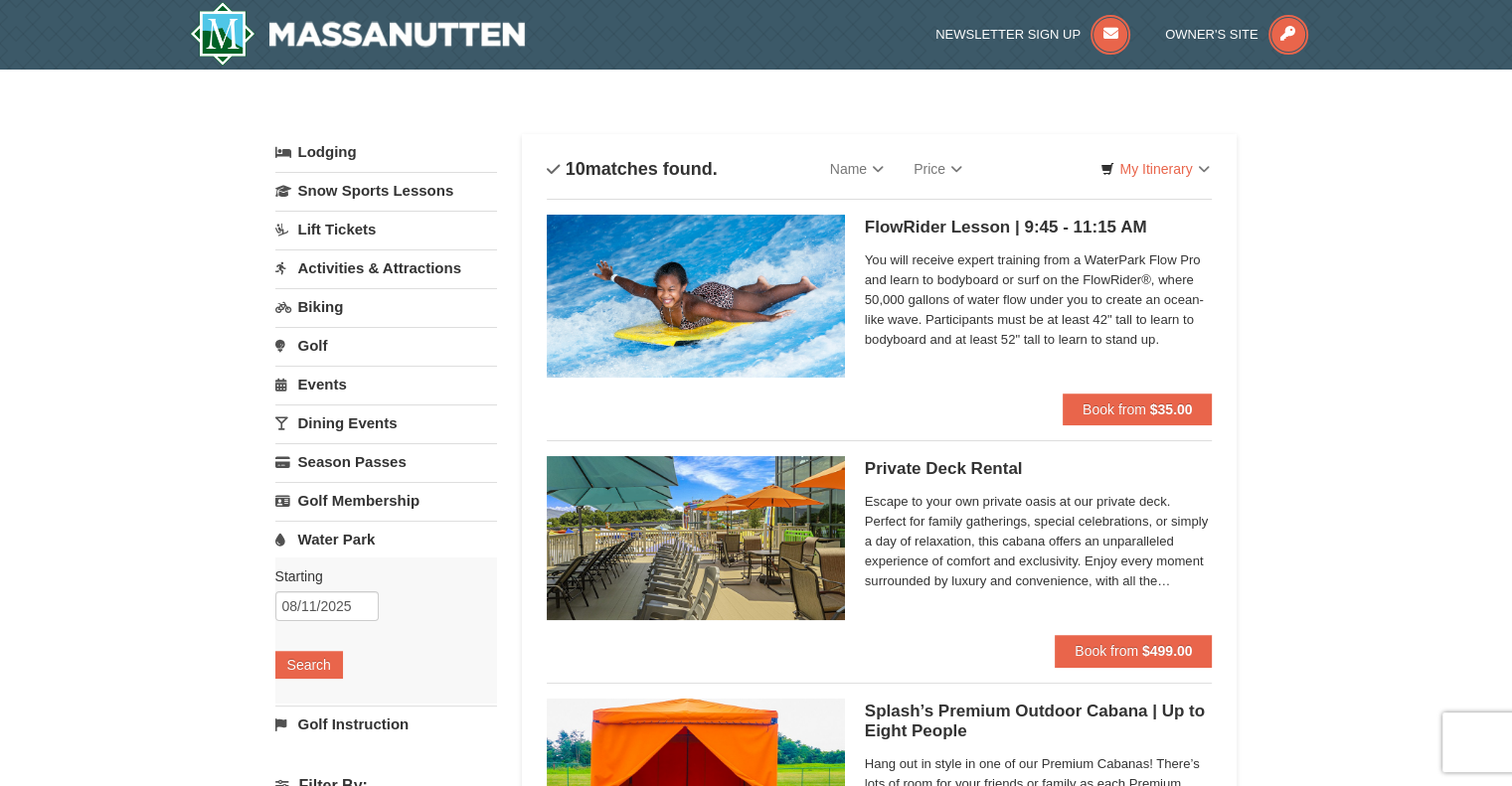 click on "Water Park" at bounding box center (386, 539) 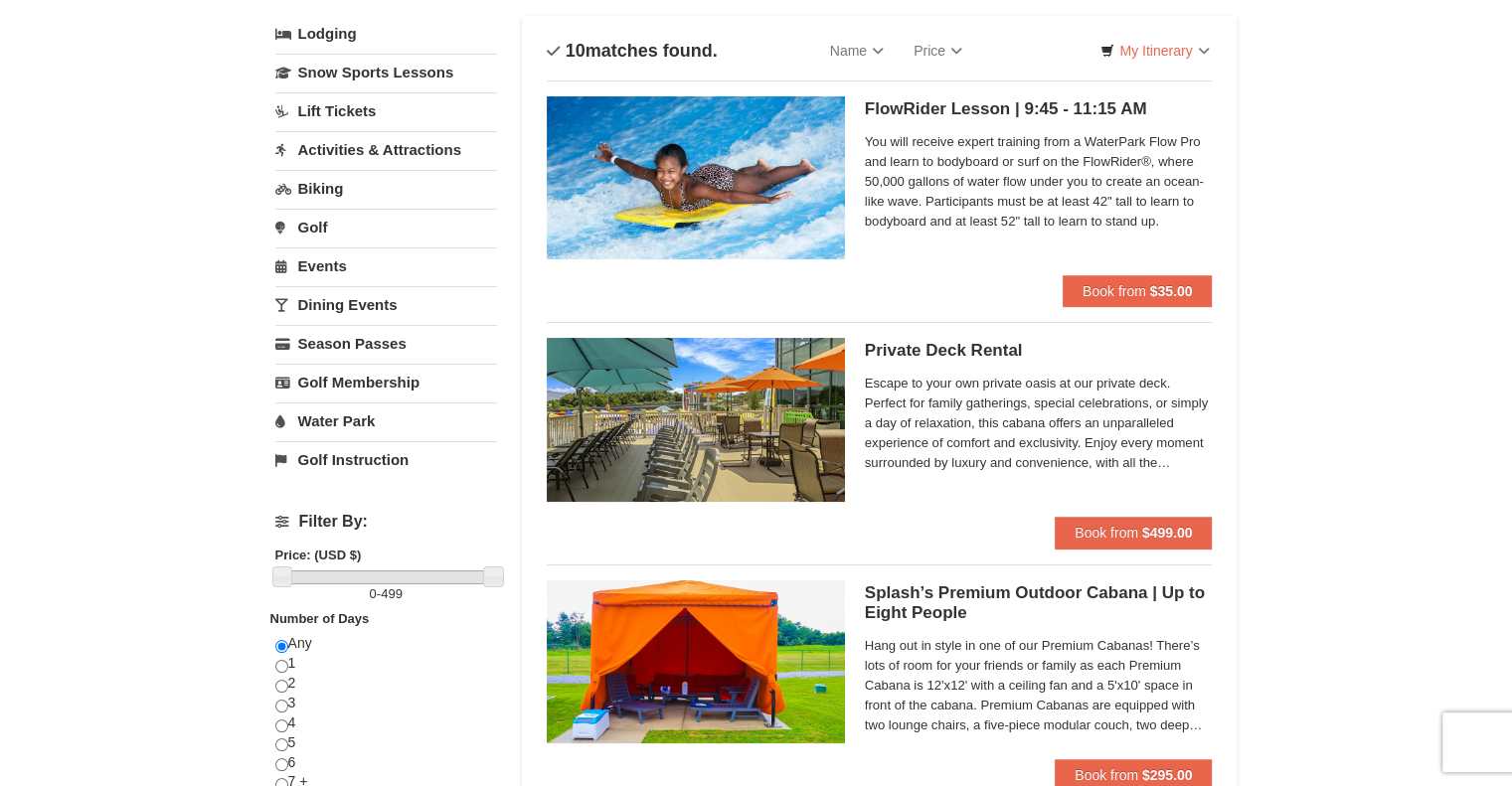 scroll, scrollTop: 121, scrollLeft: 0, axis: vertical 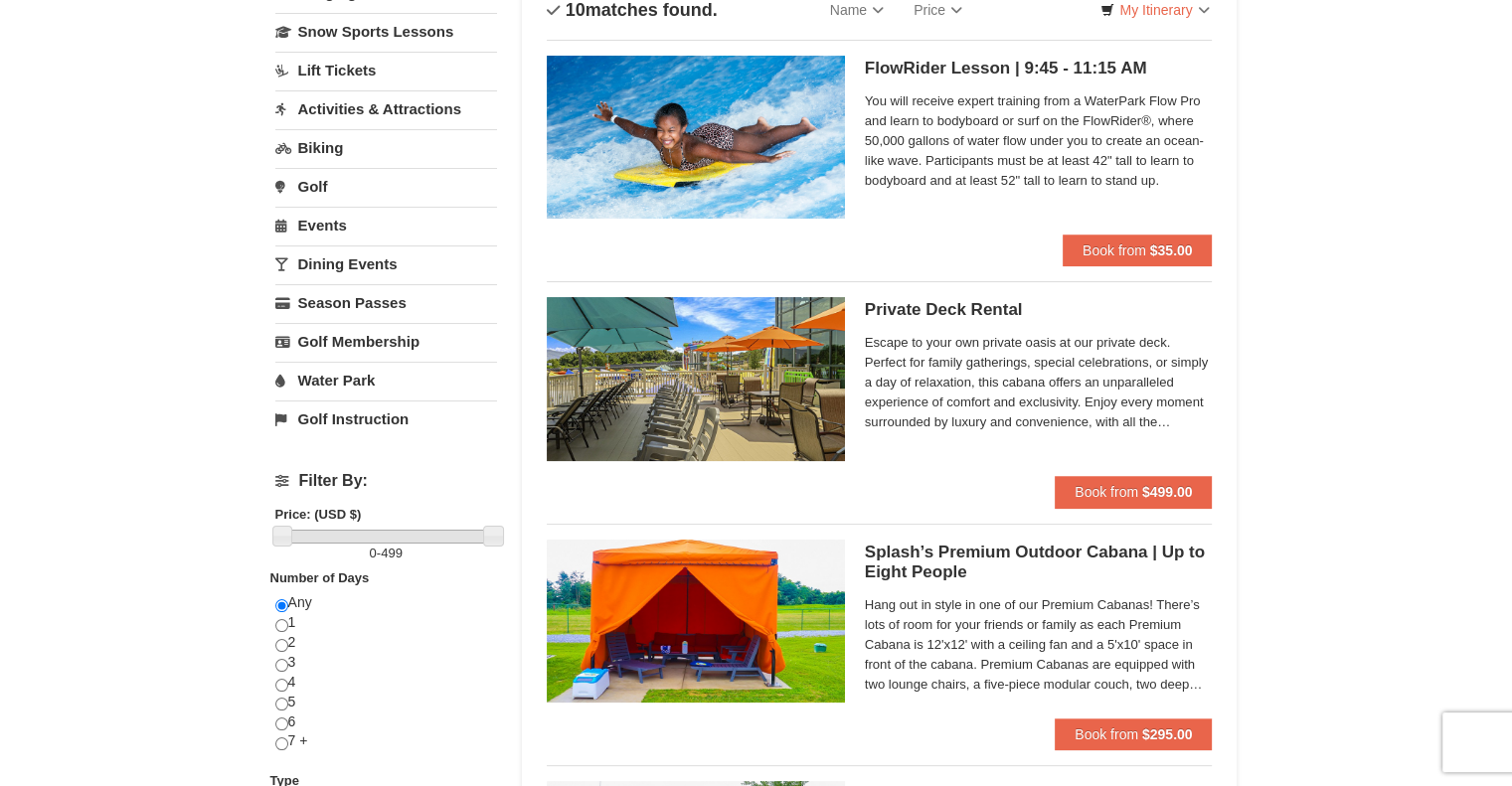 drag, startPoint x: 335, startPoint y: 253, endPoint x: 328, endPoint y: 268, distance: 16.552945 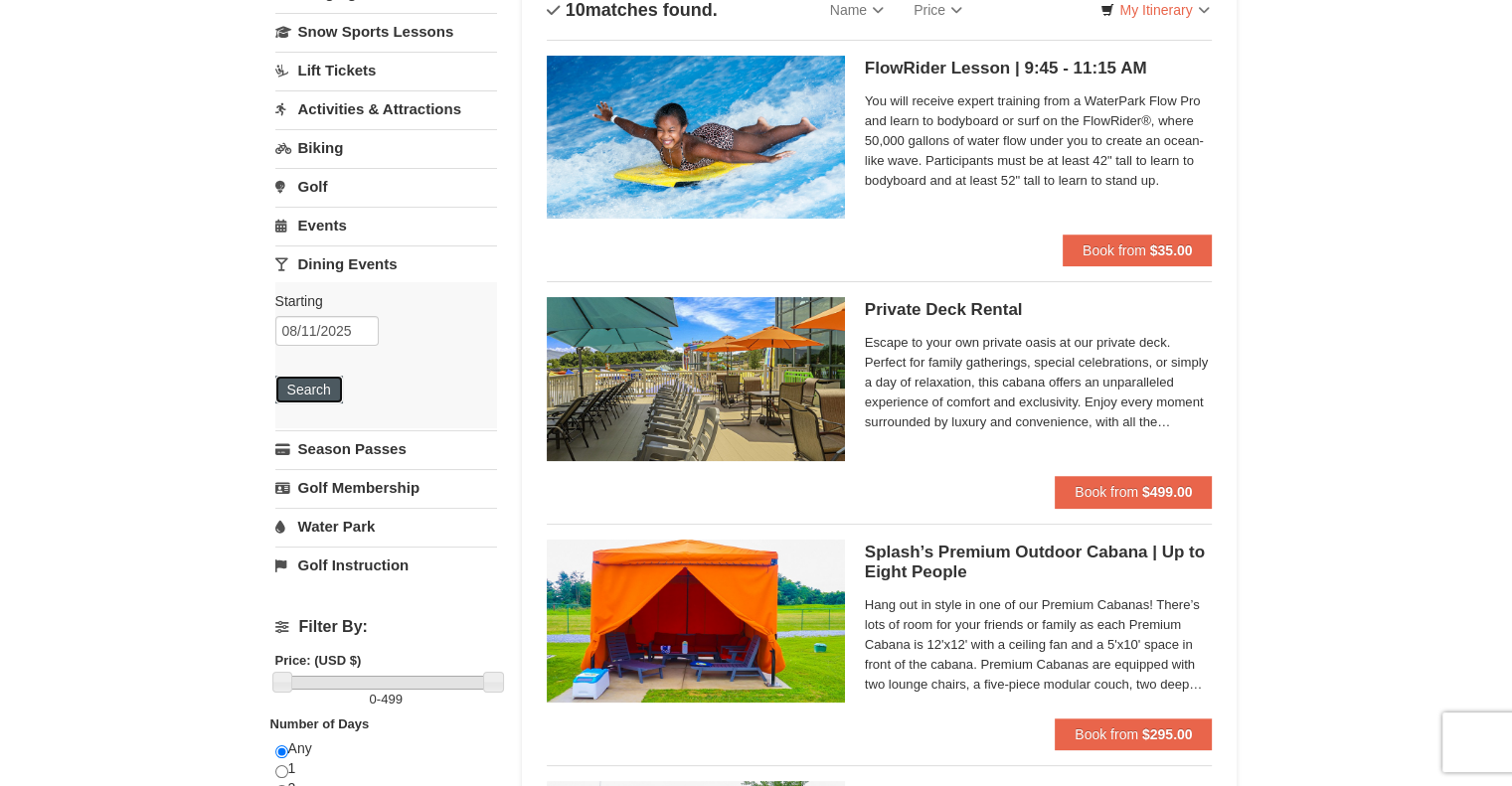 click on "Search" at bounding box center [309, 390] 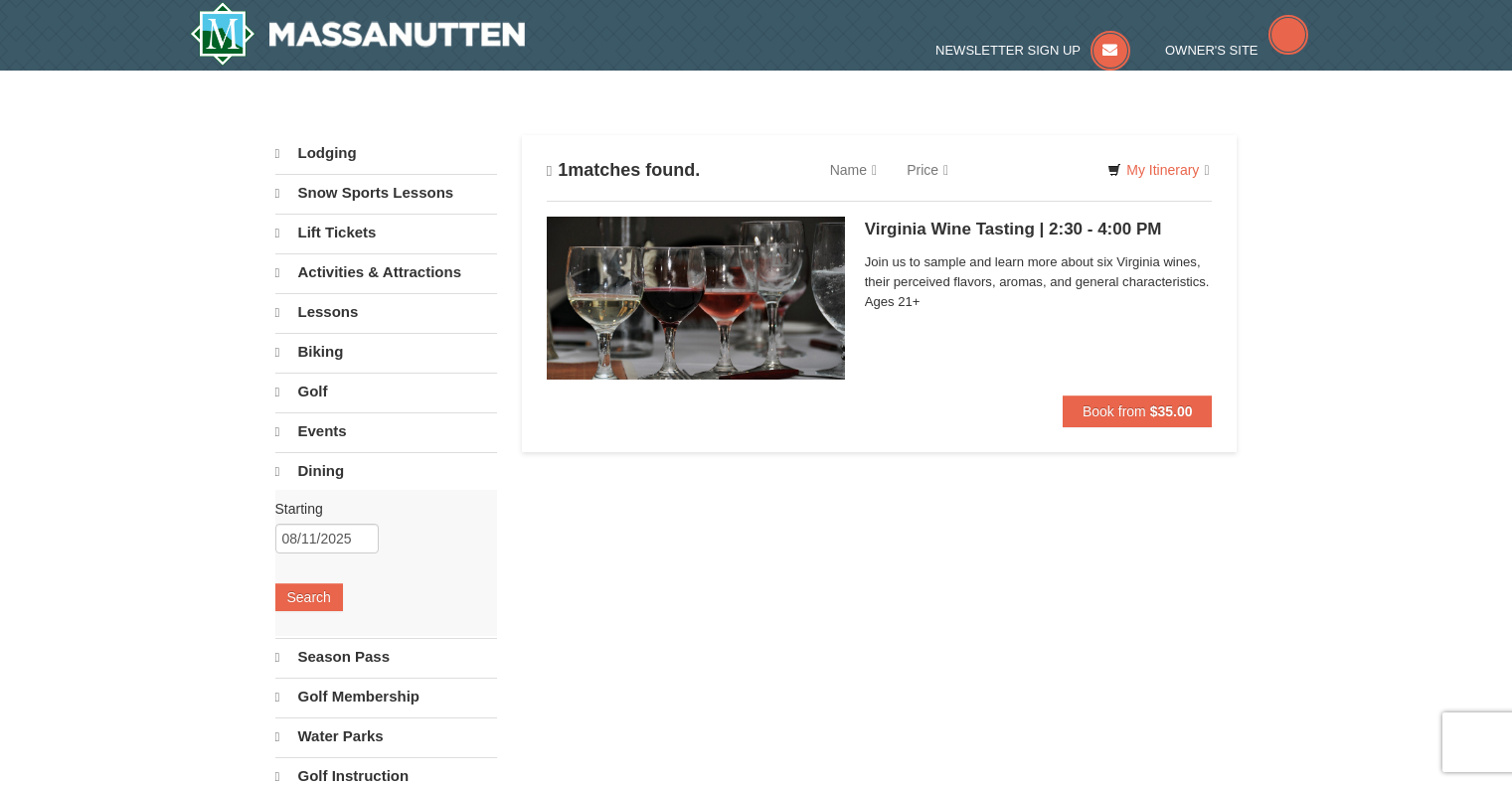scroll, scrollTop: 0, scrollLeft: 0, axis: both 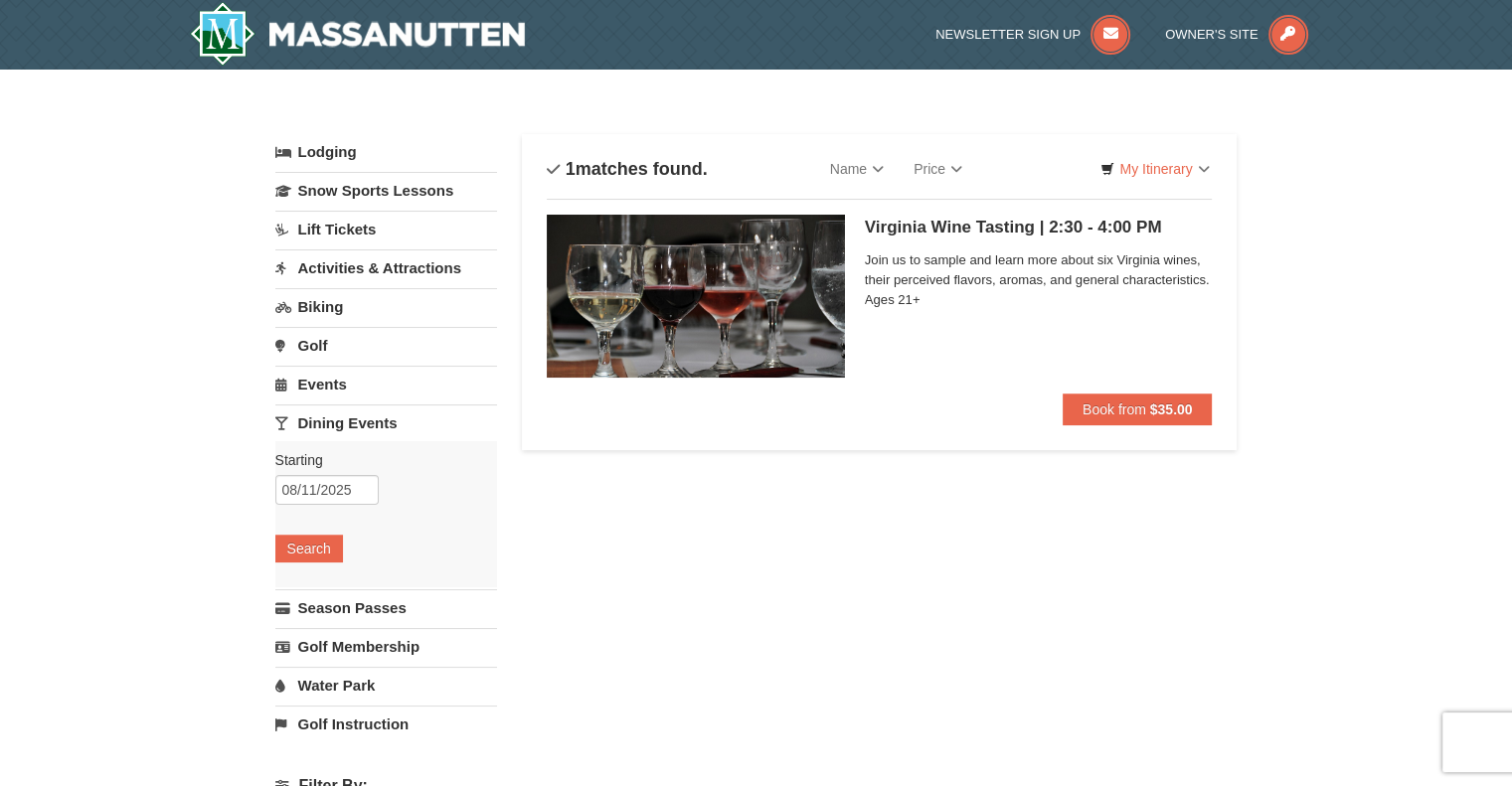 click on "Lift Tickets" at bounding box center (386, 229) 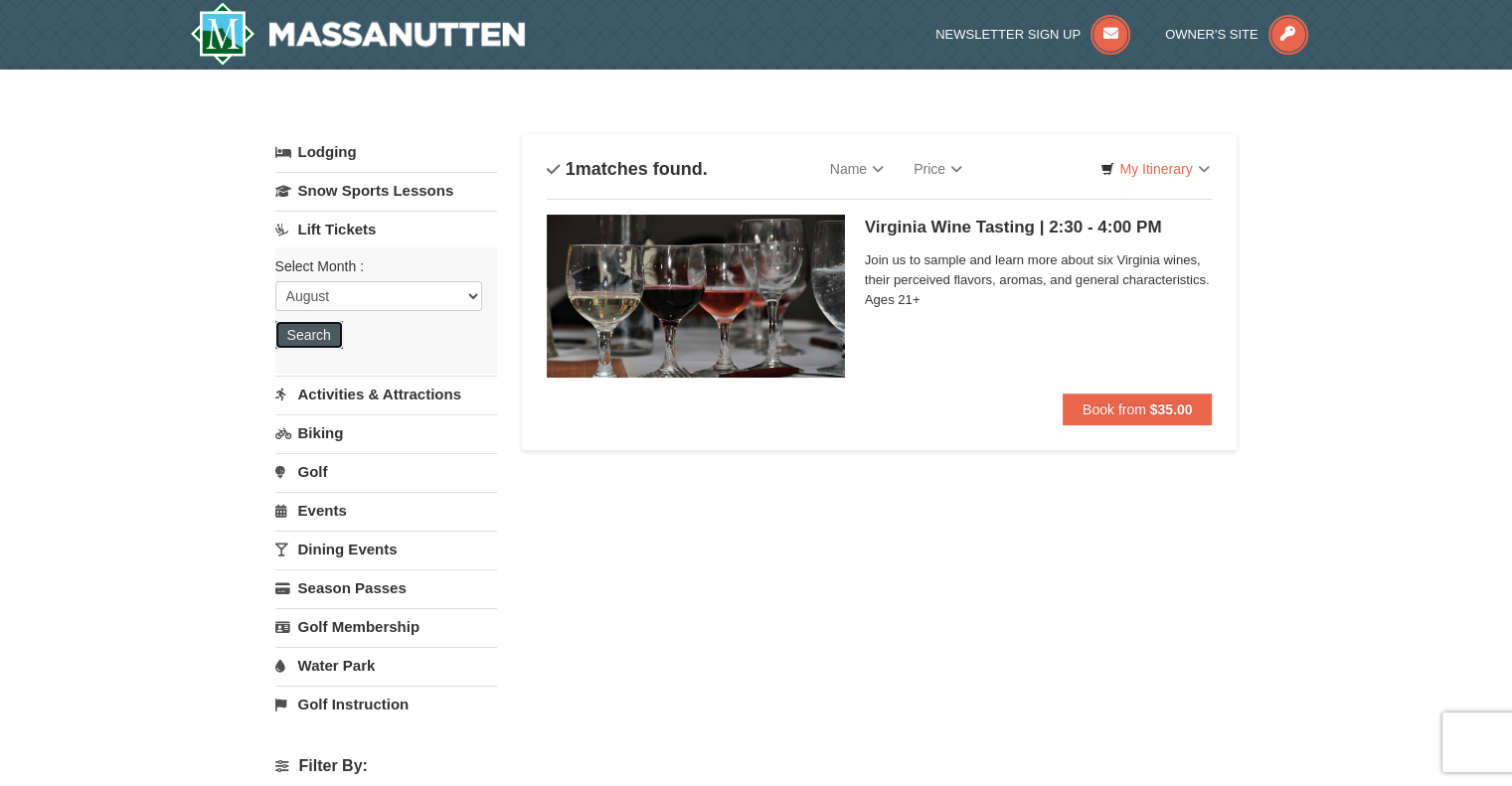 click on "Search" at bounding box center (309, 335) 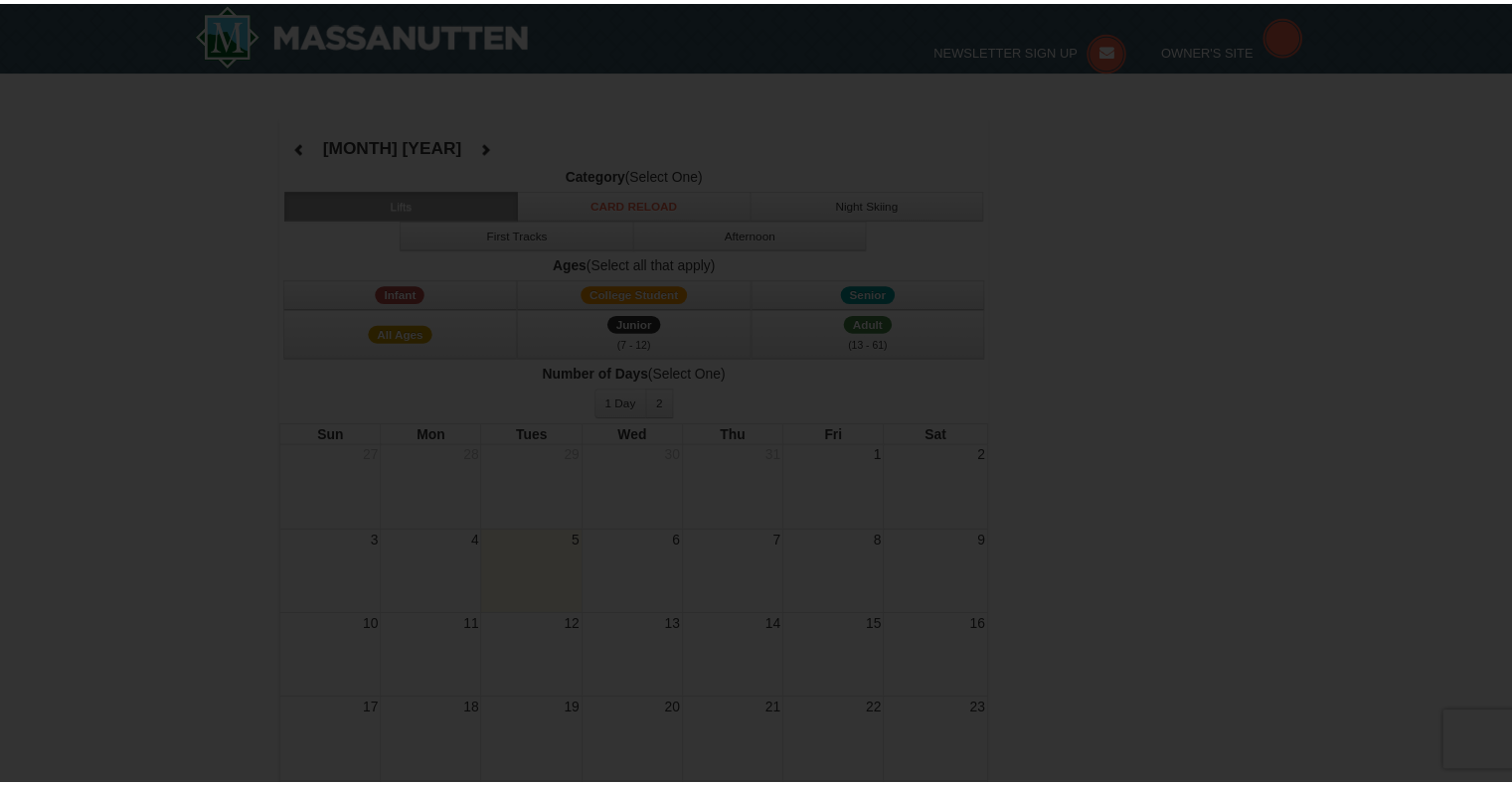 scroll, scrollTop: 0, scrollLeft: 0, axis: both 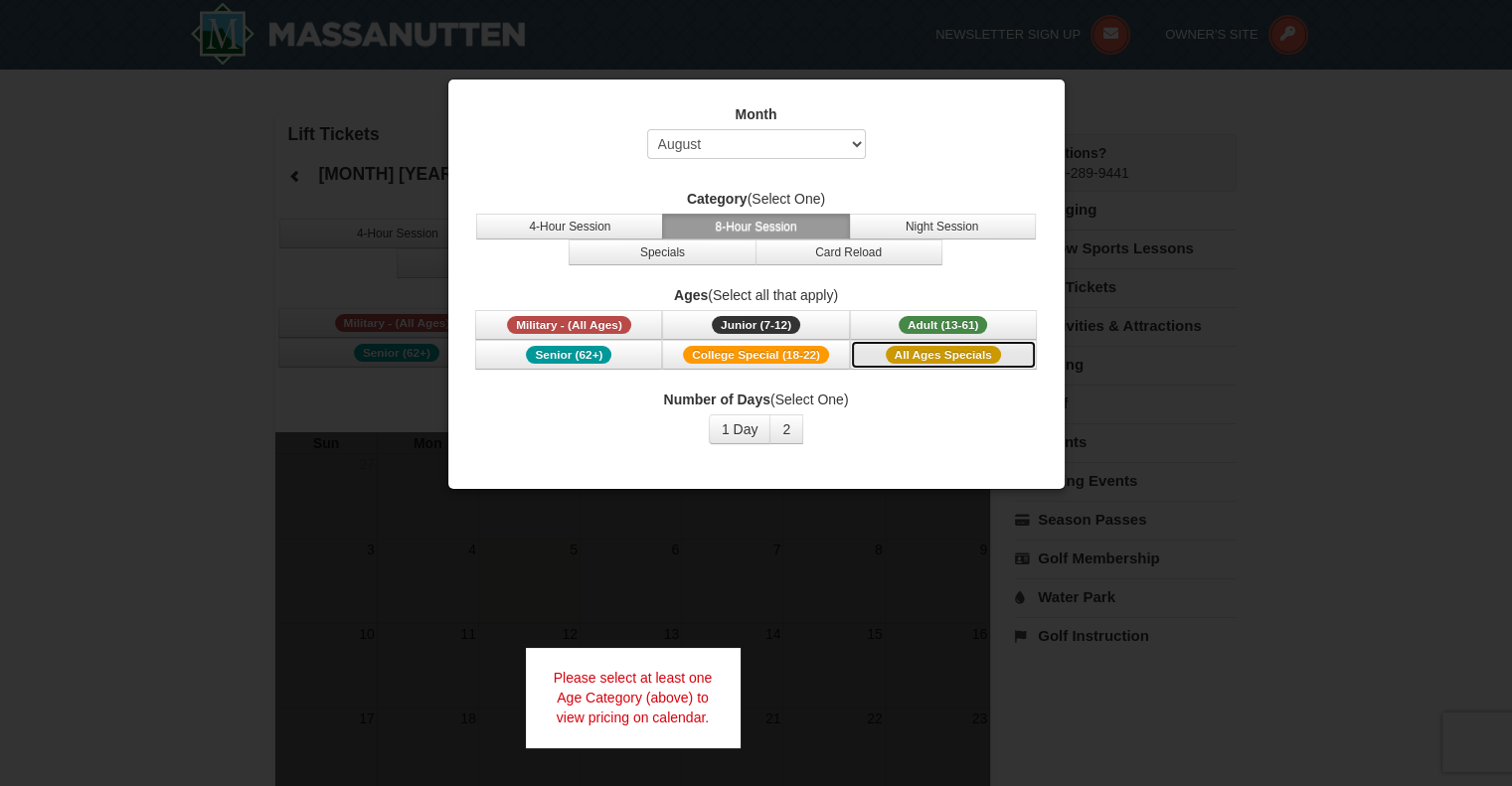 click on "All Ages Specials" at bounding box center (943, 355) 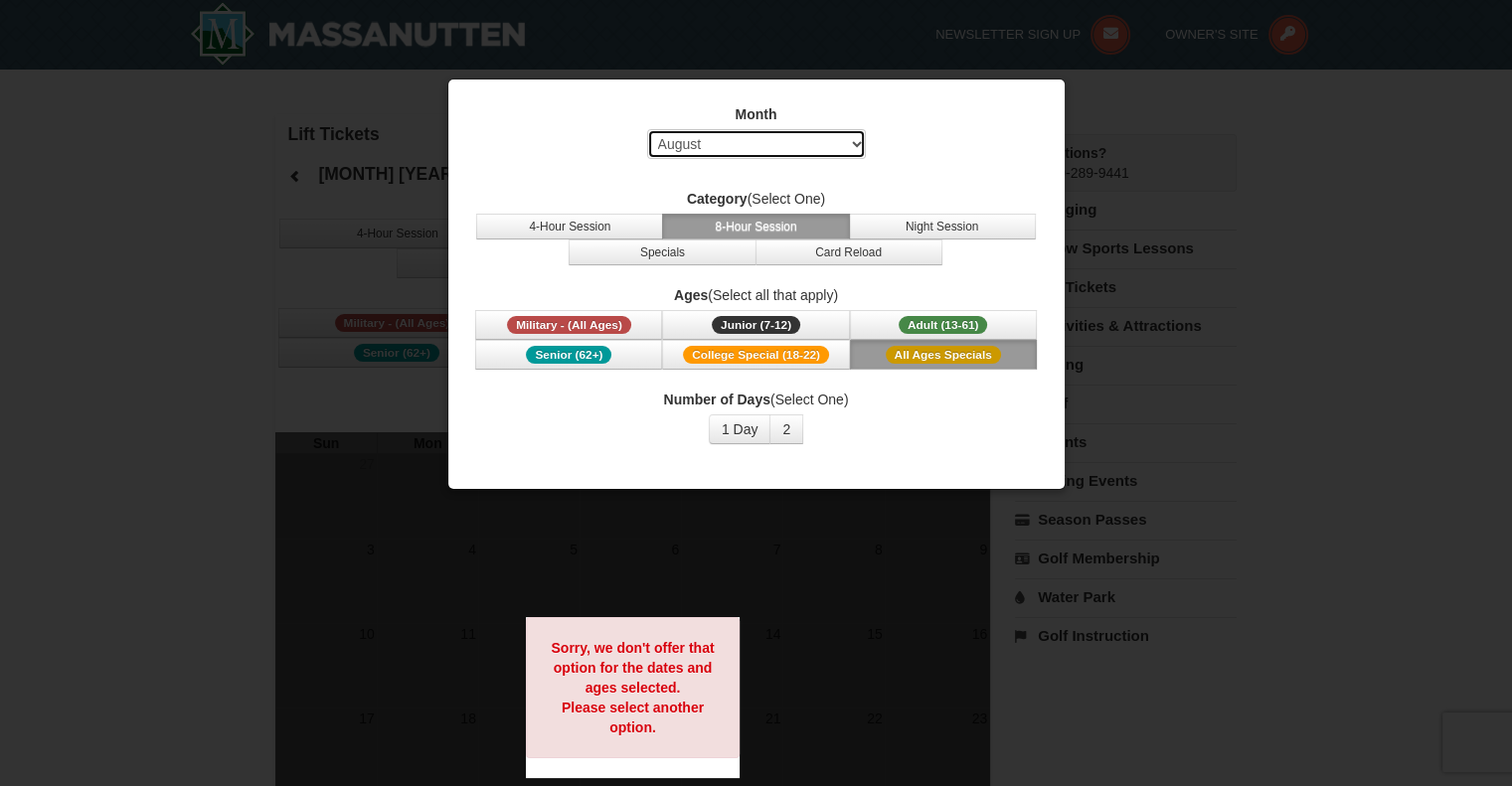 click on "Select August  September  October  November  December  January  February  March  April  May  June  July" at bounding box center (756, 144) 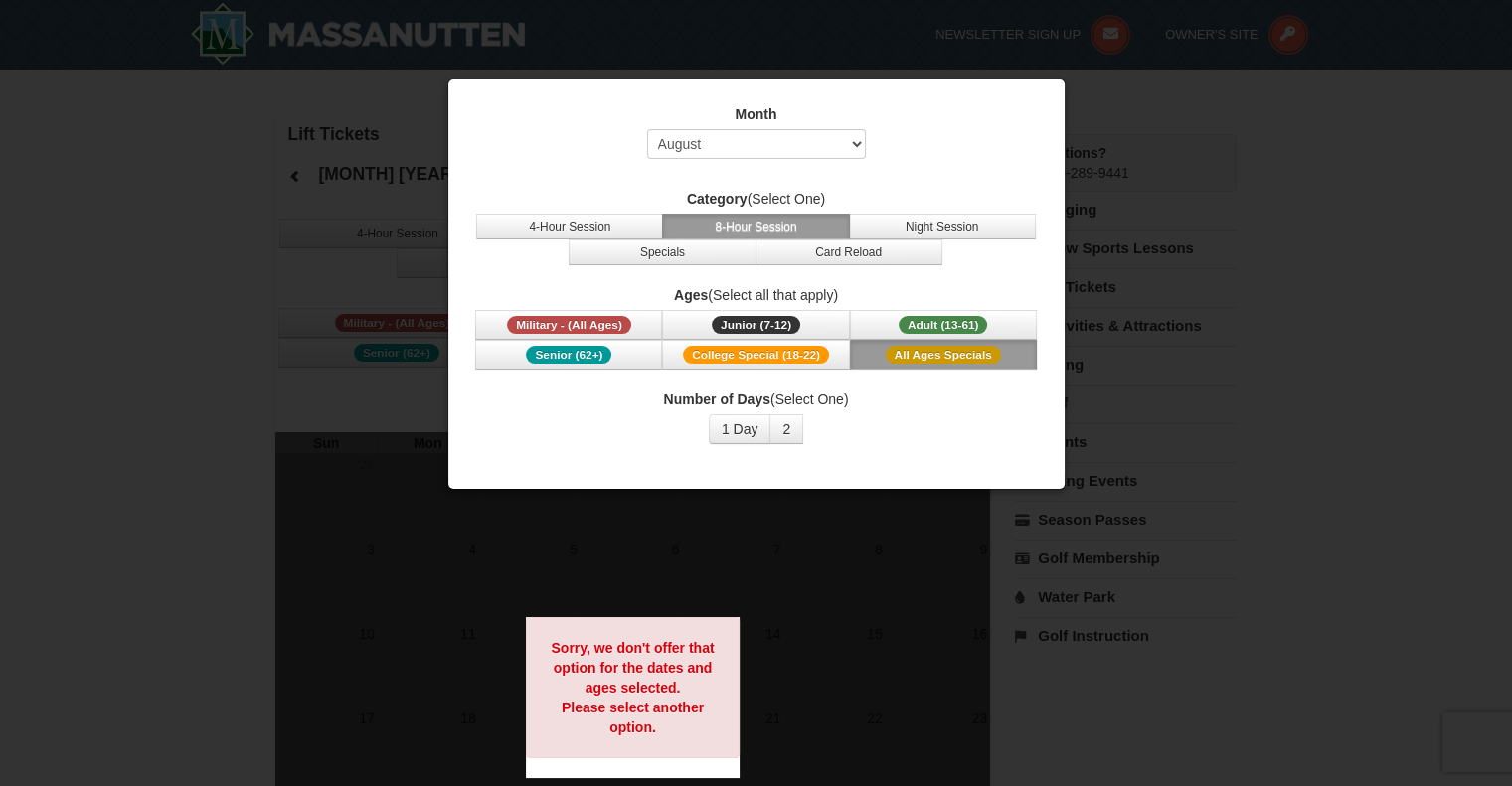 click on "Category  (Select One)" at bounding box center (756, 199) 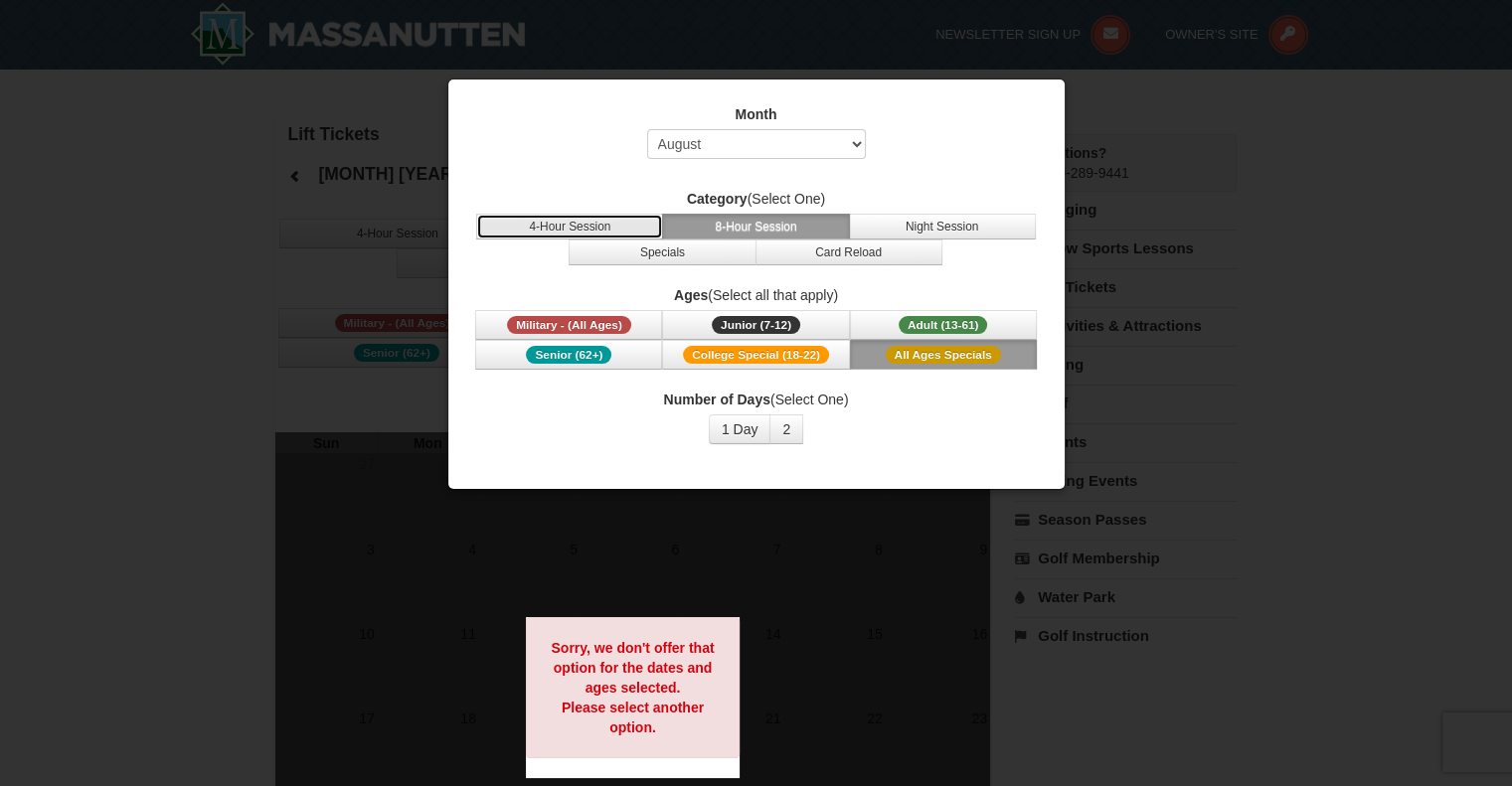click on "4-Hour Session" at bounding box center [570, 227] 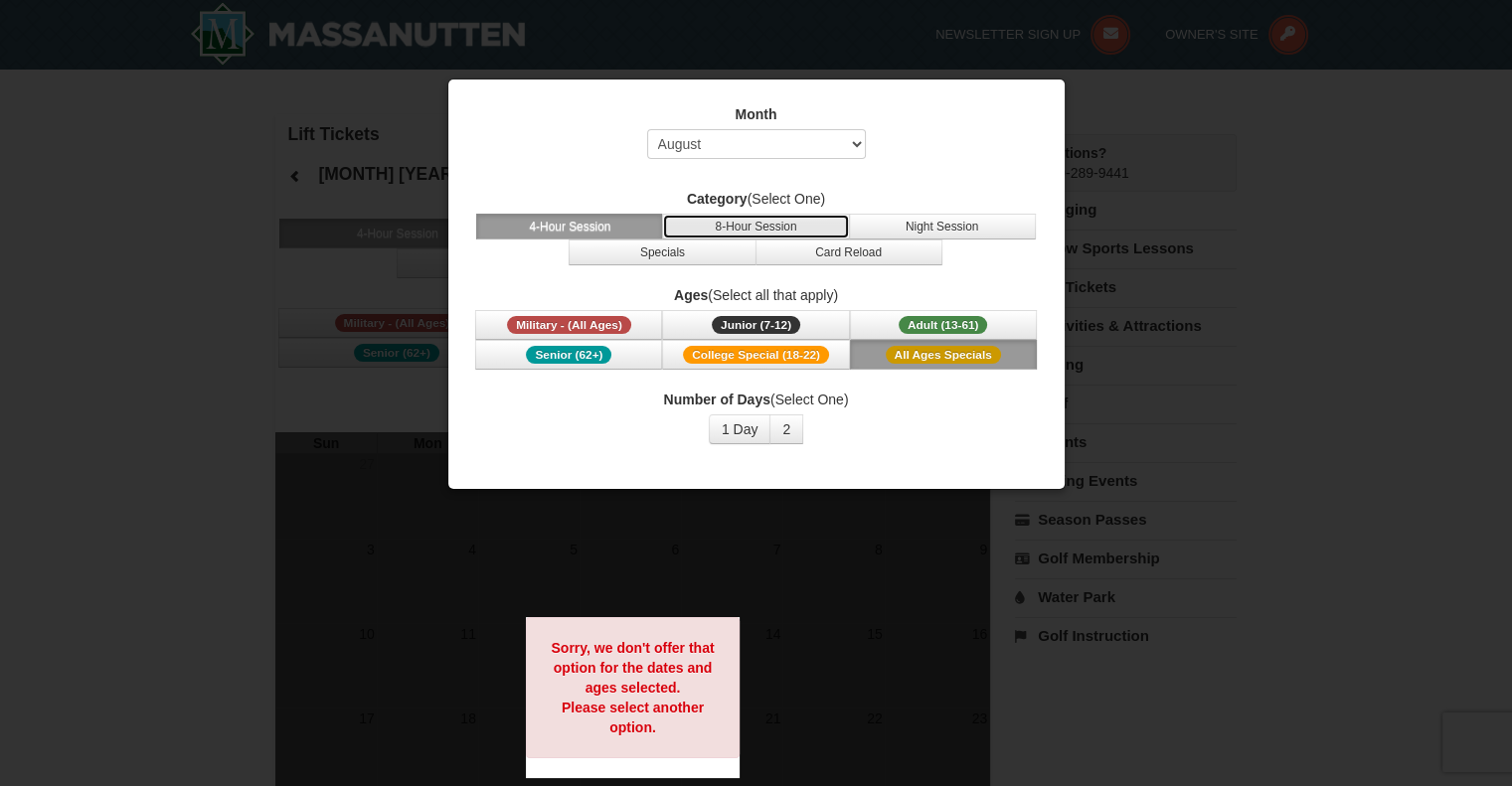 click on "8-Hour Session" at bounding box center [756, 227] 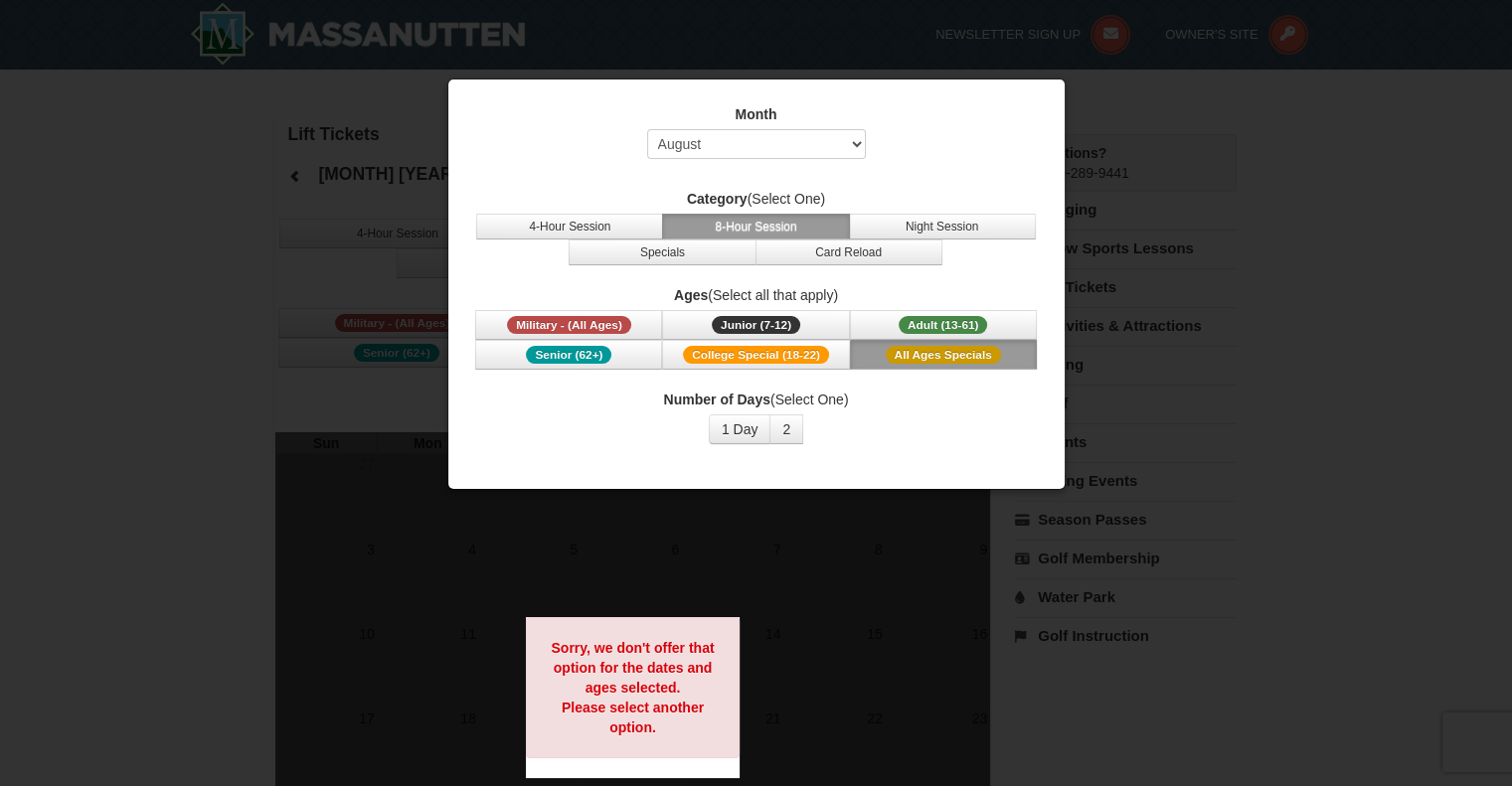 click on "Category  (Select One)
4-Hour Session 8-Hour Session Night Session Specials Card Reload" at bounding box center (756, 227) 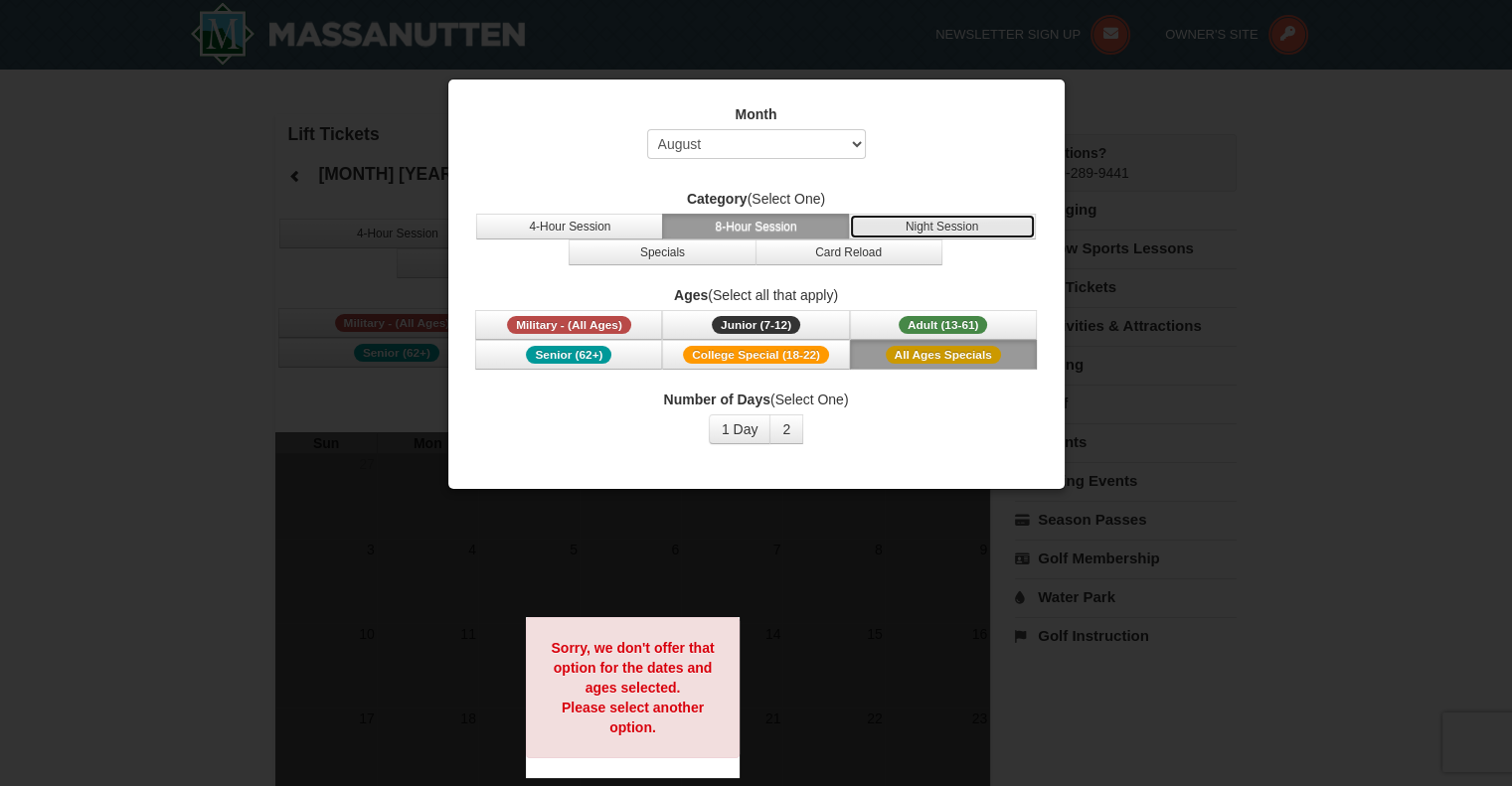 click on "Night Session" at bounding box center [942, 227] 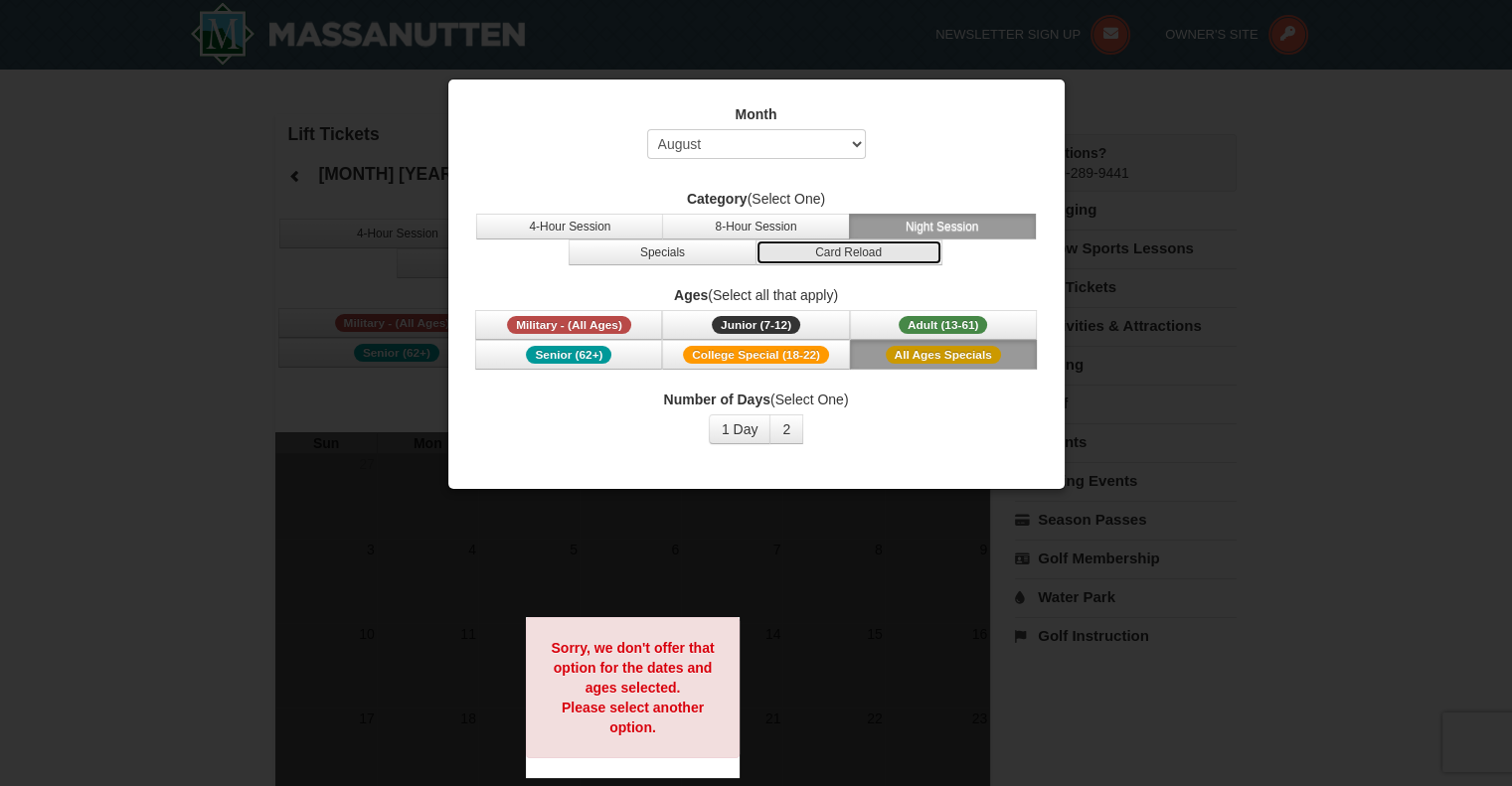 click on "Card Reload" at bounding box center [849, 252] 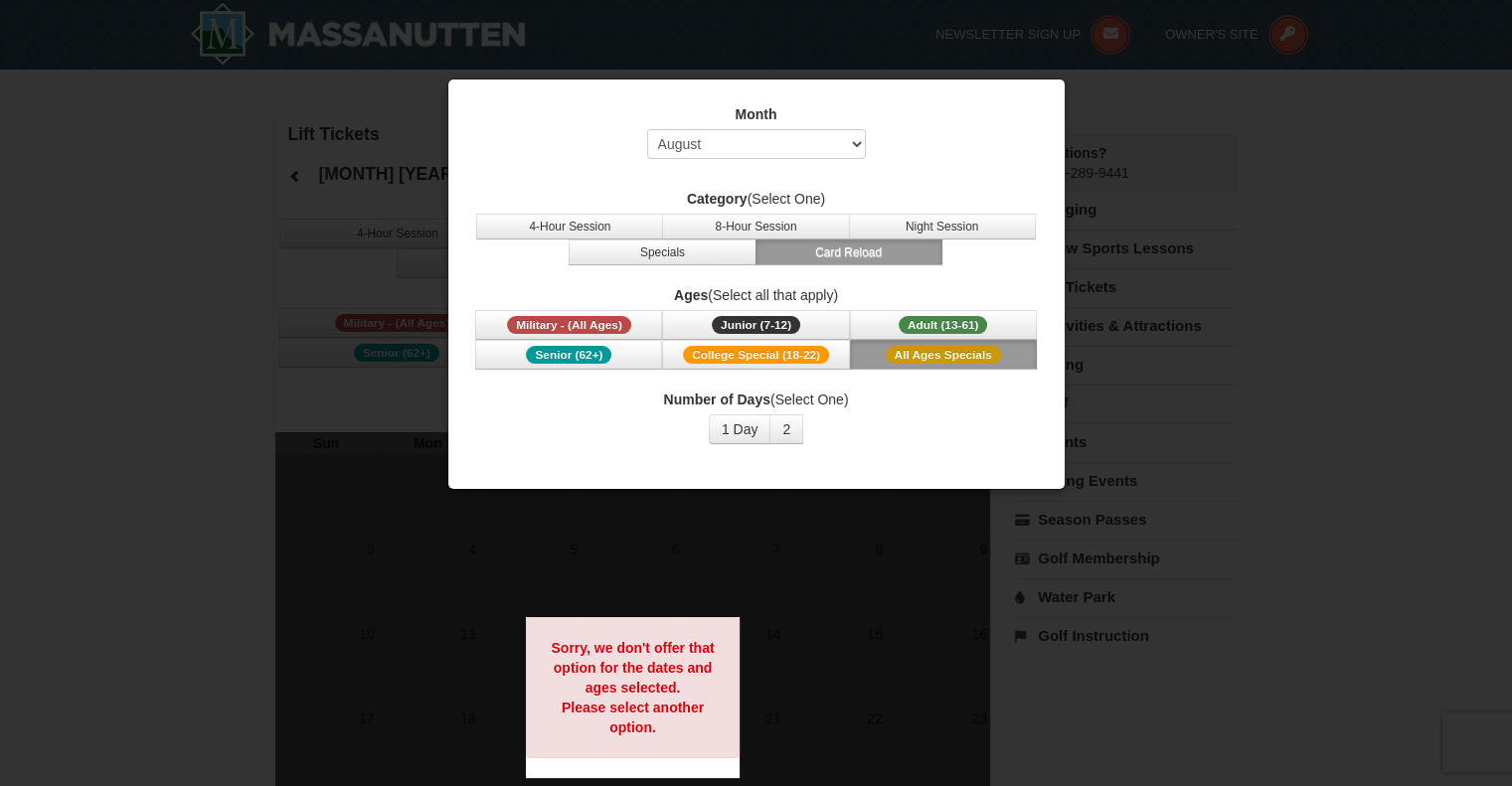 click on "Month
Select August  September  October  November  December  January  February  March  April  May  June  July
Category  (Select One)
4-Hour Session 8-Hour Session Night Session Specials Card Reload
Ages  (Select all that apply)
Military - (All Ages)
Junior (7-12)
(7 - 12)
Adult (13-61)
(13 - 61)
Senior (62+)
College Special (18-22)" at bounding box center (756, 274) 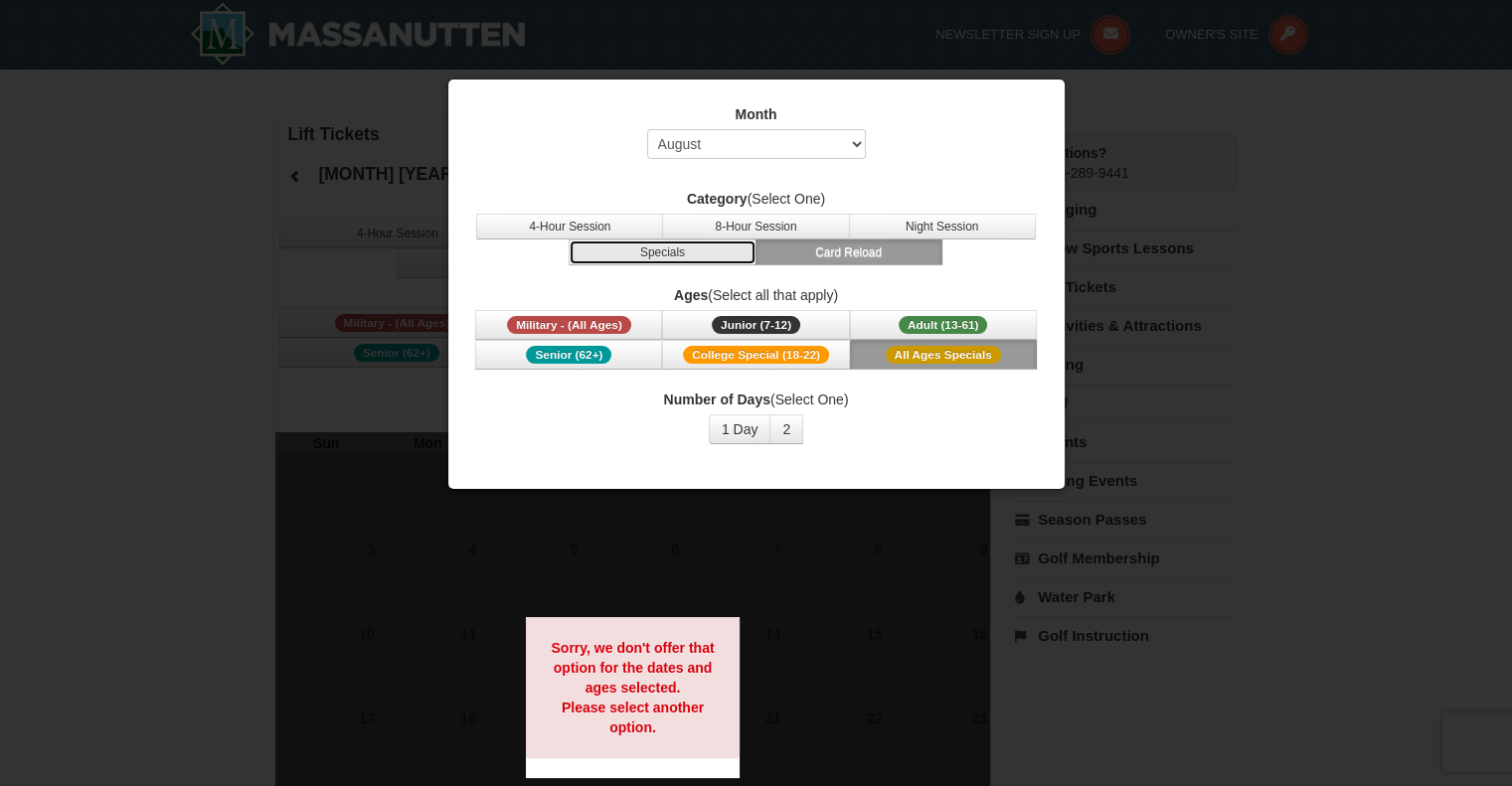 click on "Specials" at bounding box center [662, 252] 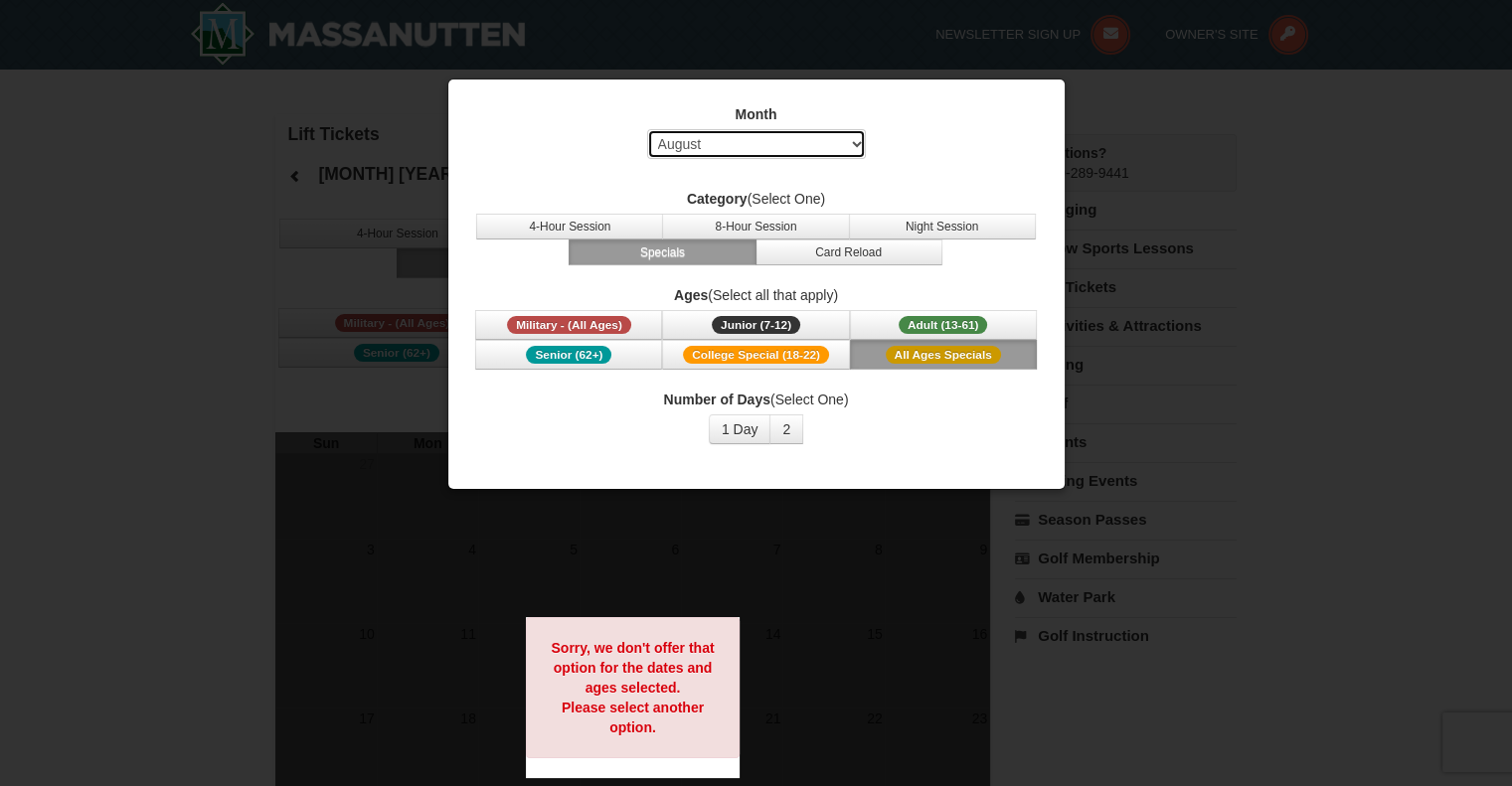 click on "Select August  September  October  November  December  January  February  March  April  May  June  July" at bounding box center (756, 144) 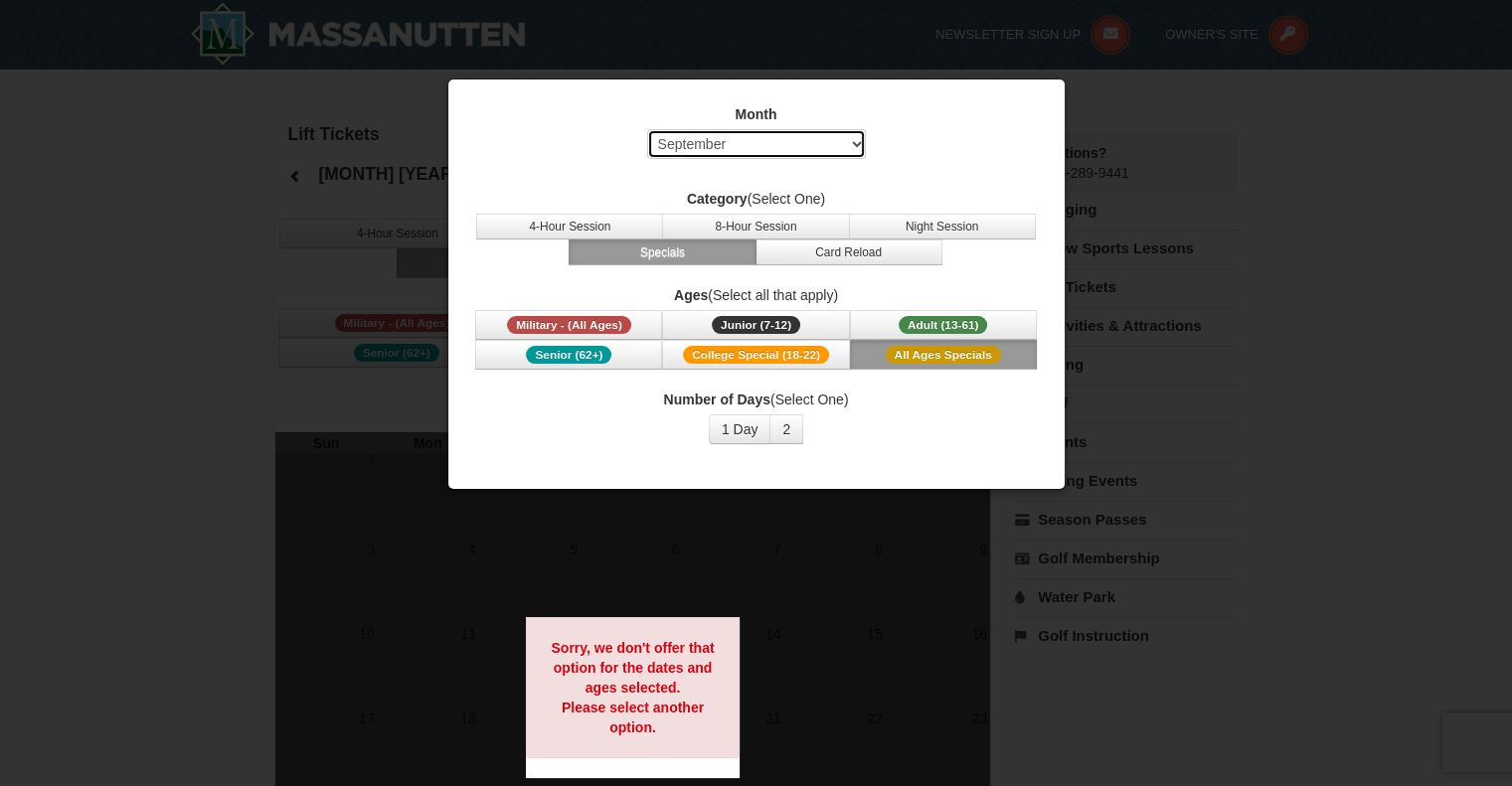 click on "Select August  September  October  November  December  January  February  March  April  May  June  July" at bounding box center [756, 144] 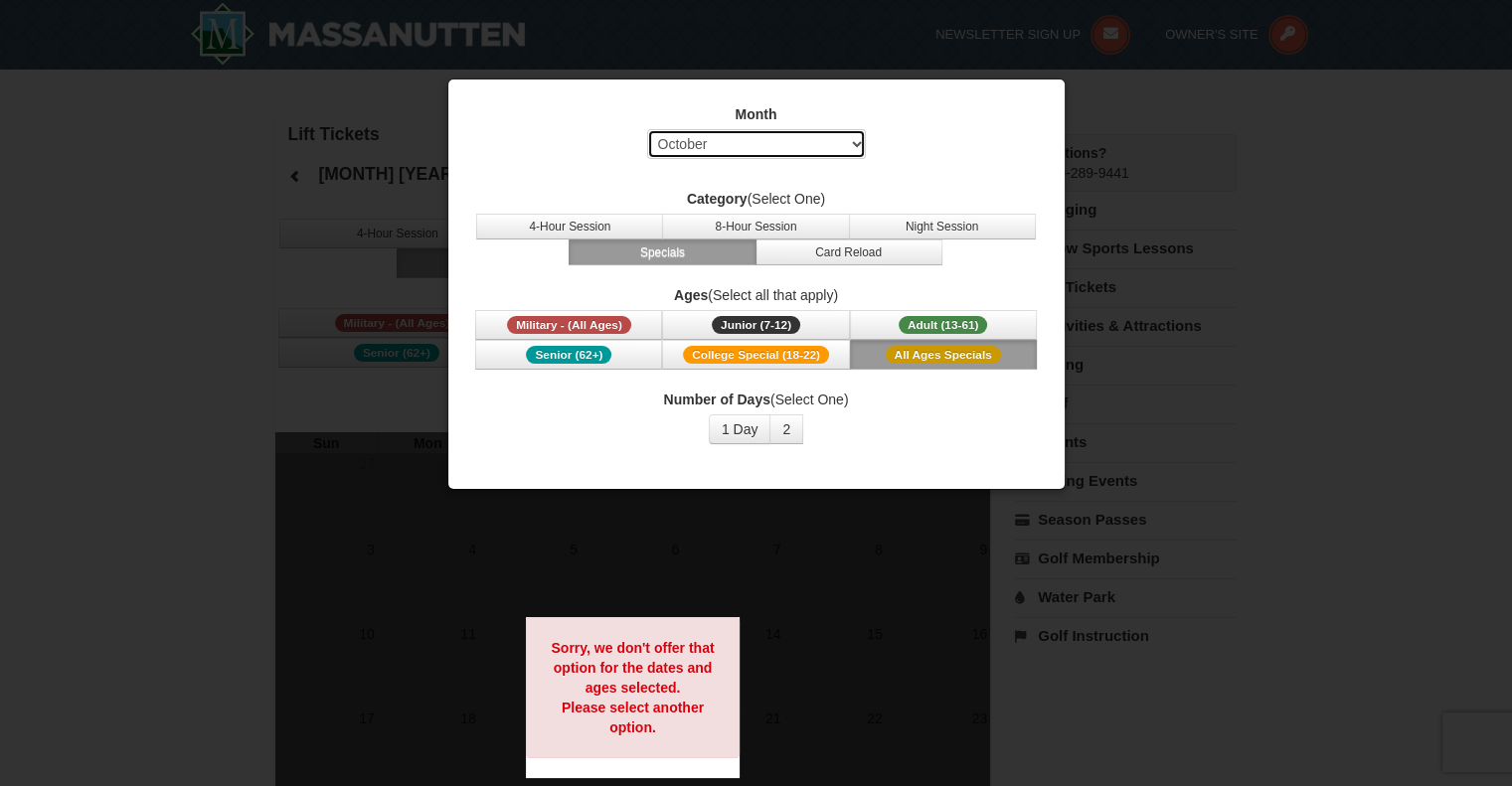 click on "Select August  September  October  November  December  January  February  March  April  May  June  July" at bounding box center [756, 144] 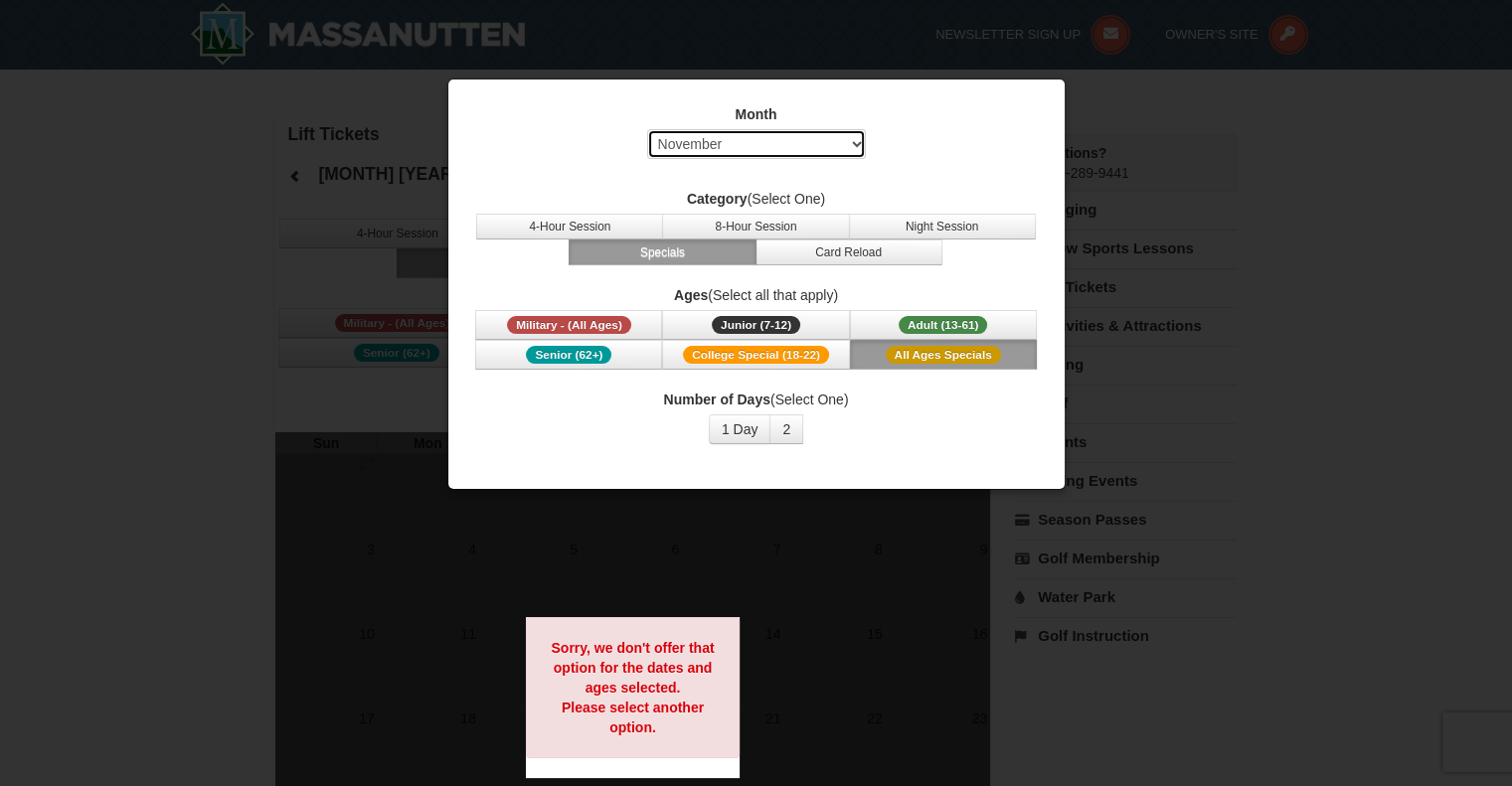 click on "Select August  September  October  November  December  January  February  March  April  May  June  July" at bounding box center (756, 144) 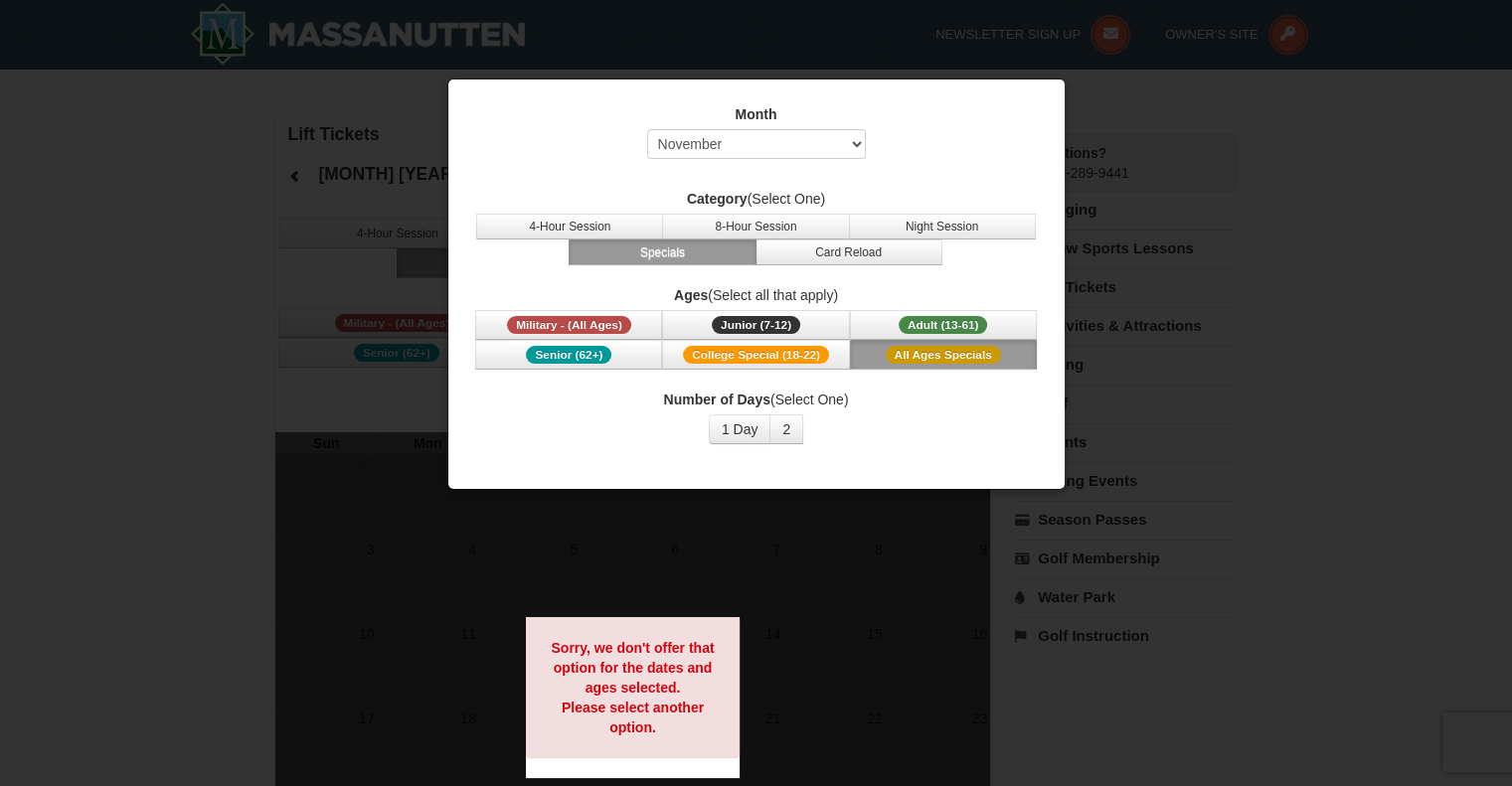 click on "Month
Select August  September  October  November  December  January  February  March  April  May  June  July
Category  (Select One)
4-Hour Session 8-Hour Session Night Session Specials Card Reload
Ages  (Select all that apply)
Military - (All Ages)
Junior (7-12)
(7 - 12)
Adult (13-61)
(13 - 61)
Senior (62+)
College Special (18-22)" at bounding box center (756, 274) 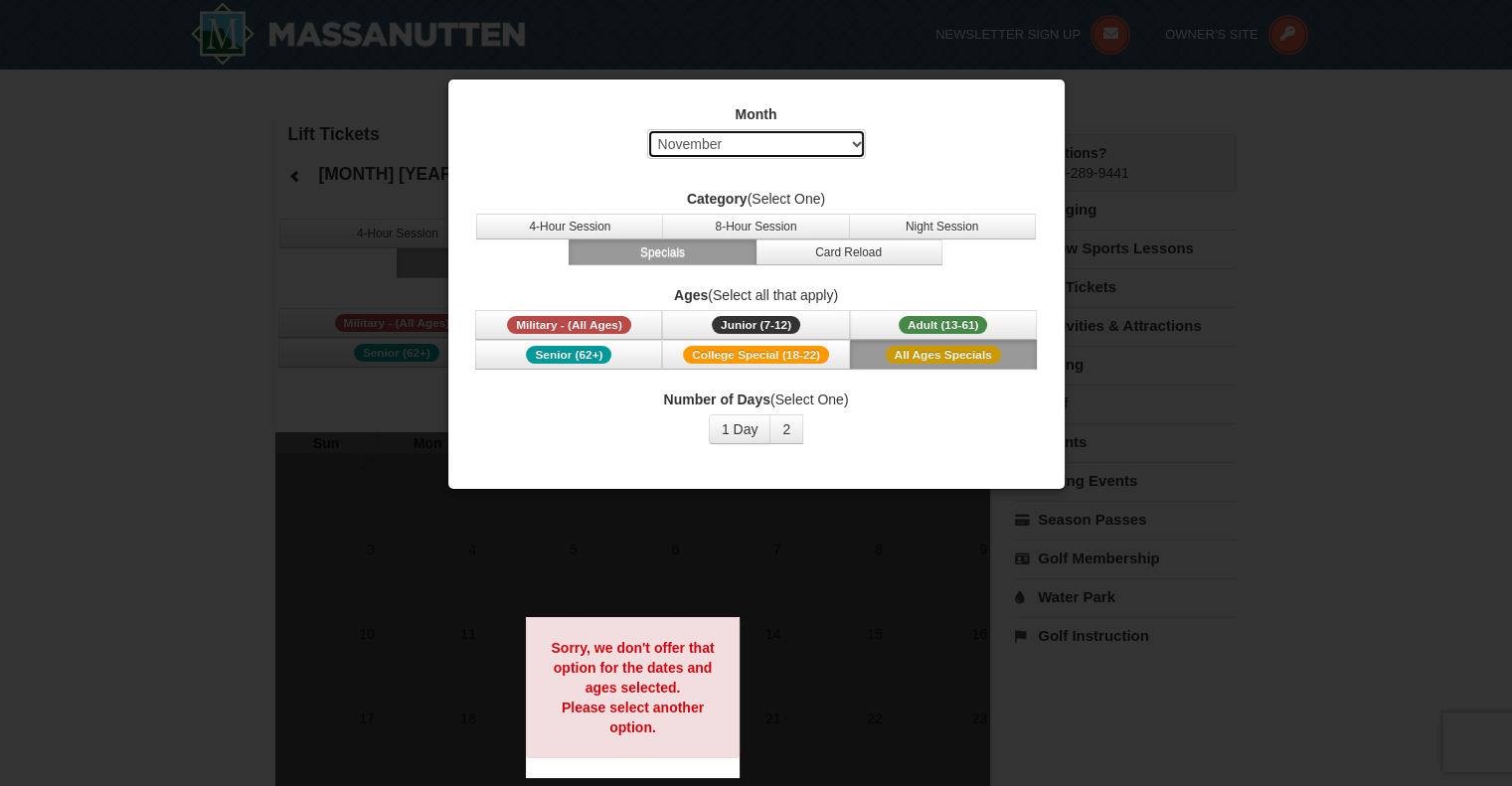 click on "Select August  September  October  November  December  January  February  March  April  May  June  July" at bounding box center [756, 144] 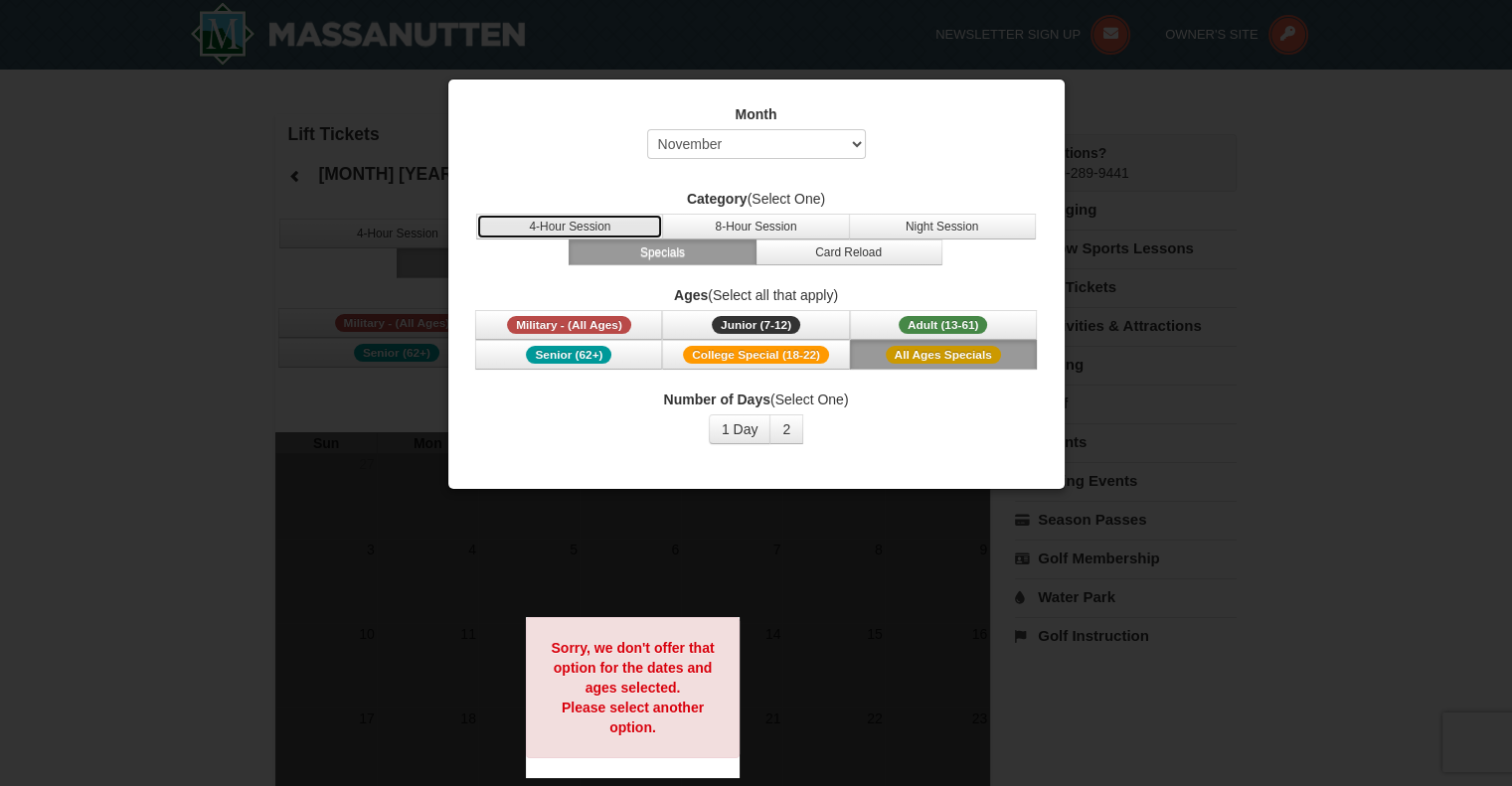 click on "4-Hour Session" at bounding box center [570, 227] 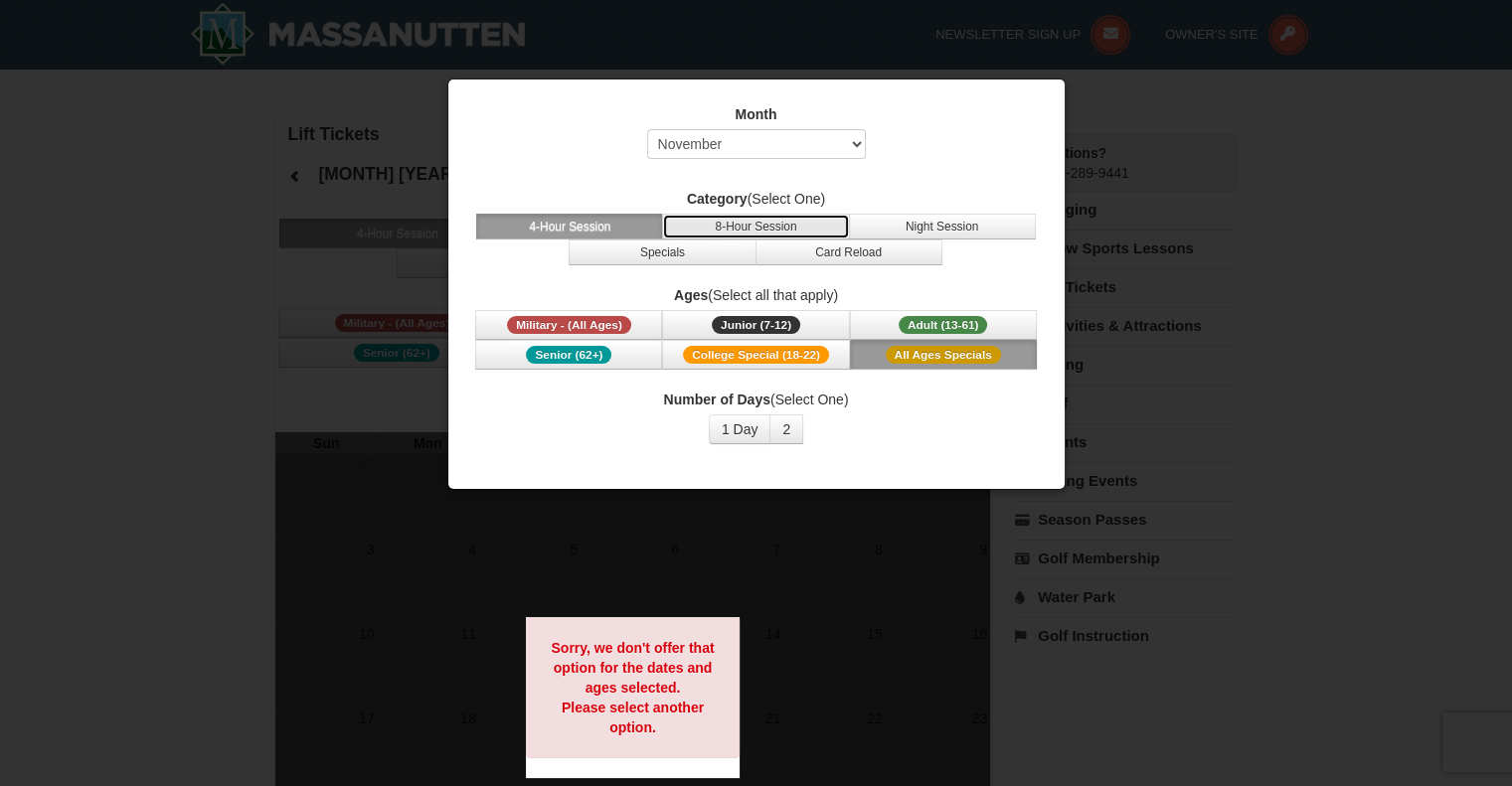 click on "8-Hour Session" at bounding box center (756, 227) 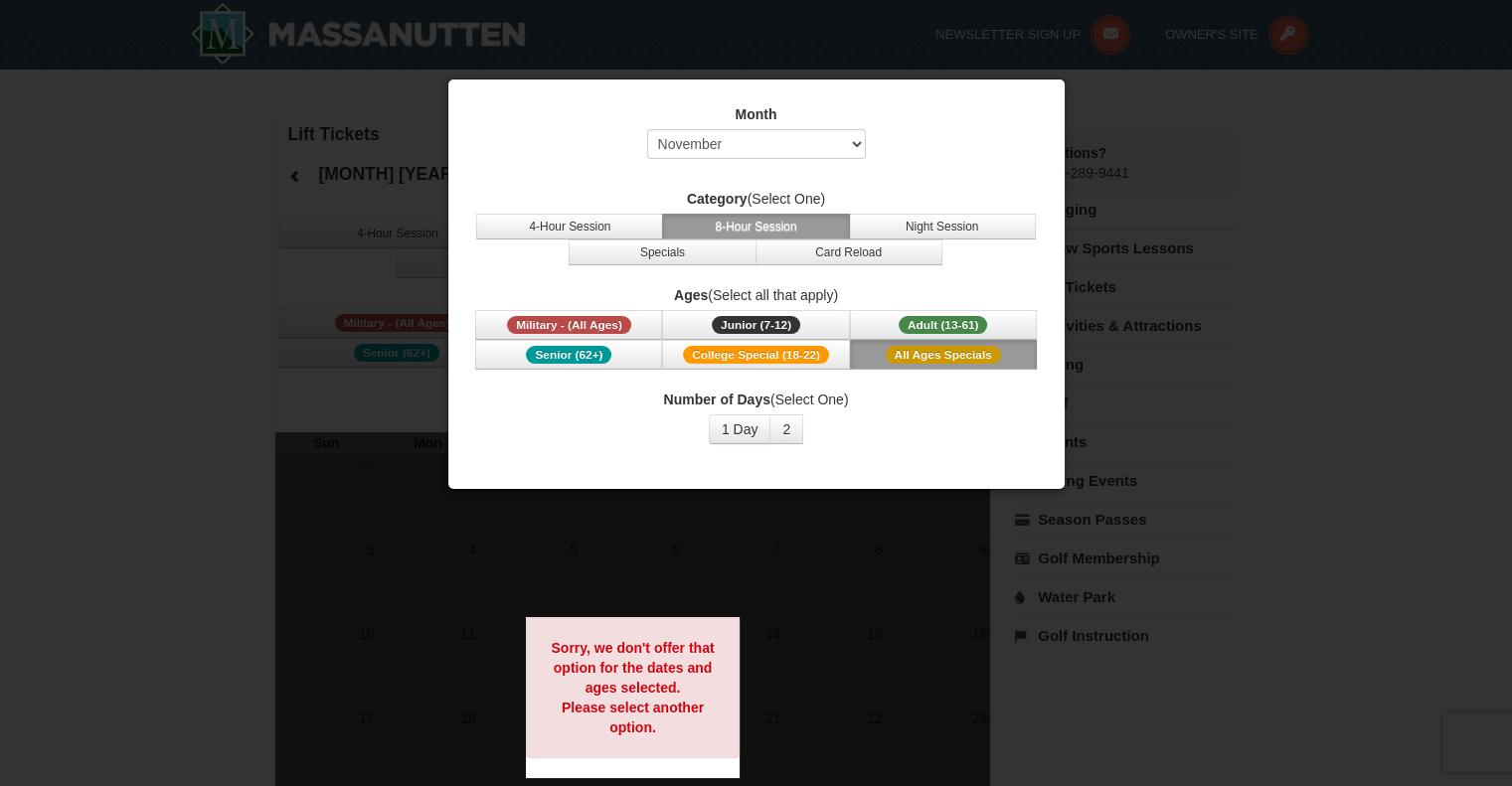 click at bounding box center [756, 393] 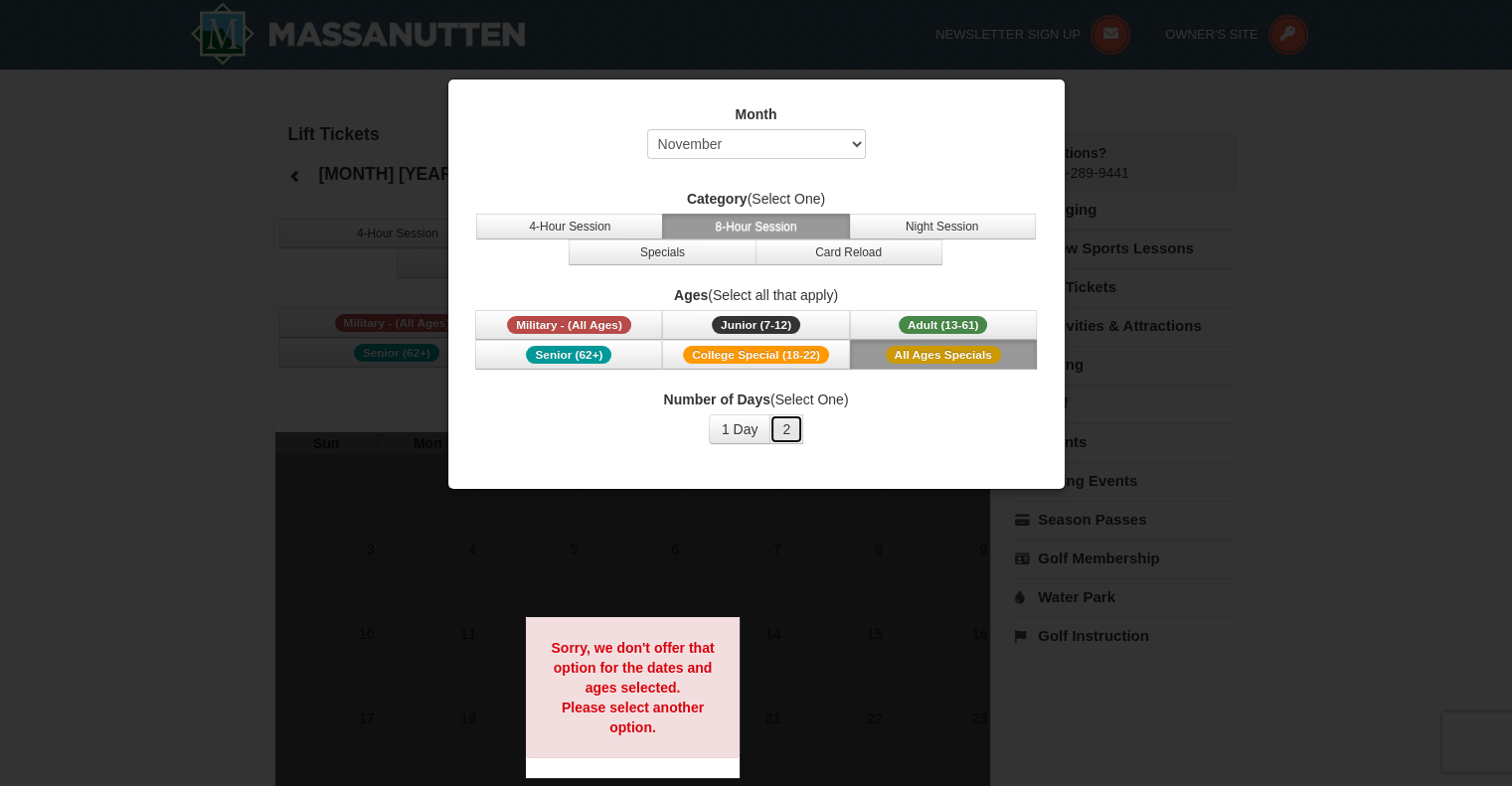 click on "2" at bounding box center [786, 429] 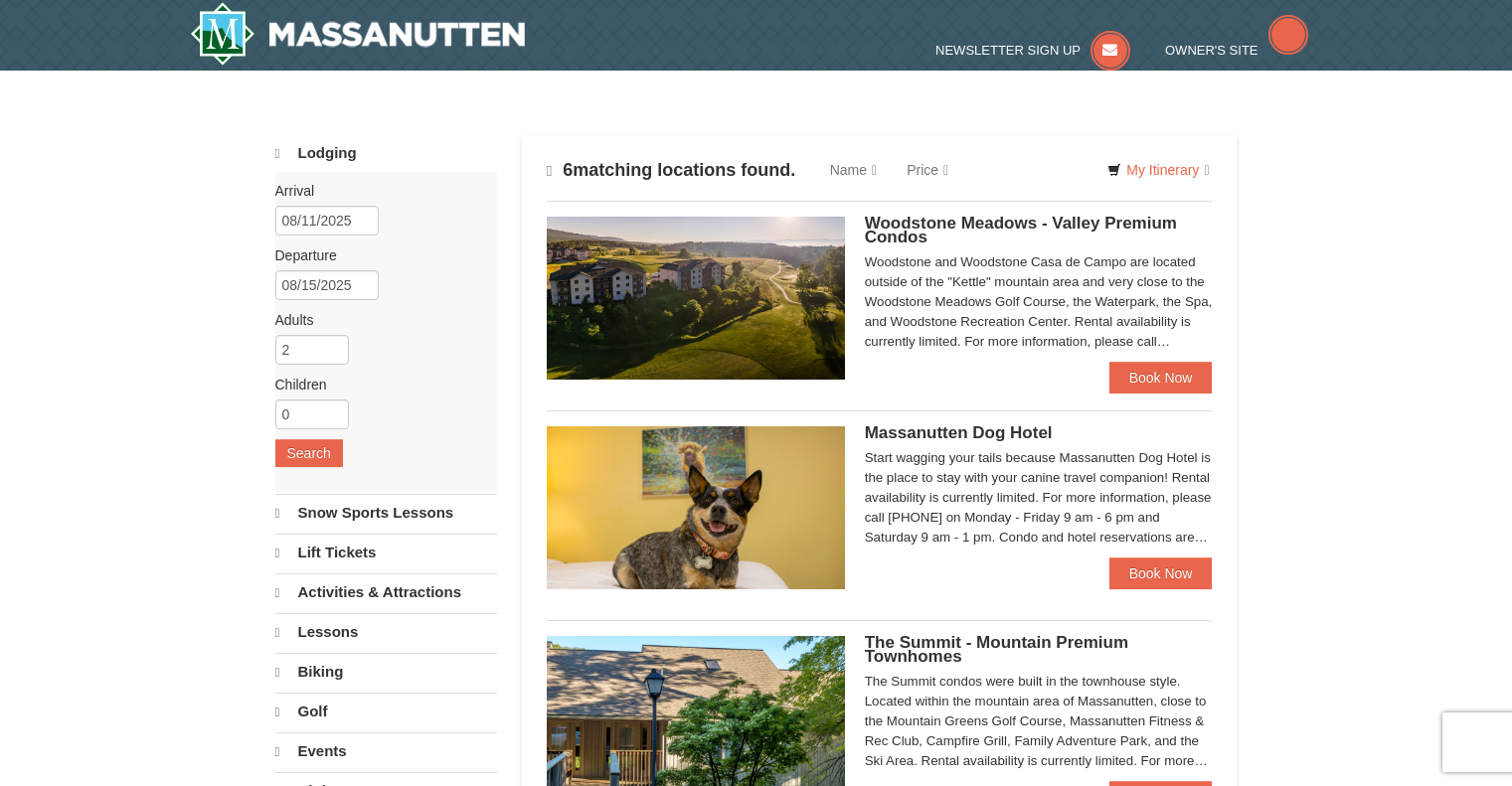 scroll, scrollTop: 189, scrollLeft: 0, axis: vertical 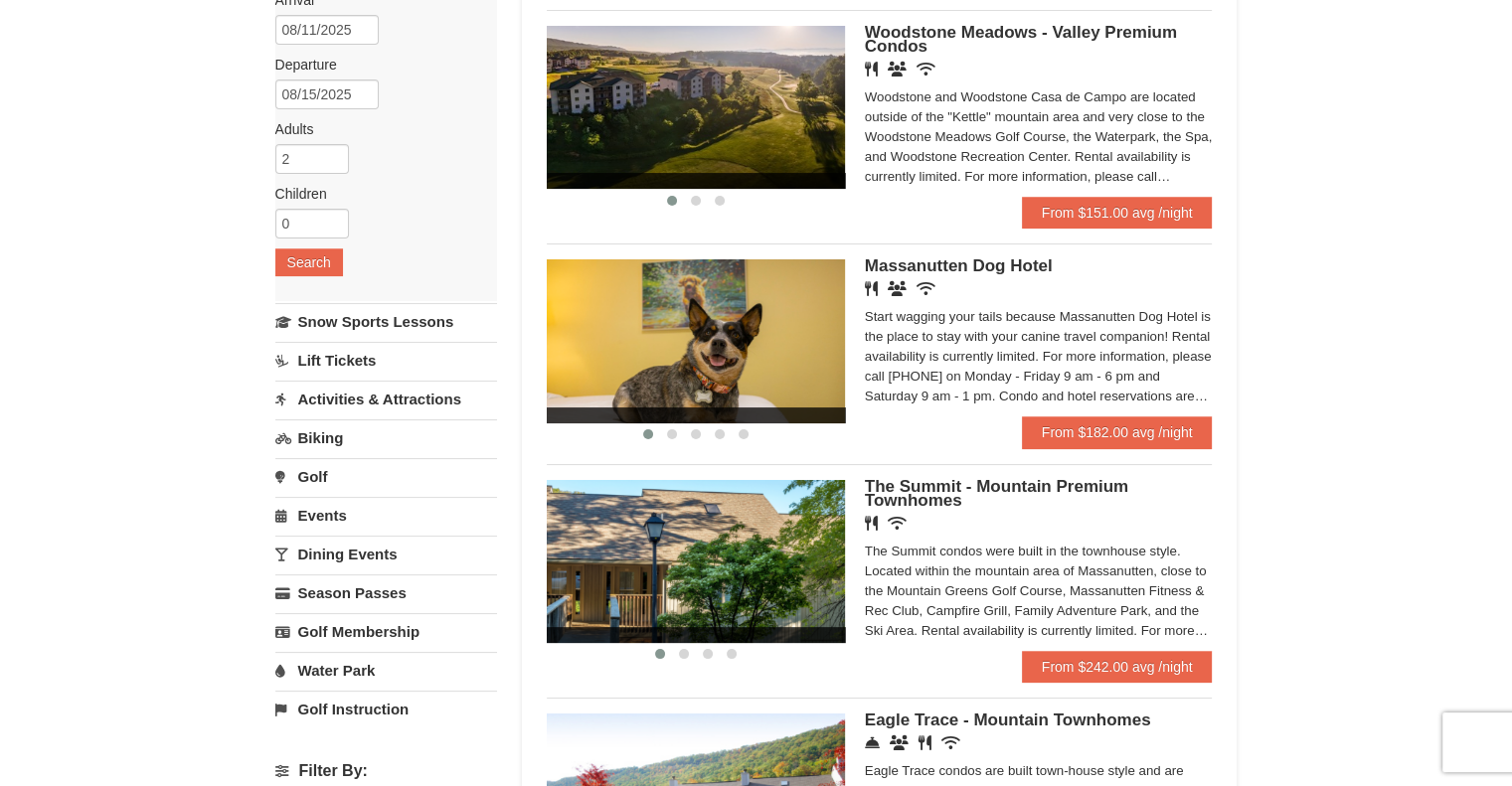 click at bounding box center (897, 288) 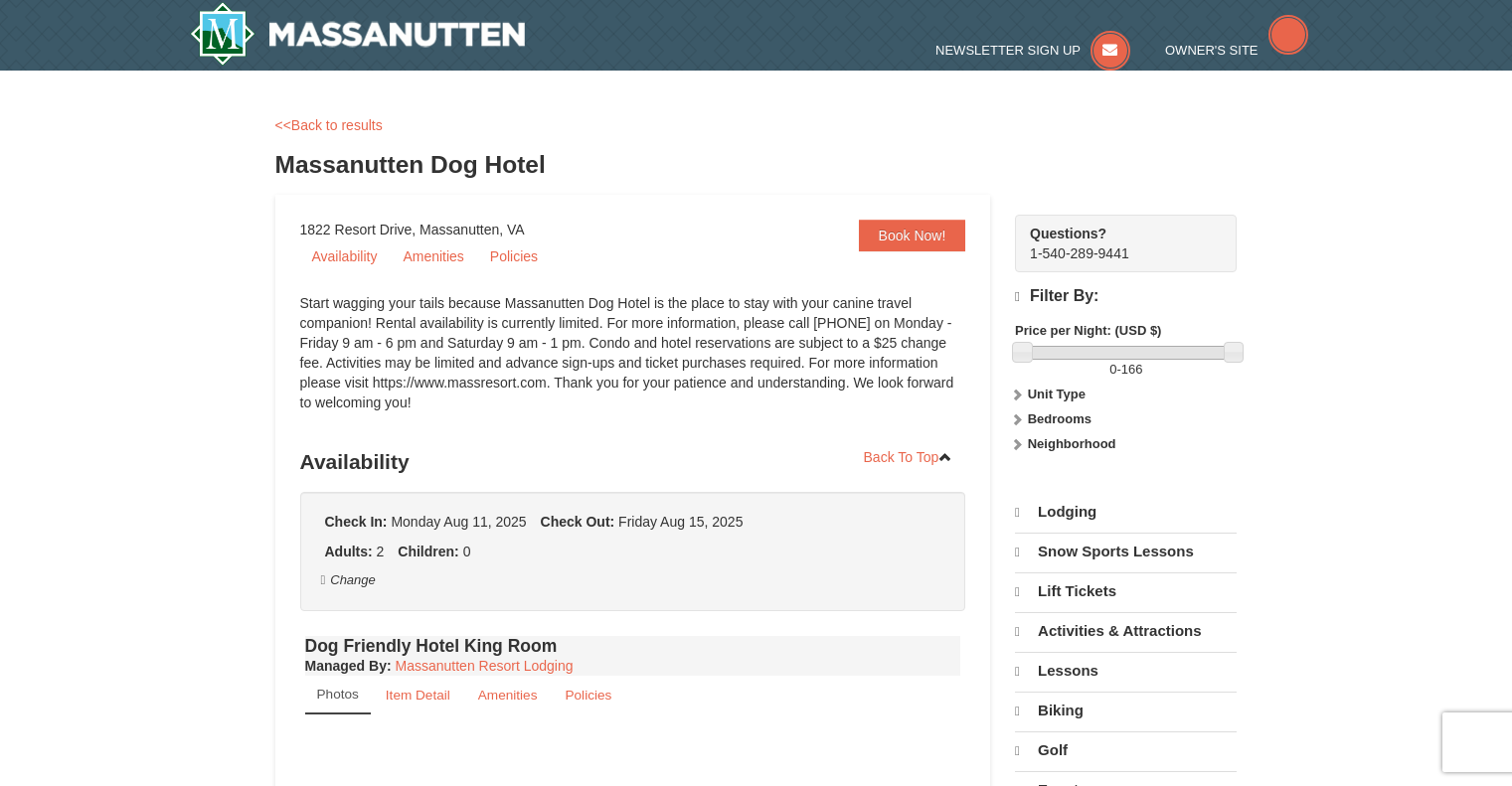 scroll, scrollTop: 0, scrollLeft: 0, axis: both 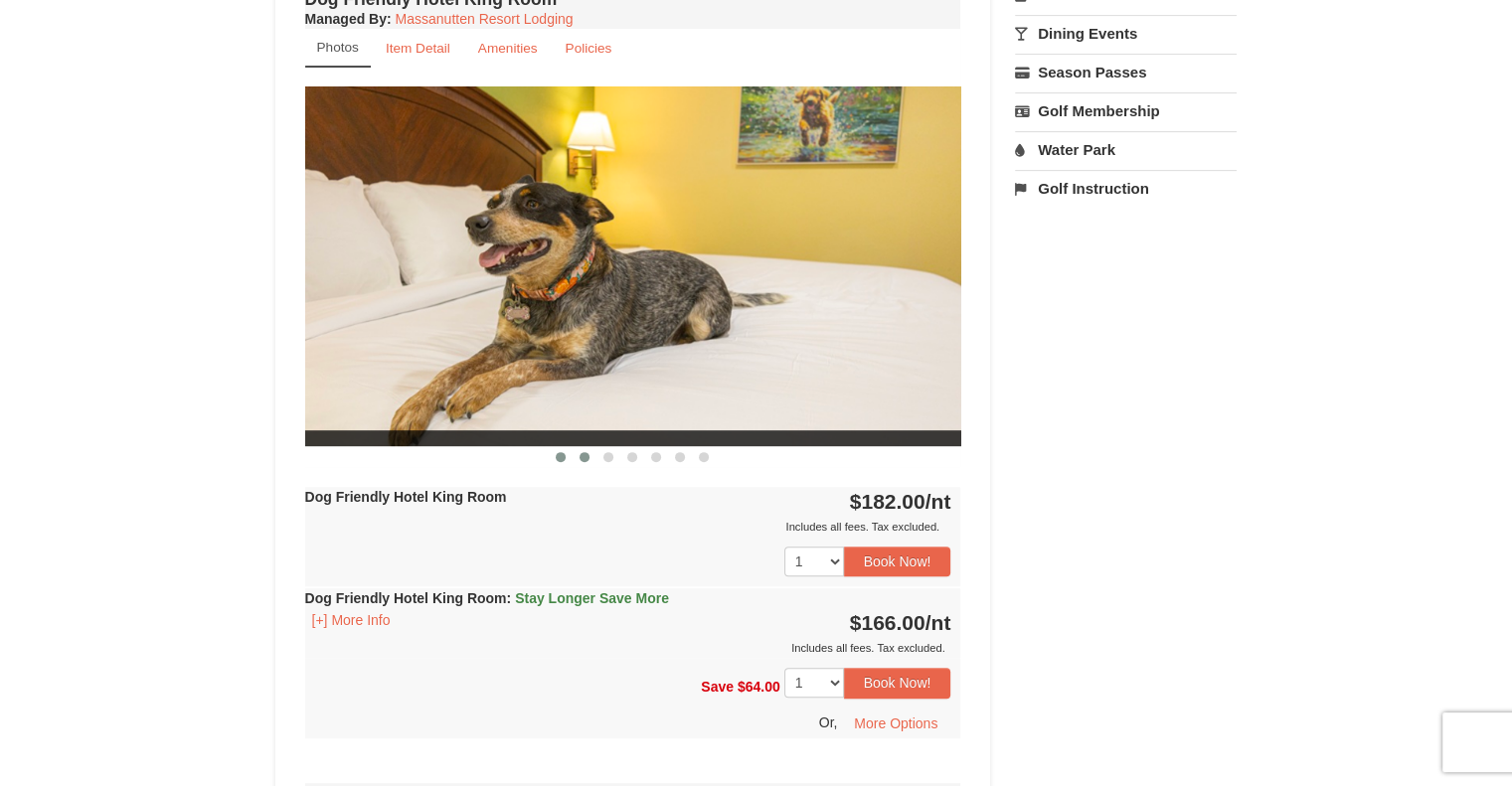 click at bounding box center [585, 457] 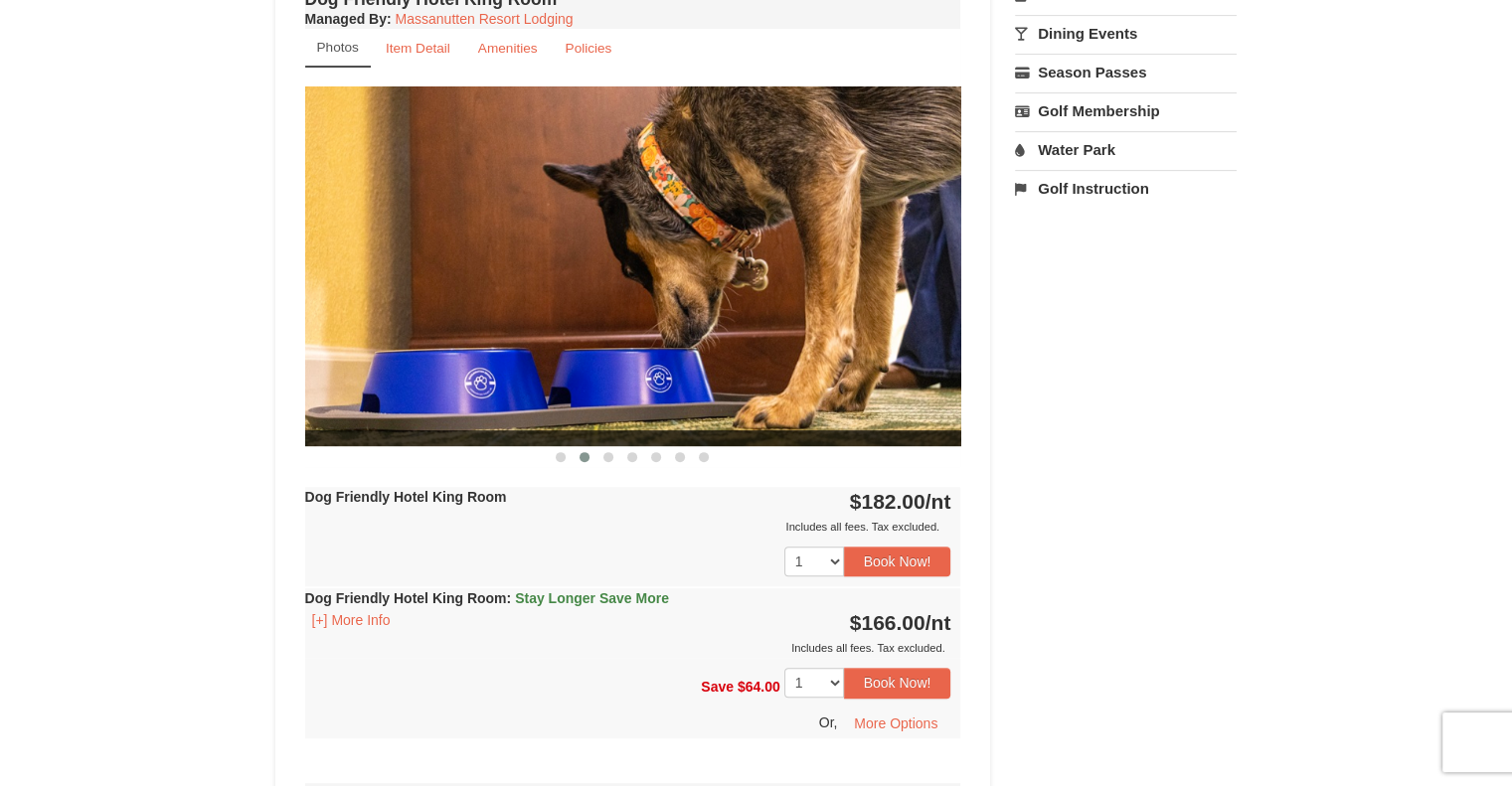 click at bounding box center (585, 457) 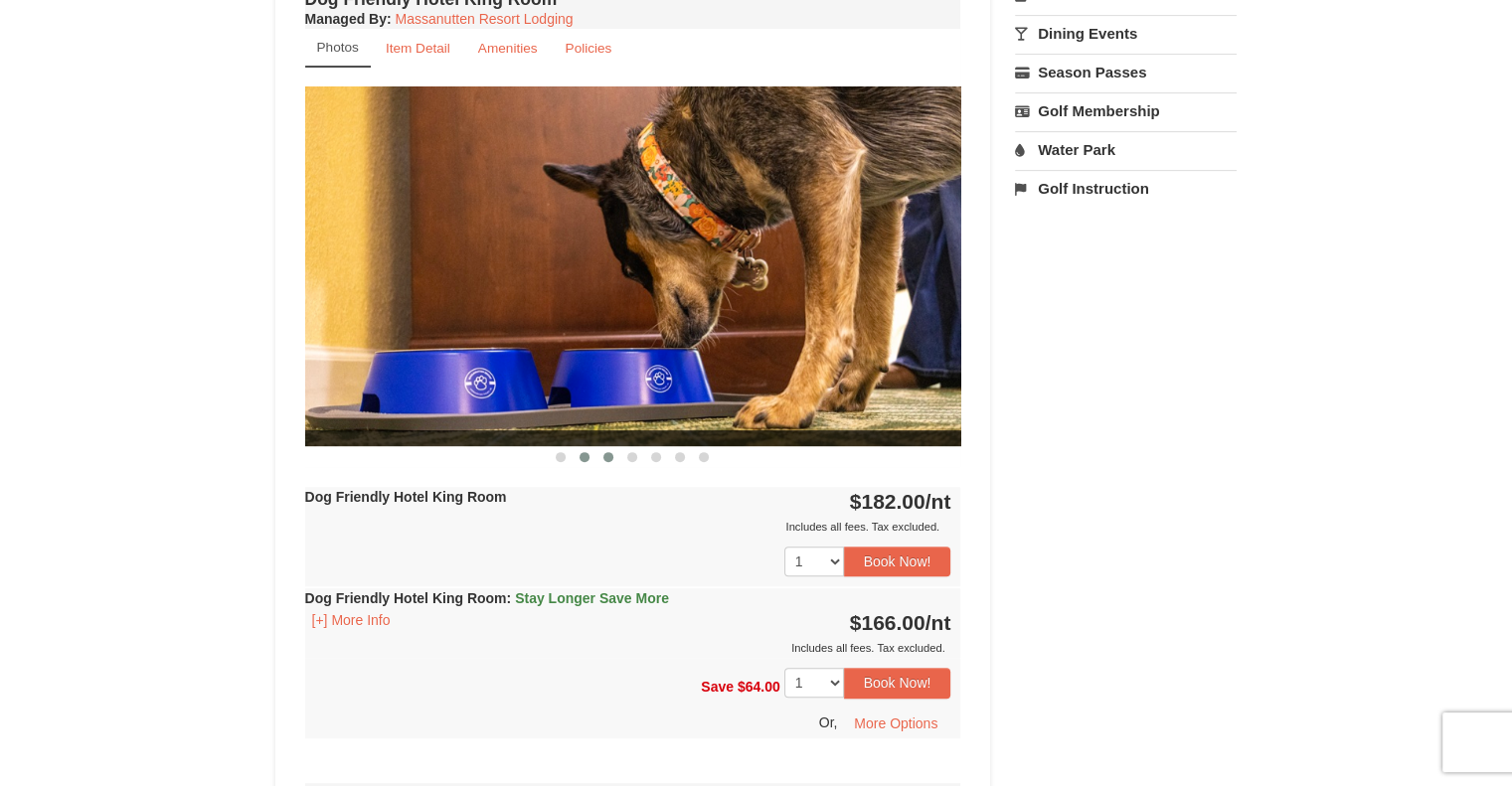 click at bounding box center [608, 457] 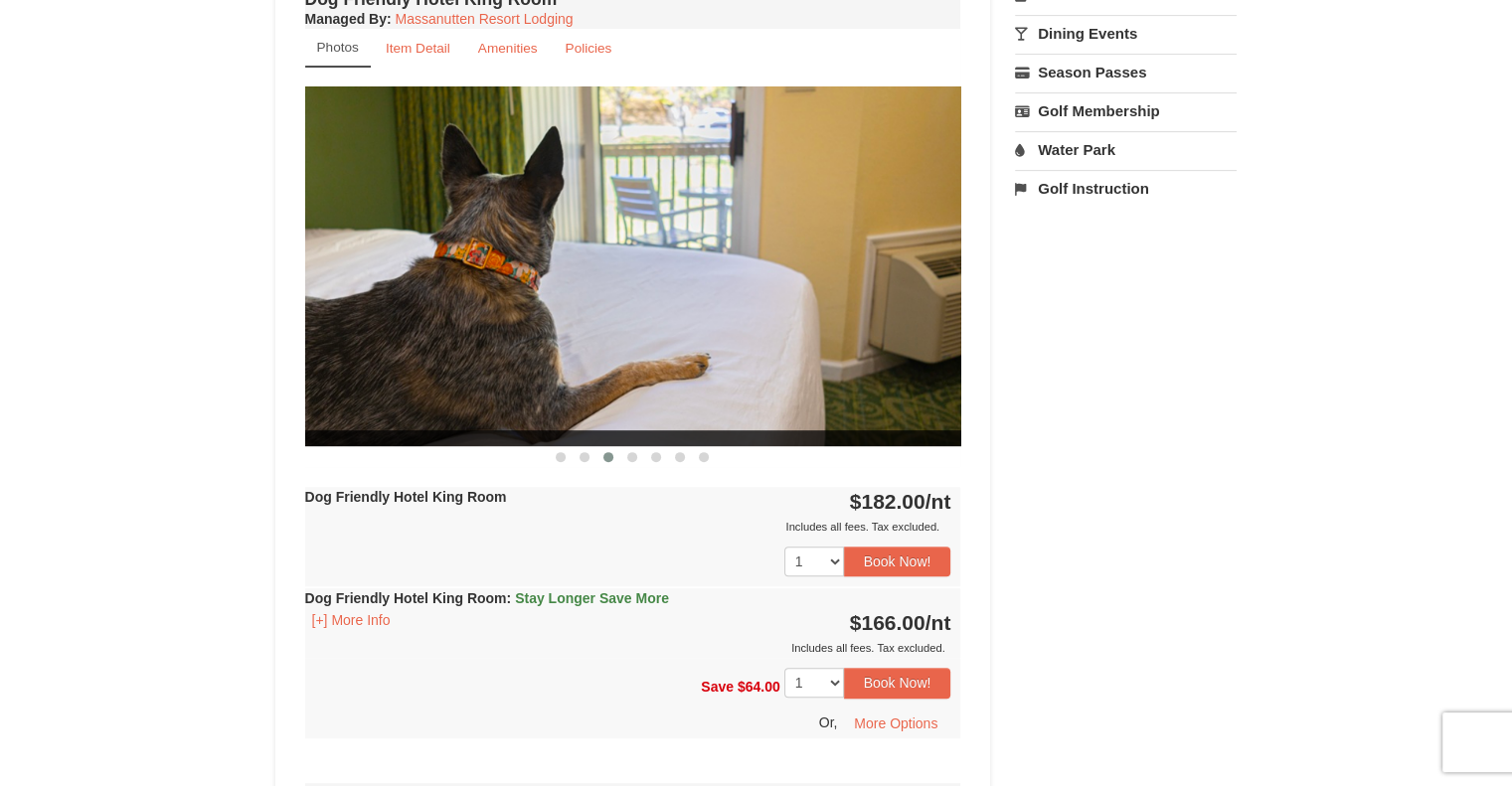 click at bounding box center (608, 457) 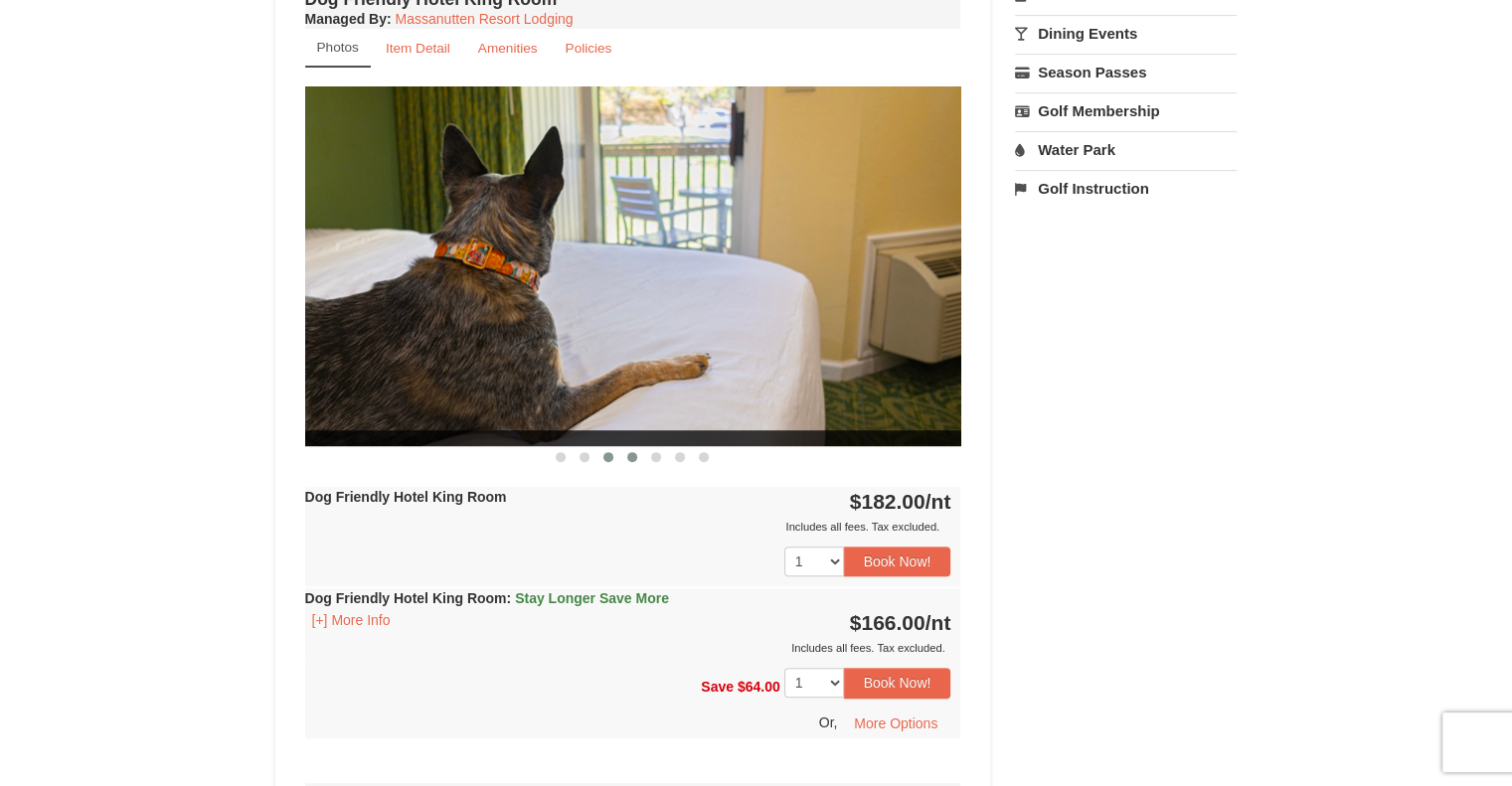 click at bounding box center [632, 457] 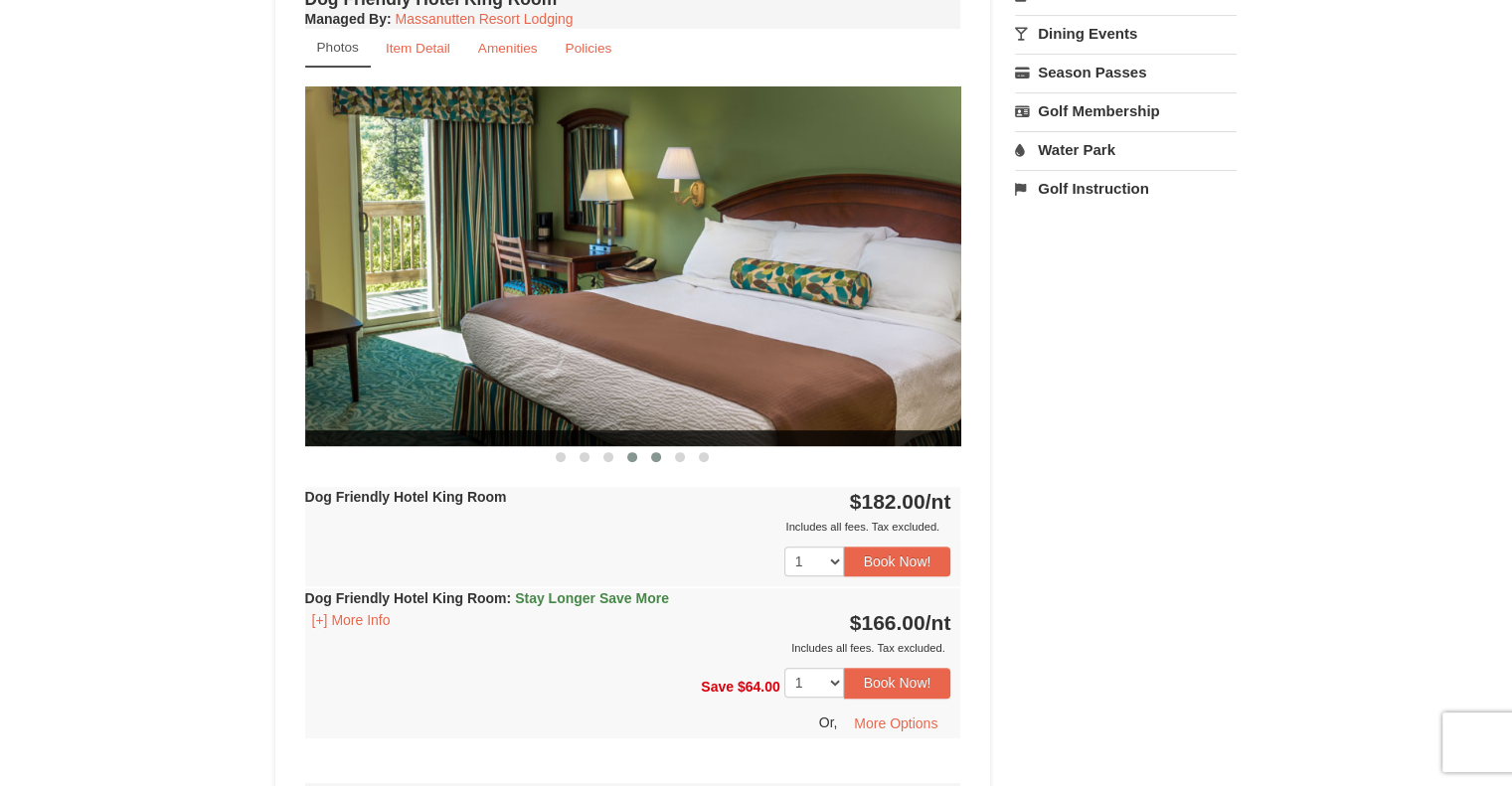 click at bounding box center (656, 457) 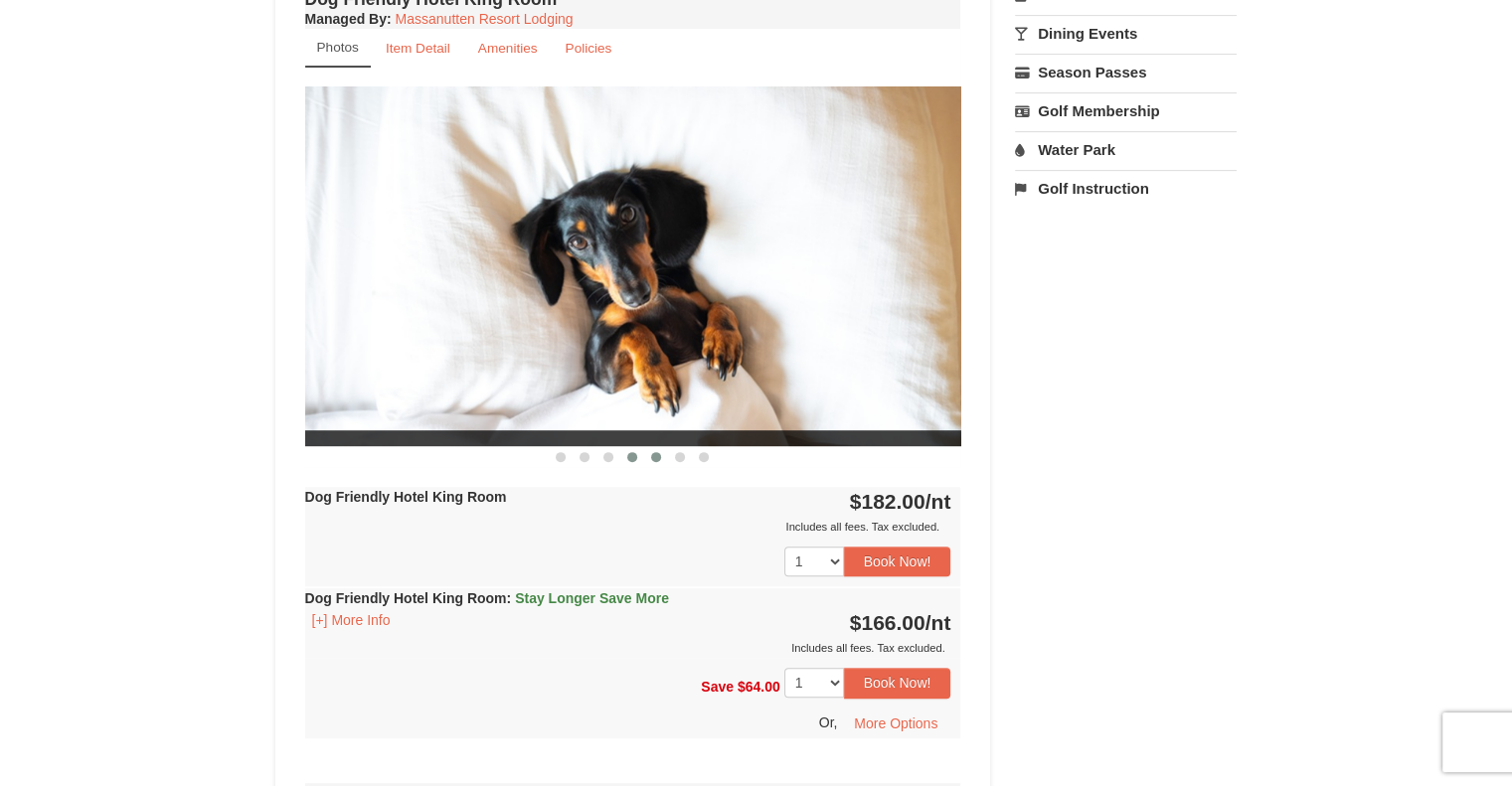 click at bounding box center (632, 457) 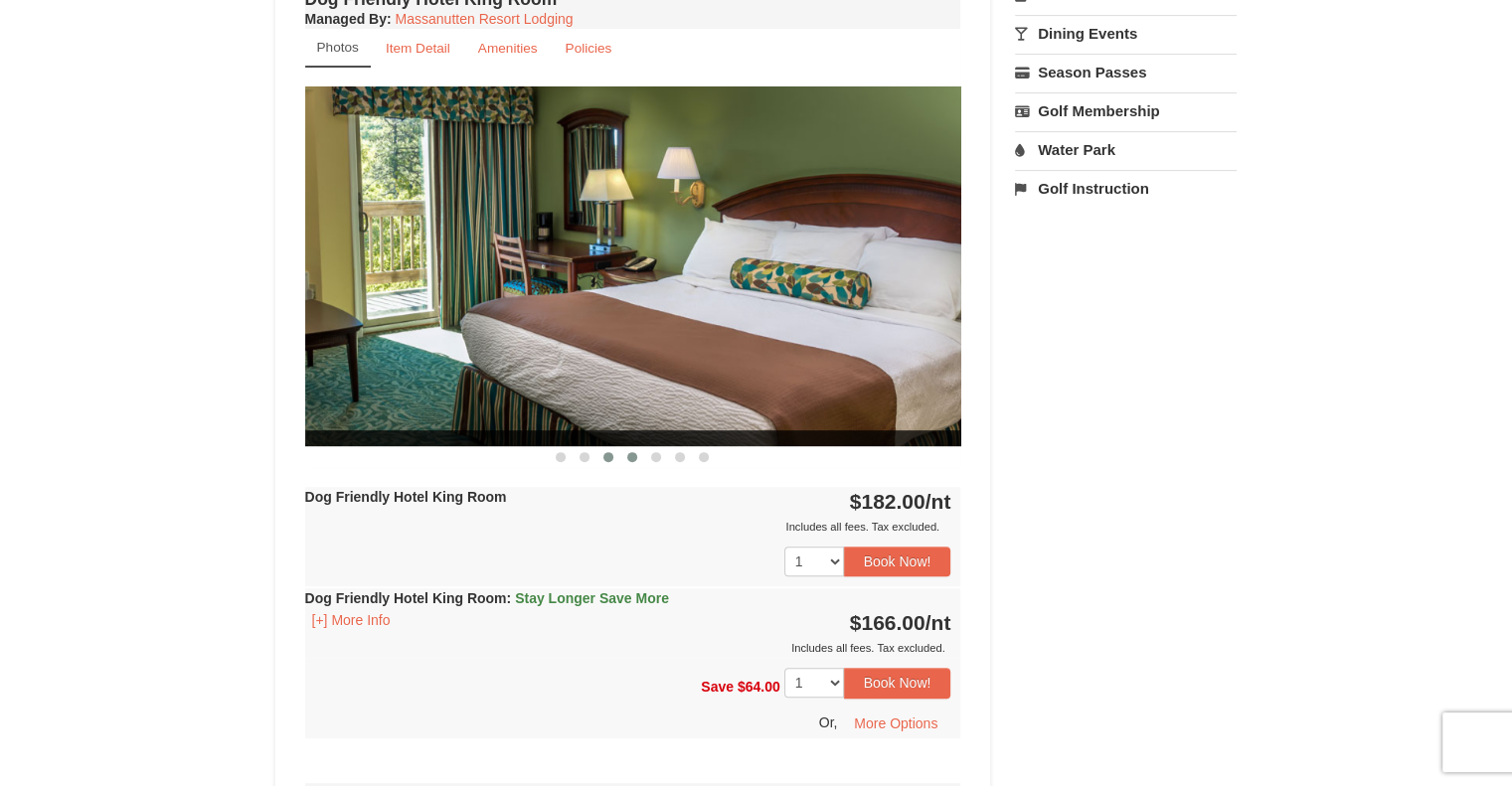click at bounding box center (608, 457) 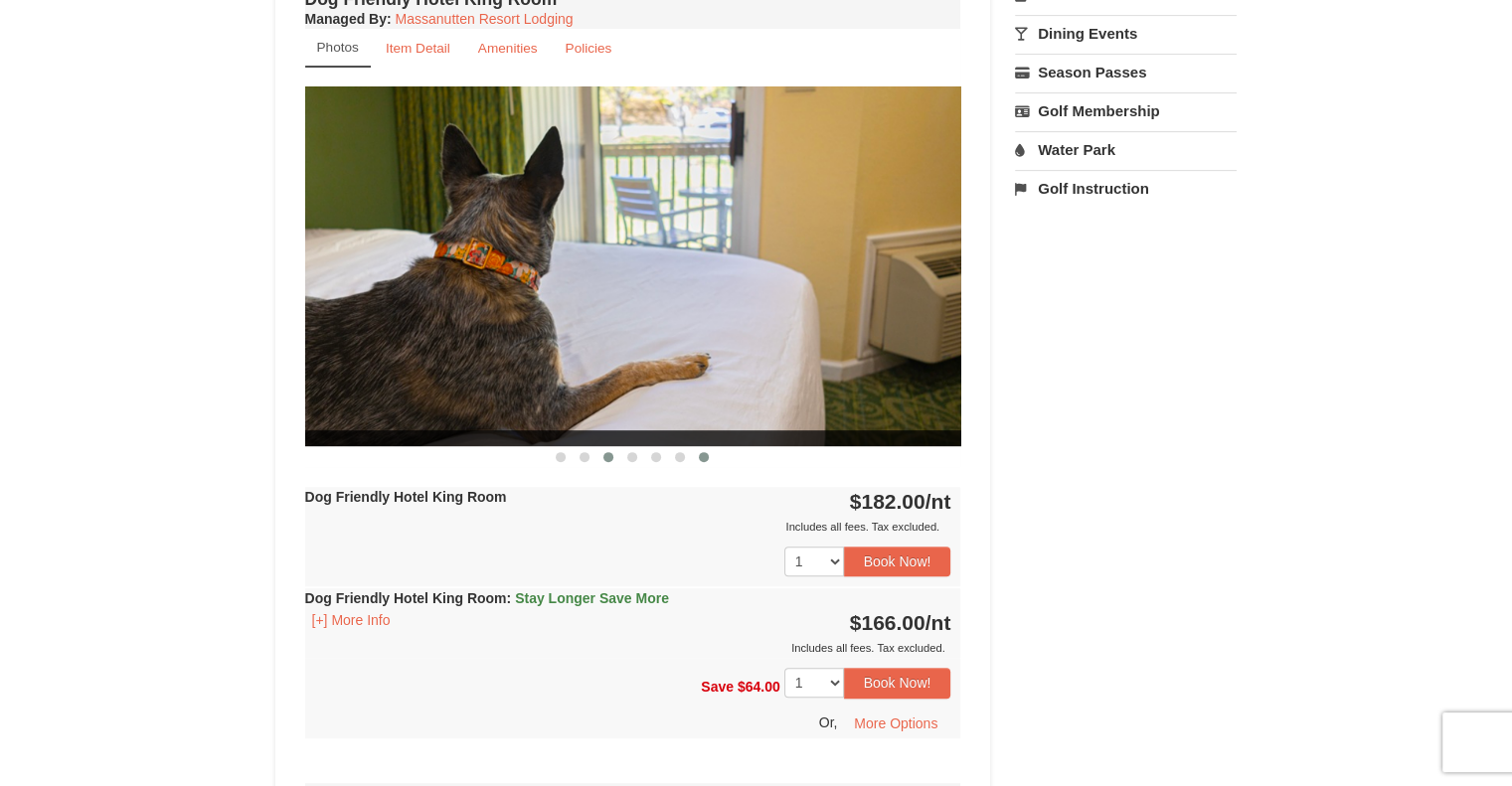 click at bounding box center (704, 457) 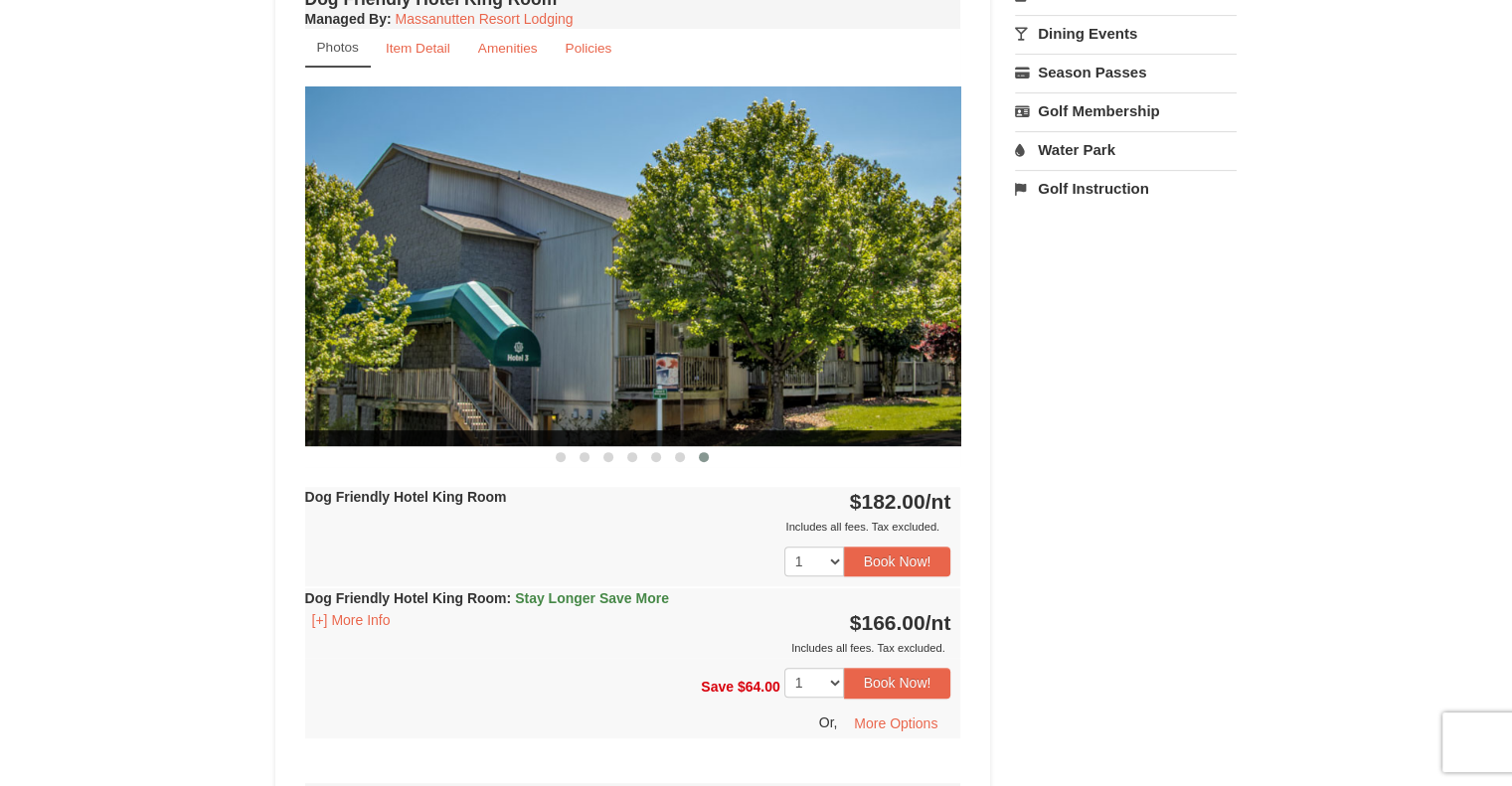 click at bounding box center (704, 457) 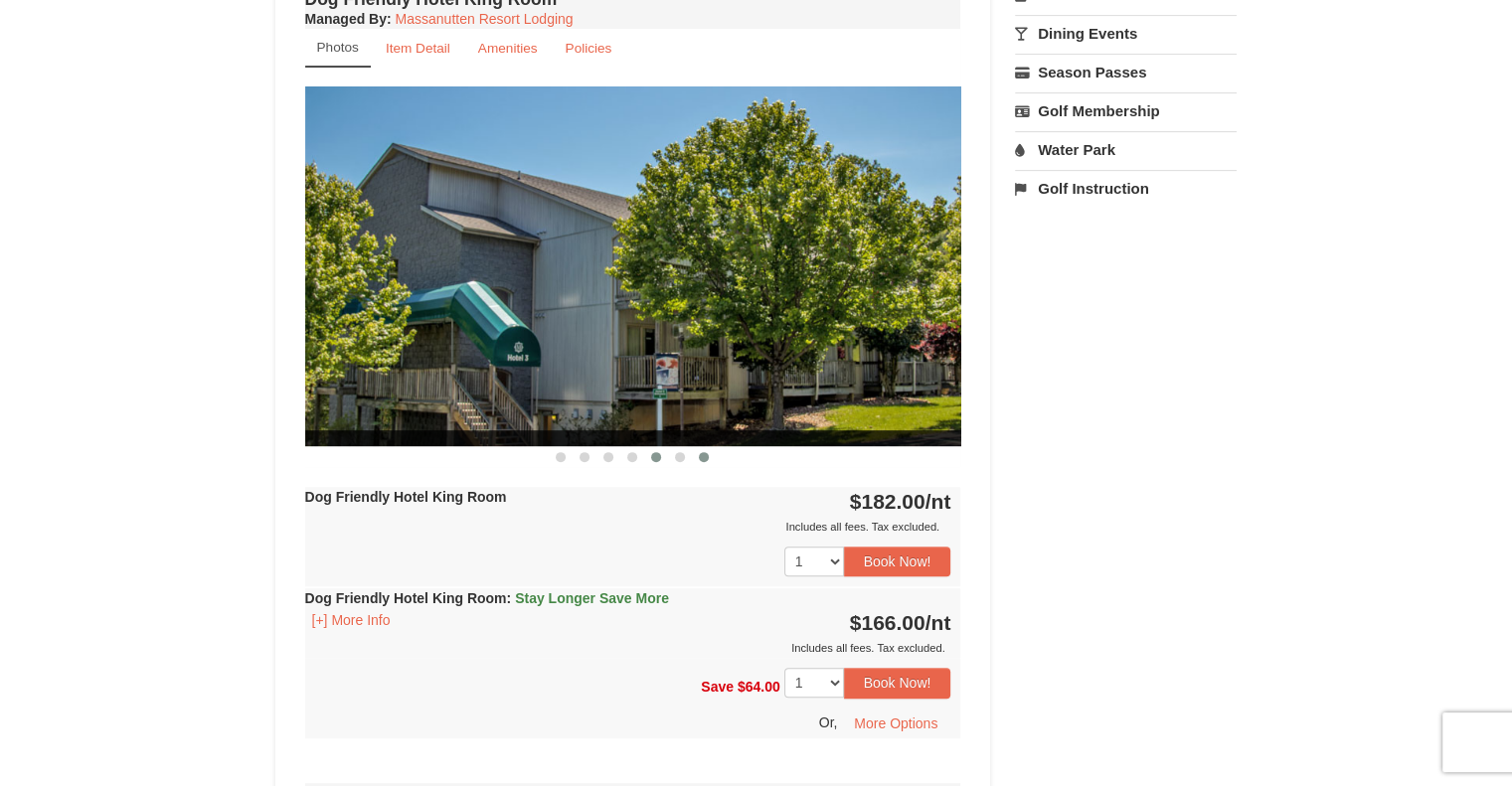 click at bounding box center [656, 457] 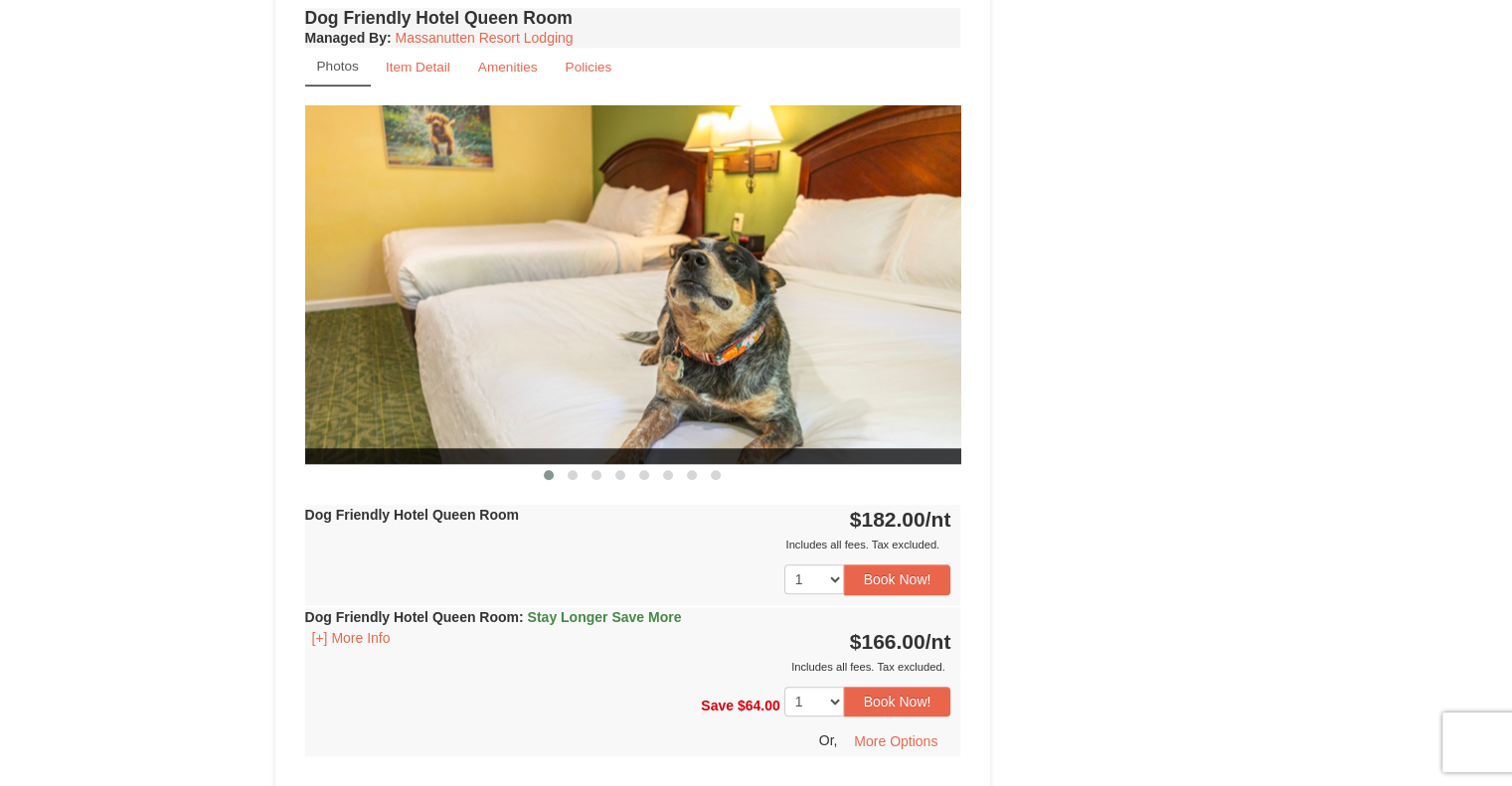 scroll, scrollTop: 1540, scrollLeft: 0, axis: vertical 